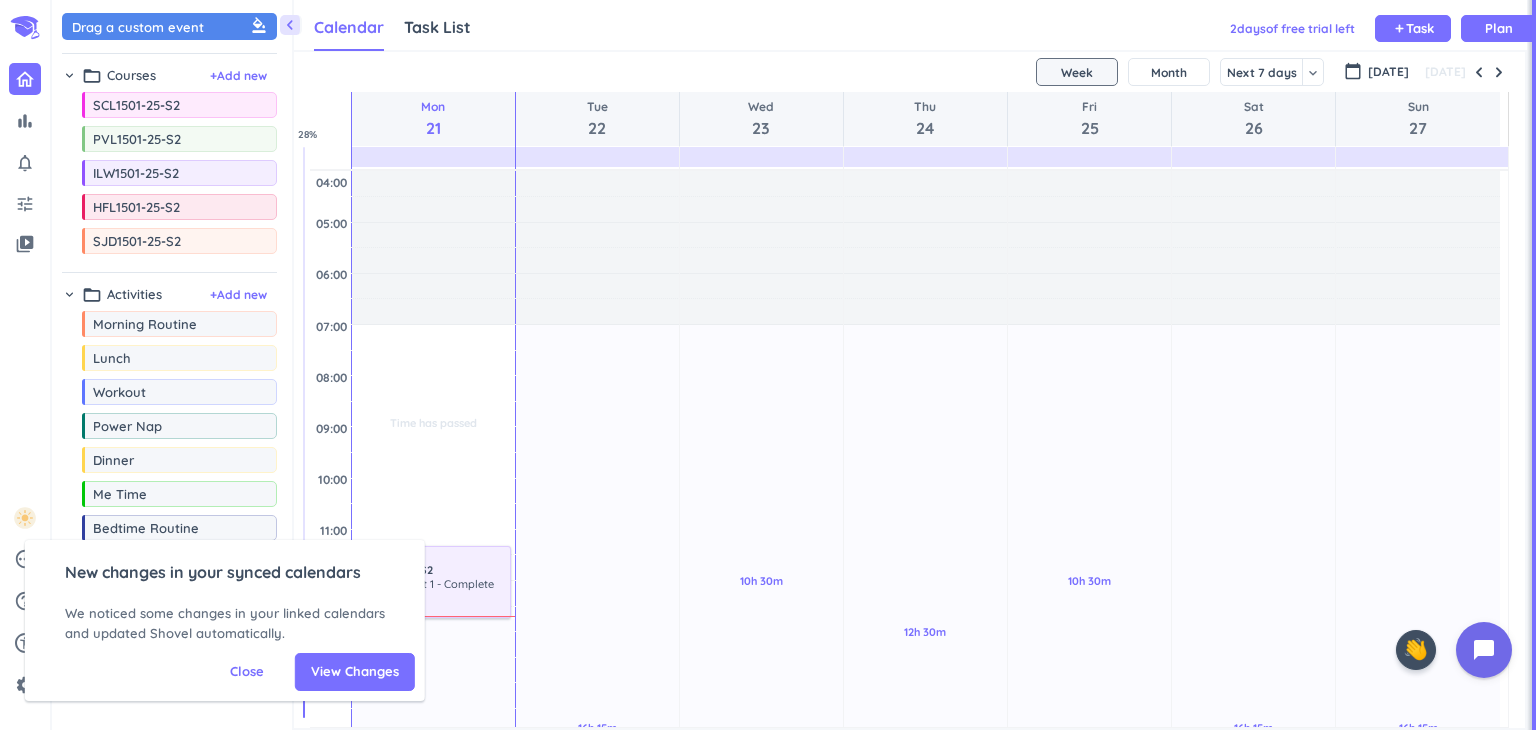 scroll, scrollTop: 0, scrollLeft: 0, axis: both 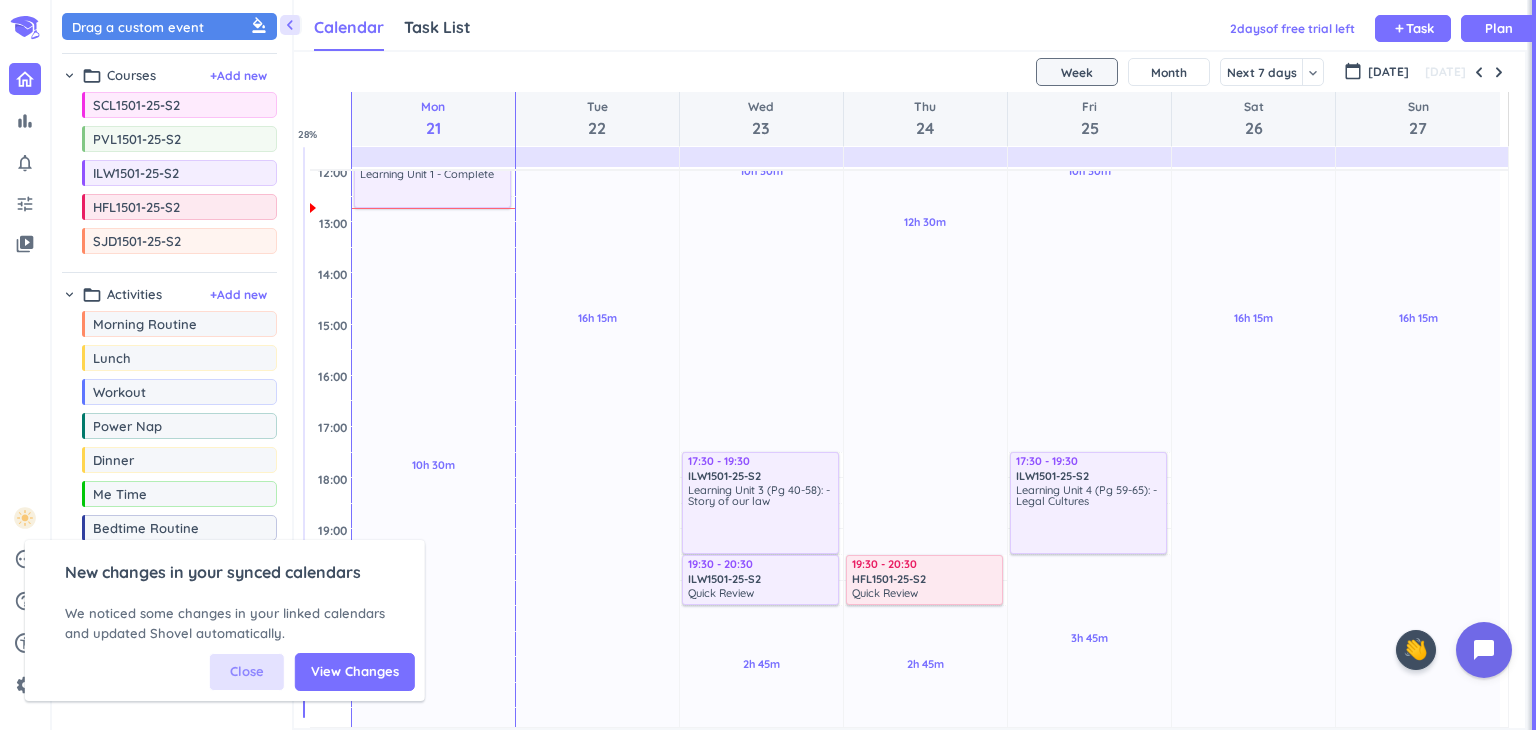 click on "Close" at bounding box center (247, 672) 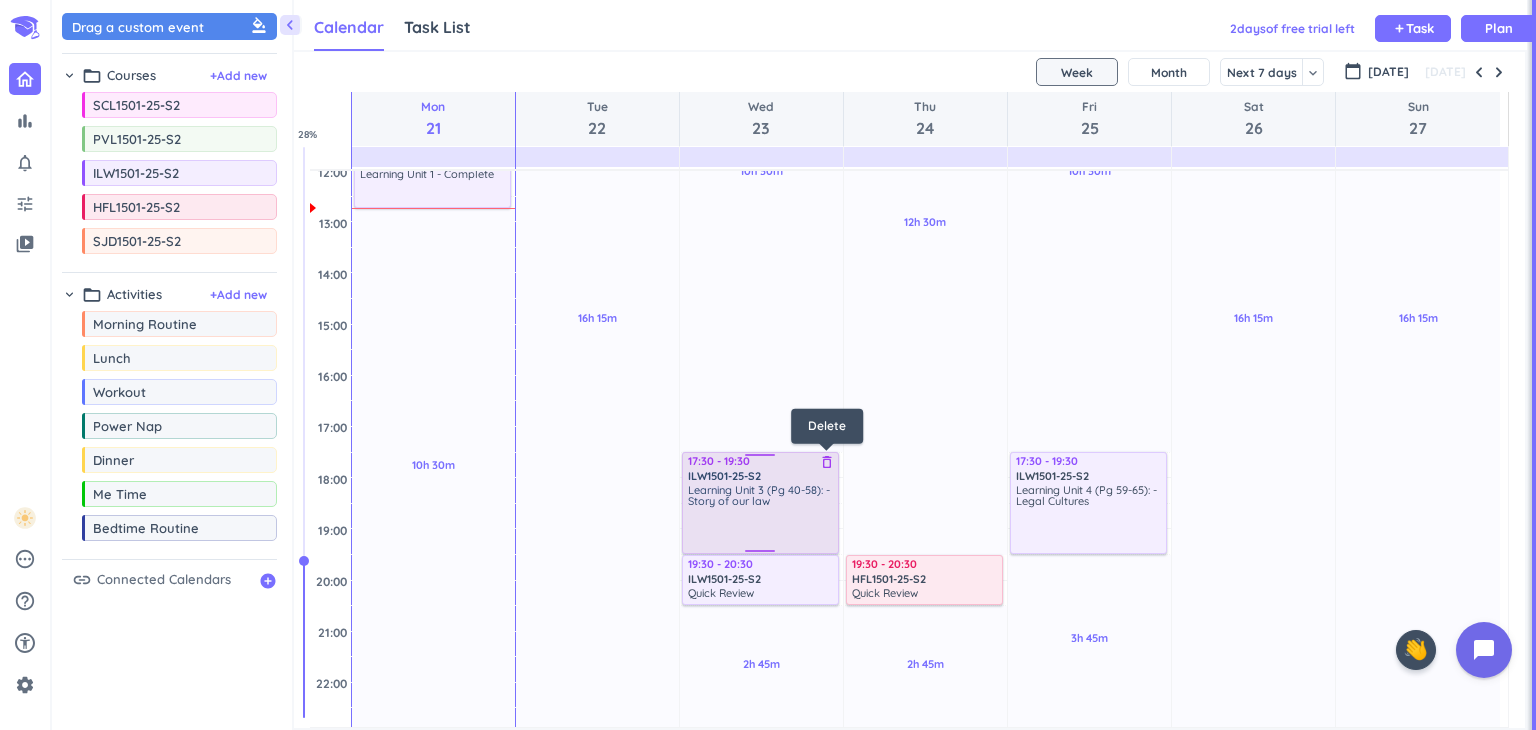 click on "delete_outline" at bounding box center [827, 462] 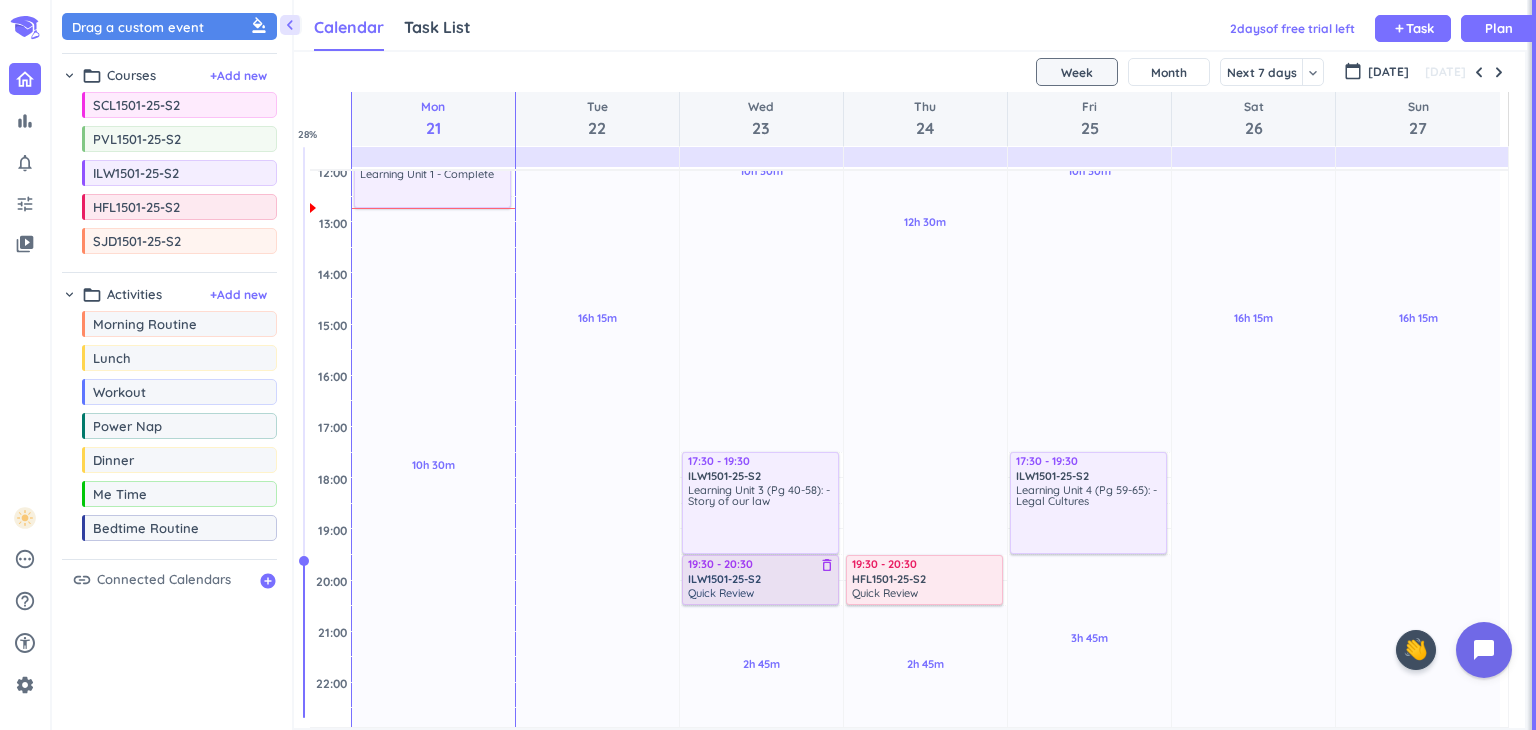 click on "delete_outline" at bounding box center (827, 565) 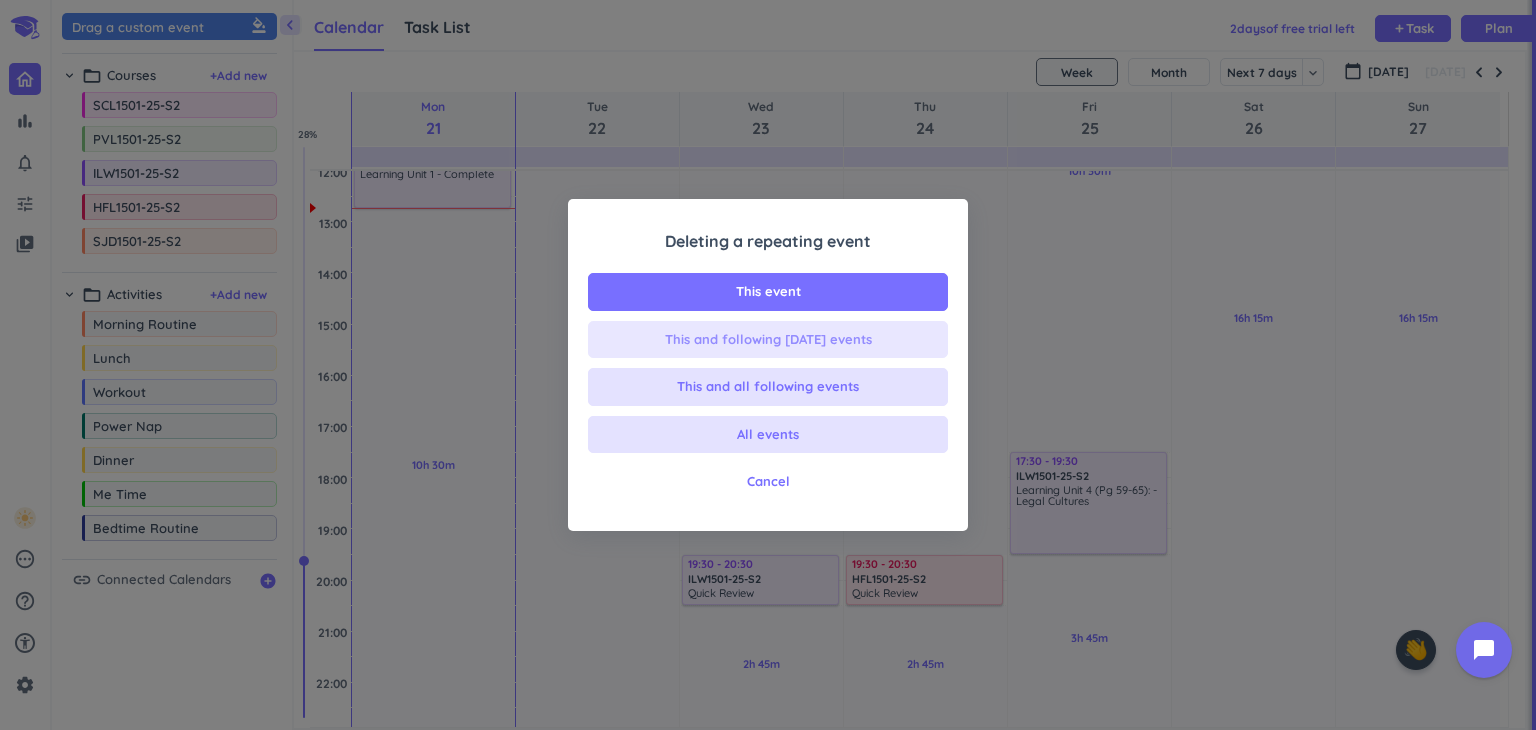click on "This and following [DATE] events" at bounding box center (768, 340) 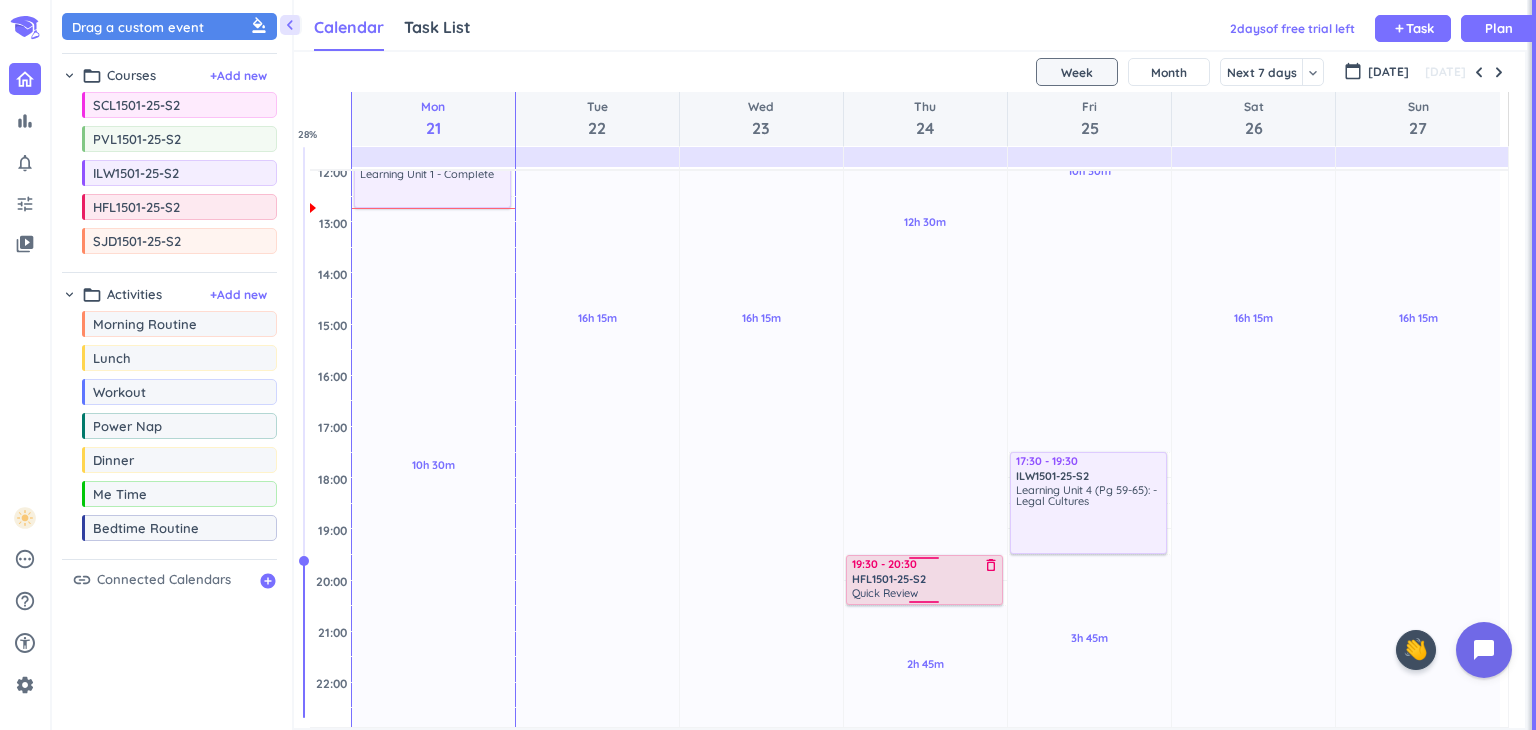 click on "delete_outline" at bounding box center [991, 565] 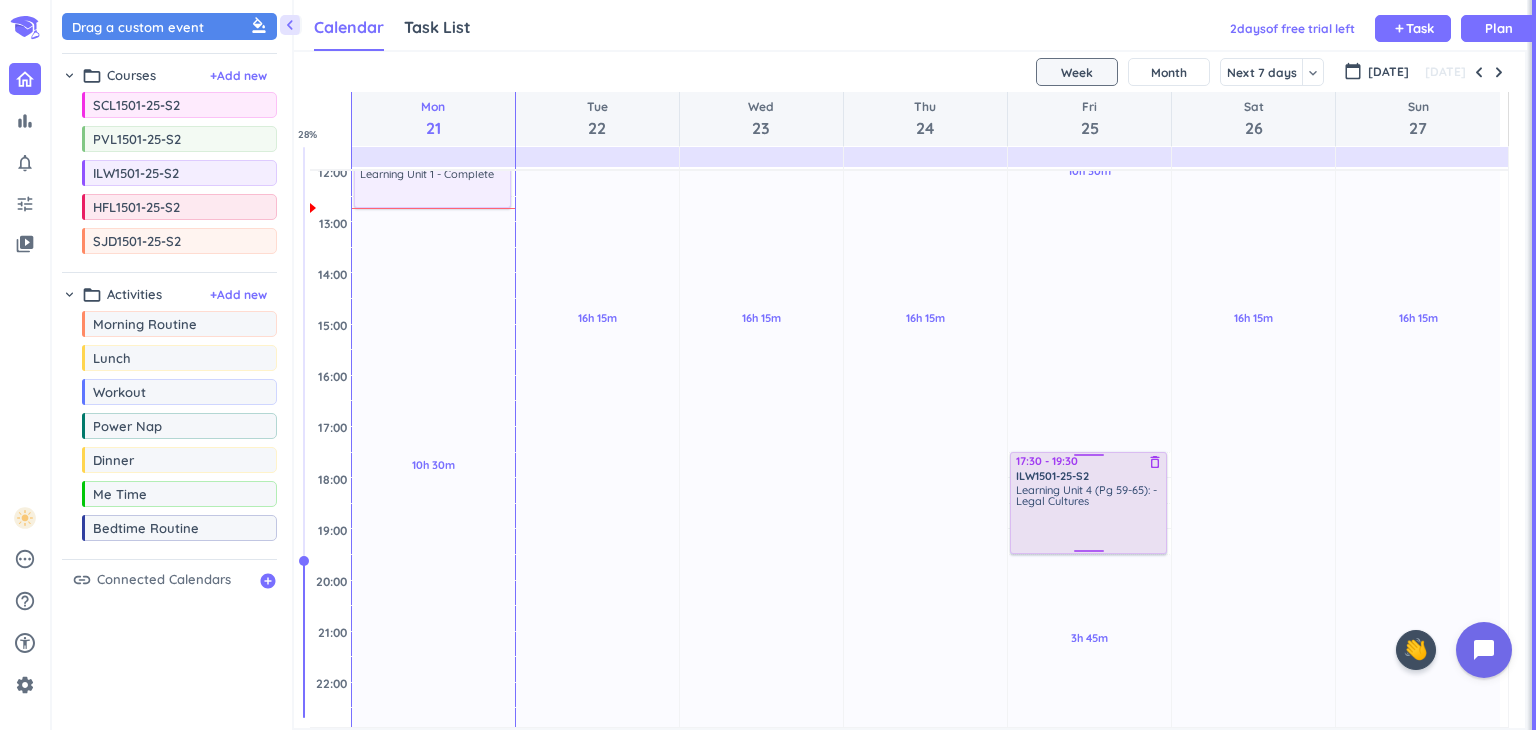 click at bounding box center (1088, 458) 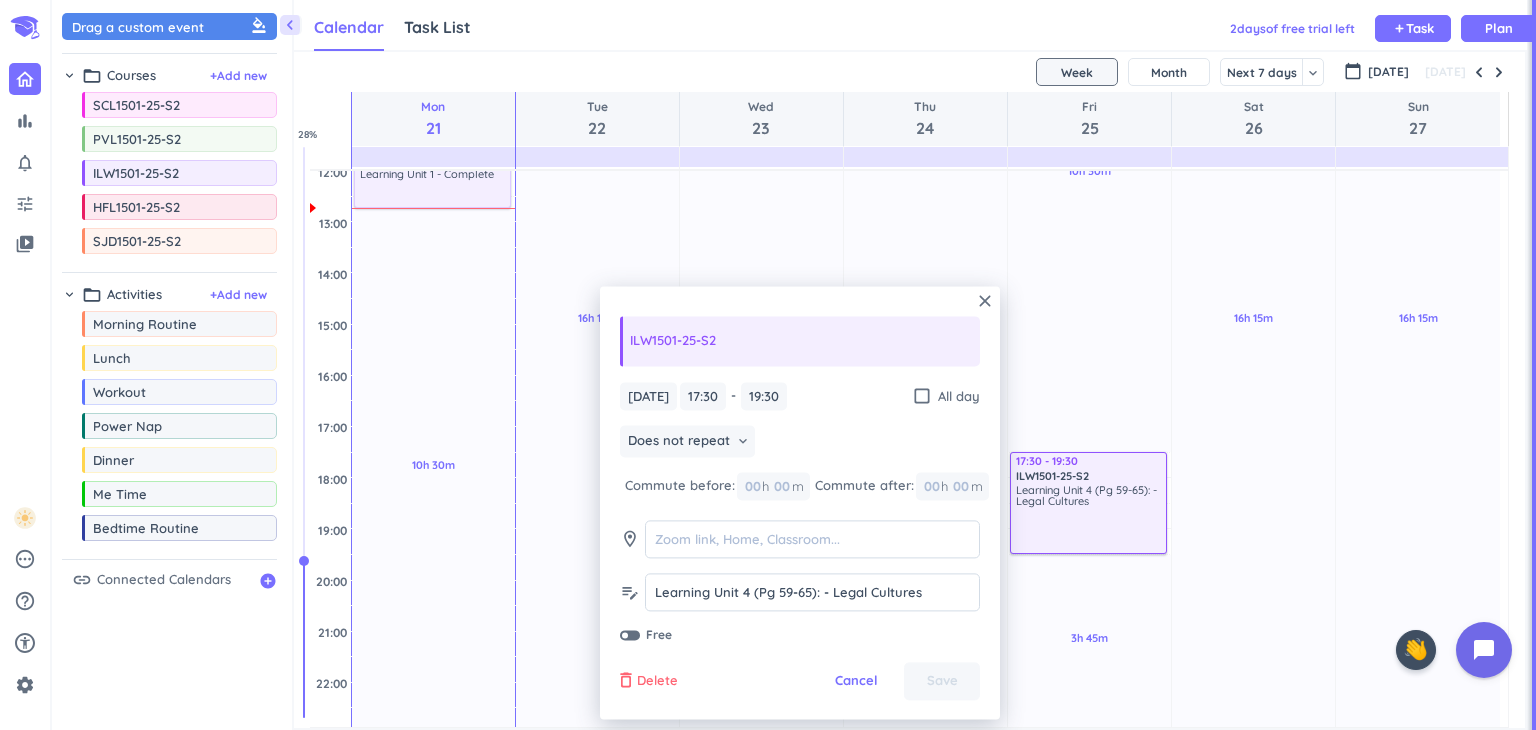 click on "Delete" at bounding box center (657, 682) 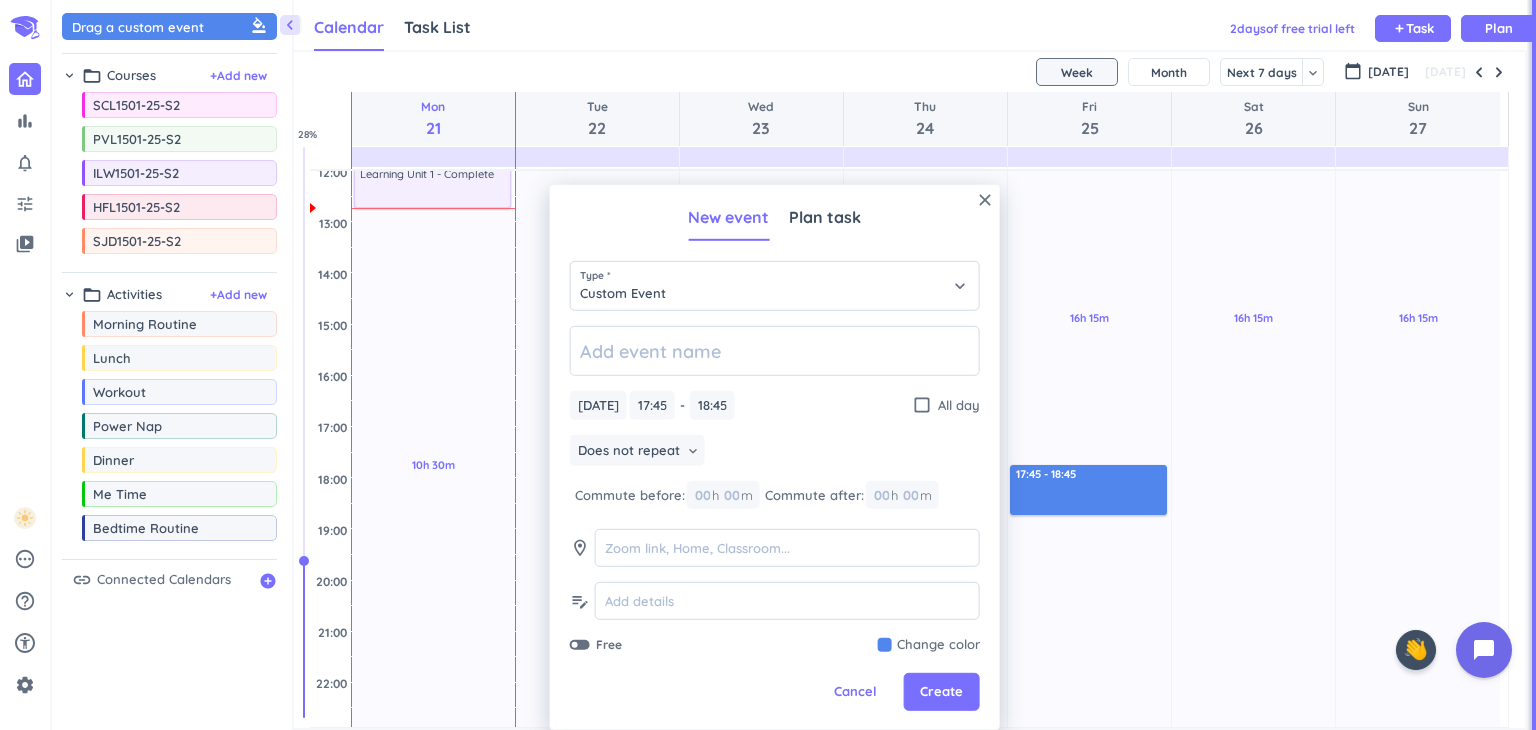 click on "Cancel" at bounding box center (855, 692) 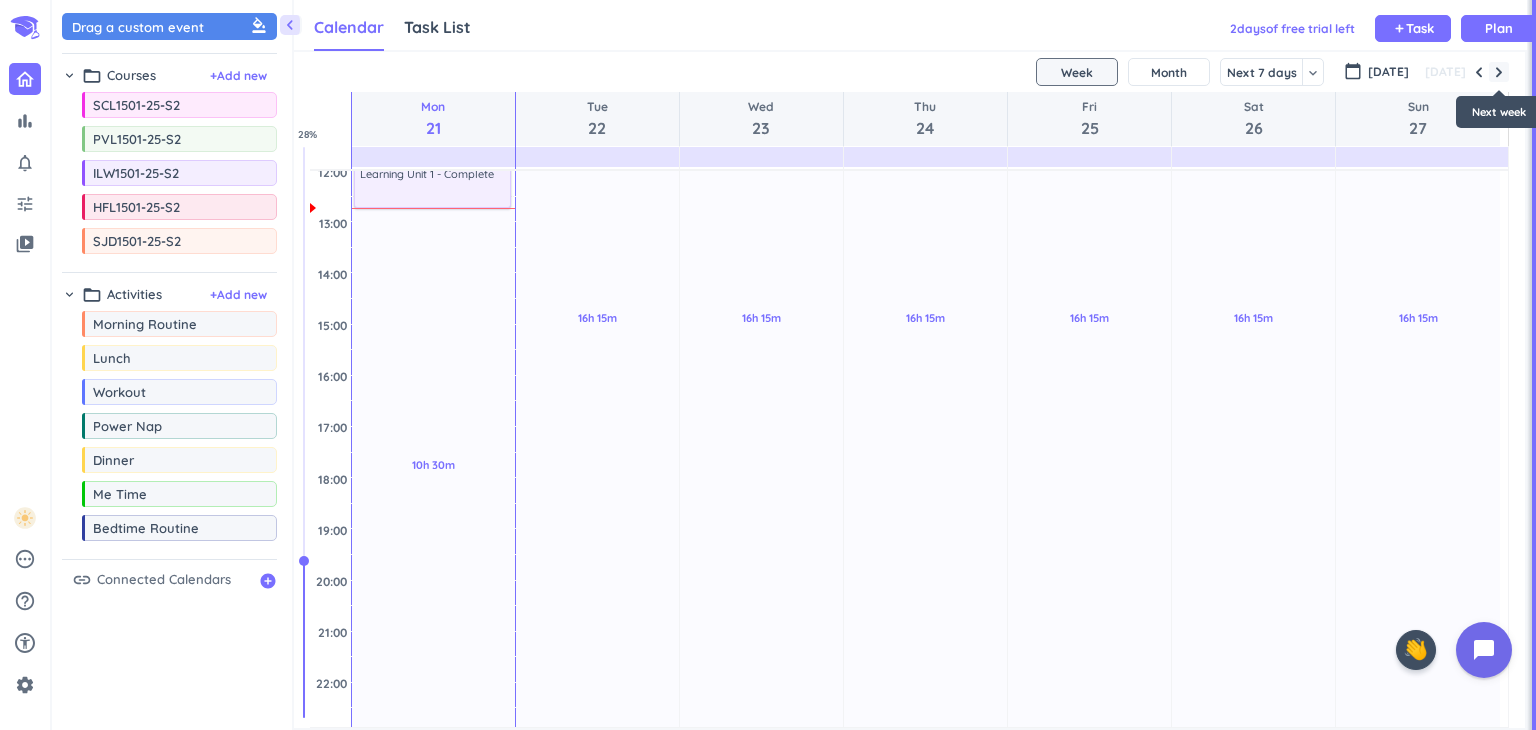 click at bounding box center [1499, 72] 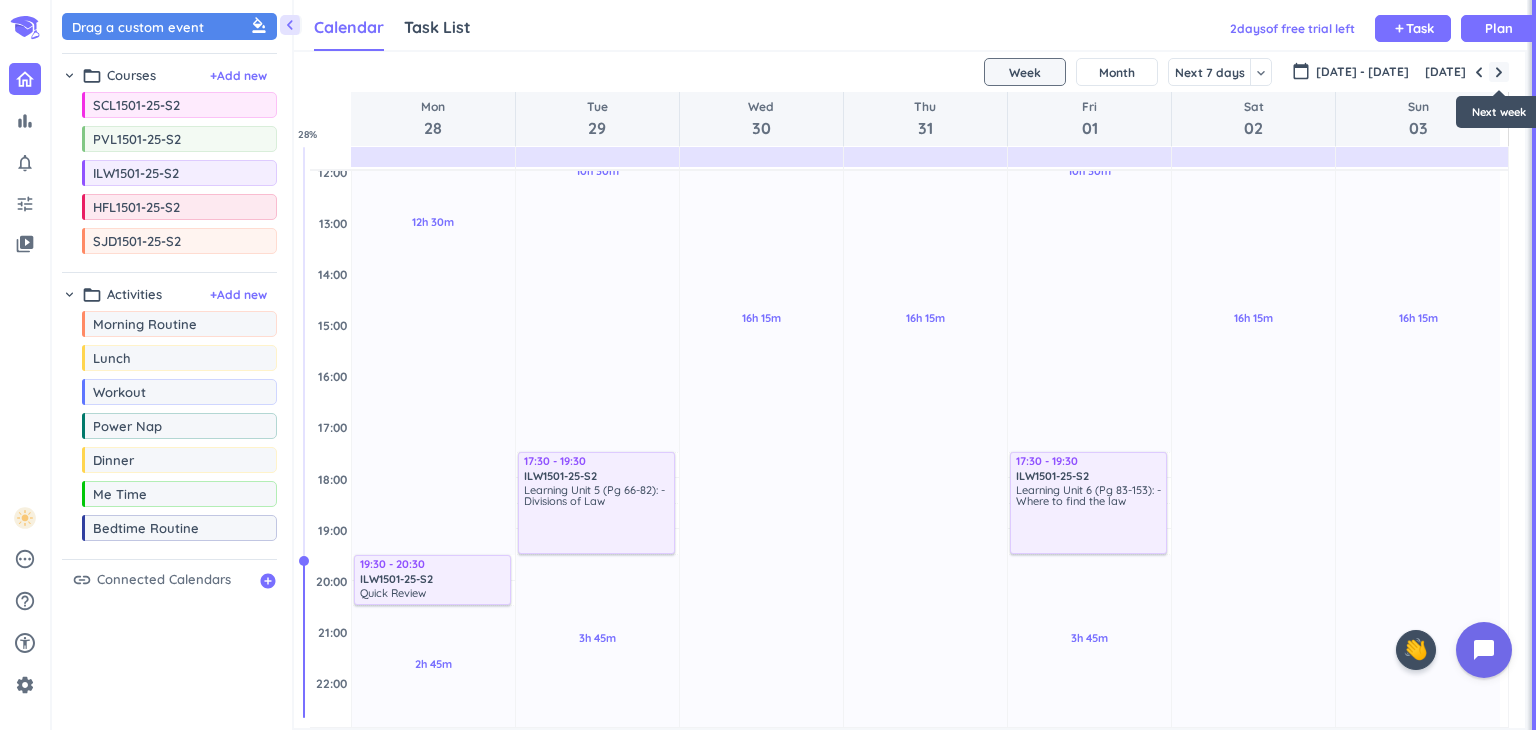 scroll, scrollTop: 104, scrollLeft: 0, axis: vertical 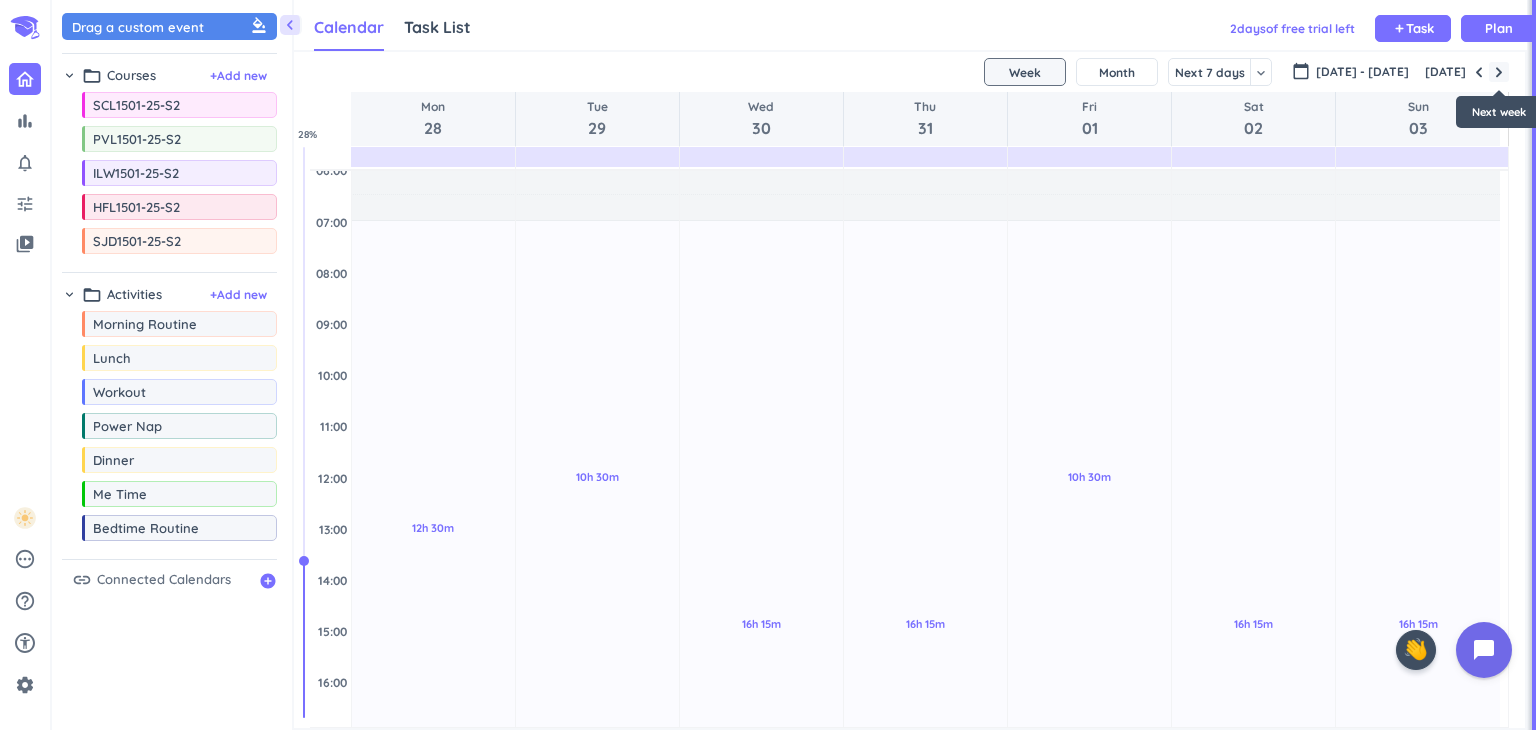click at bounding box center [1499, 72] 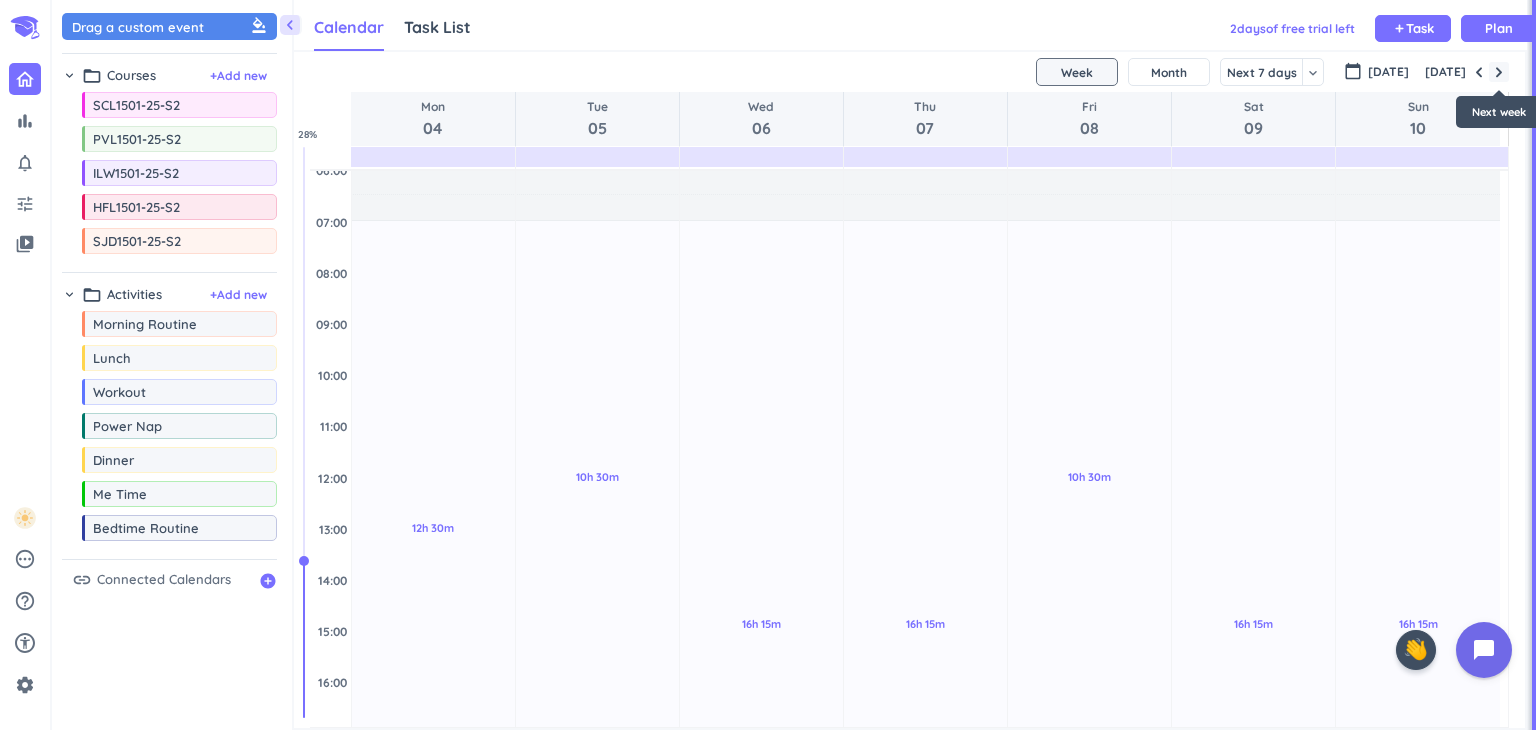 click at bounding box center (1499, 72) 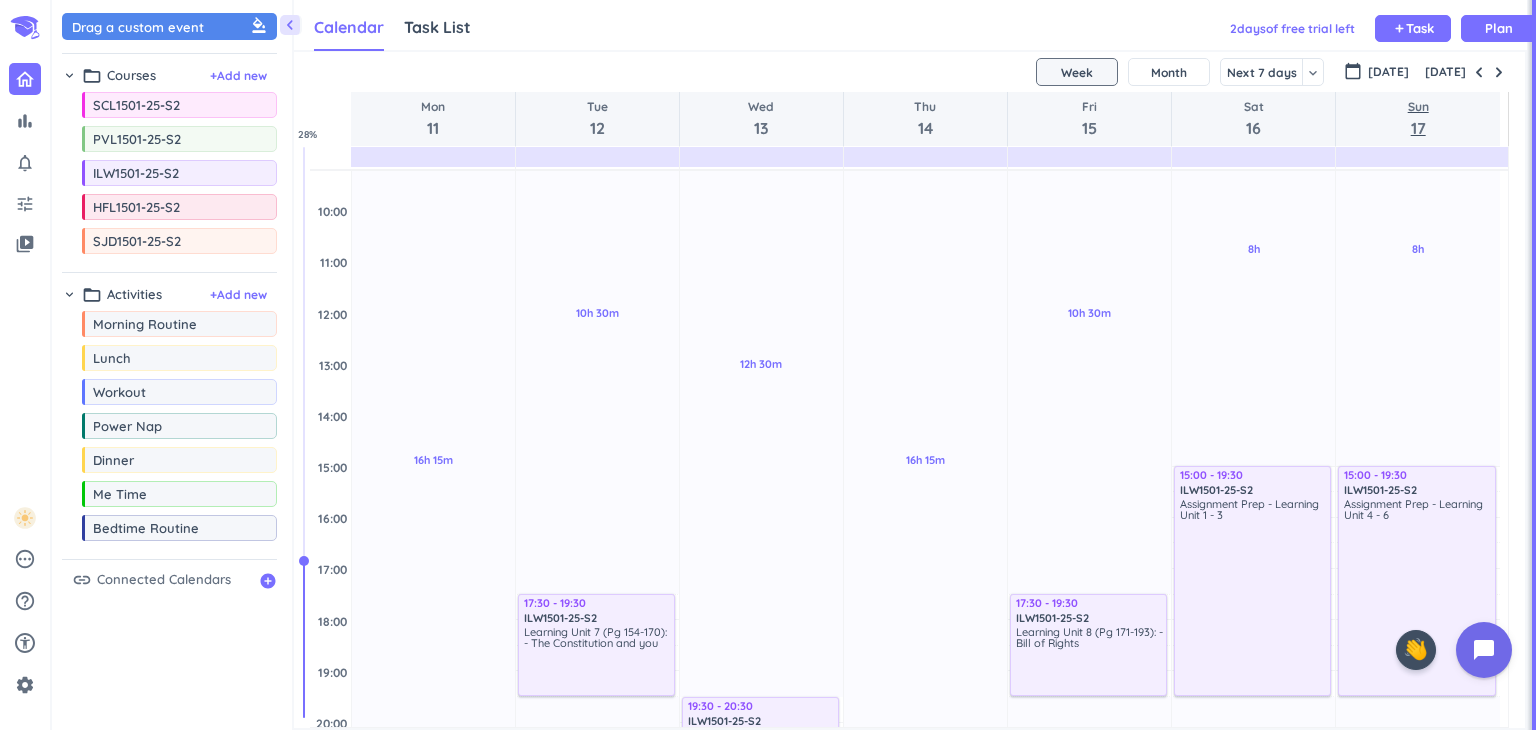 scroll, scrollTop: 504, scrollLeft: 0, axis: vertical 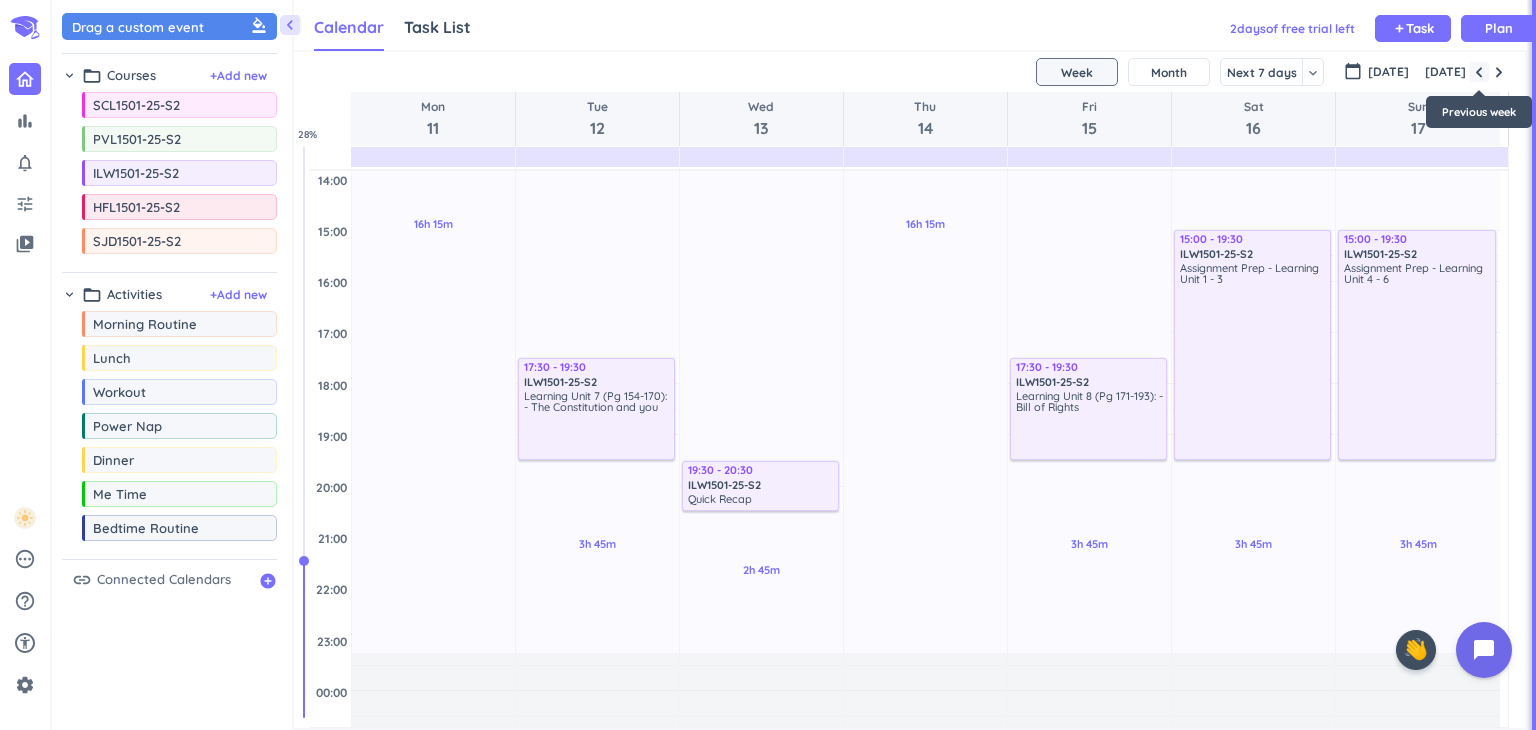 click at bounding box center [1479, 72] 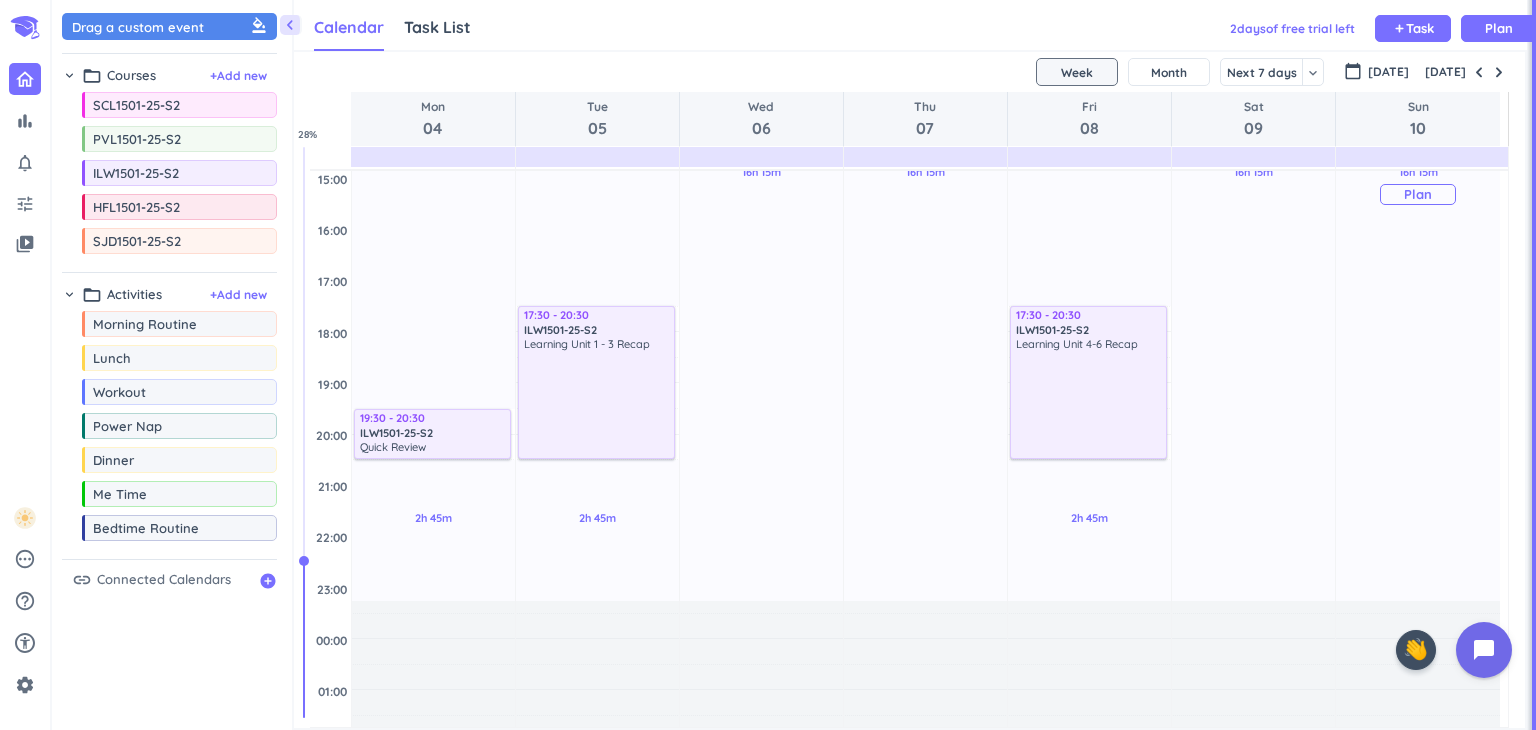 scroll, scrollTop: 604, scrollLeft: 0, axis: vertical 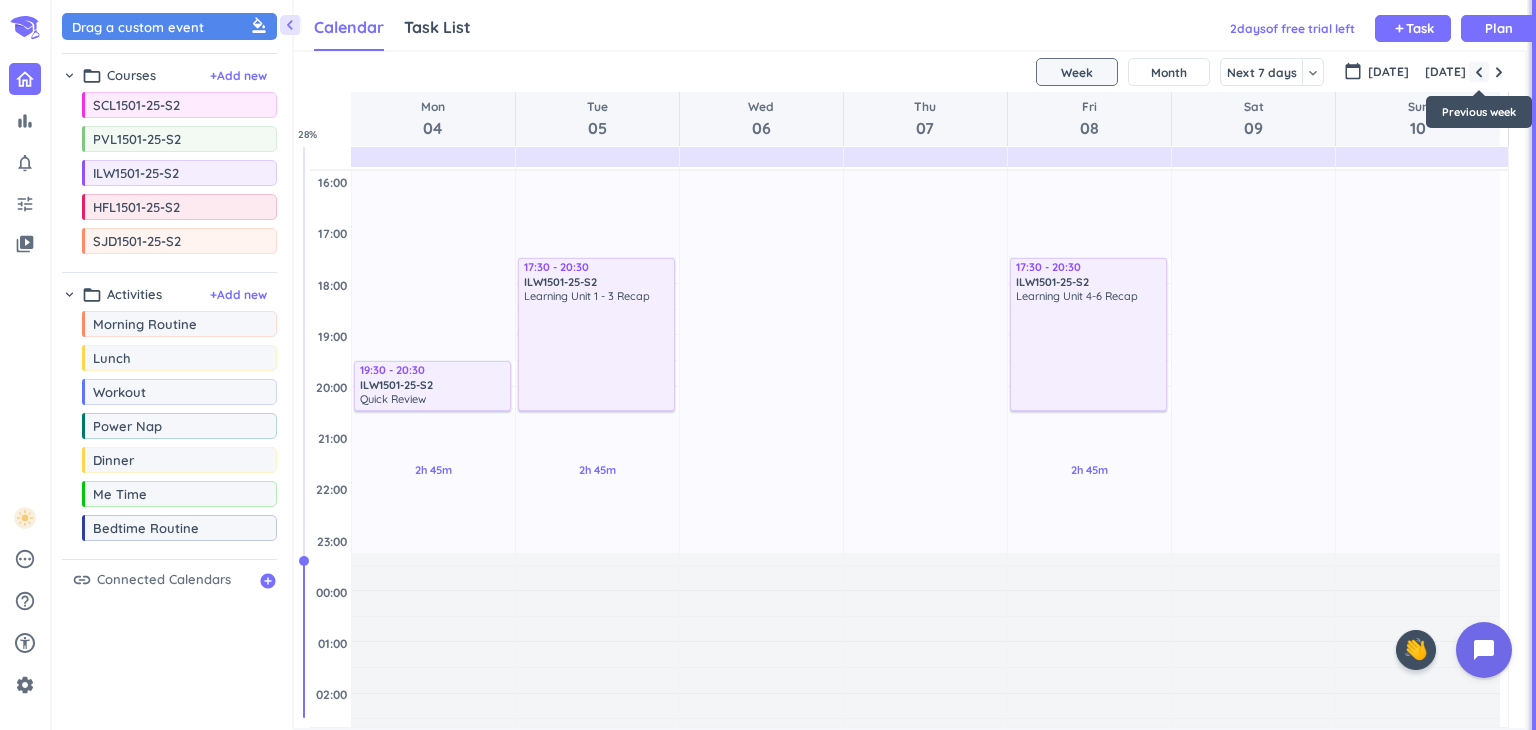 click at bounding box center [1479, 72] 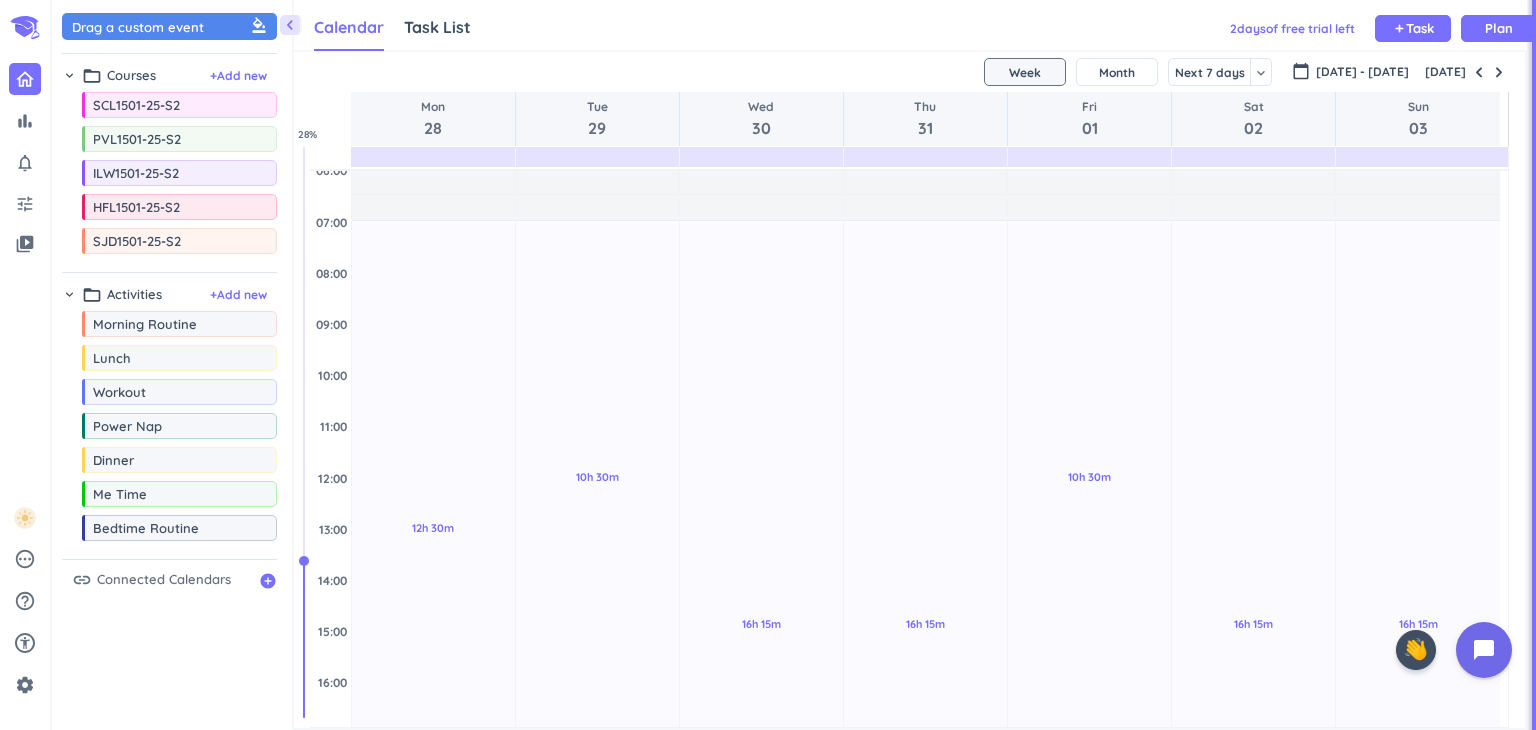 scroll, scrollTop: 604, scrollLeft: 0, axis: vertical 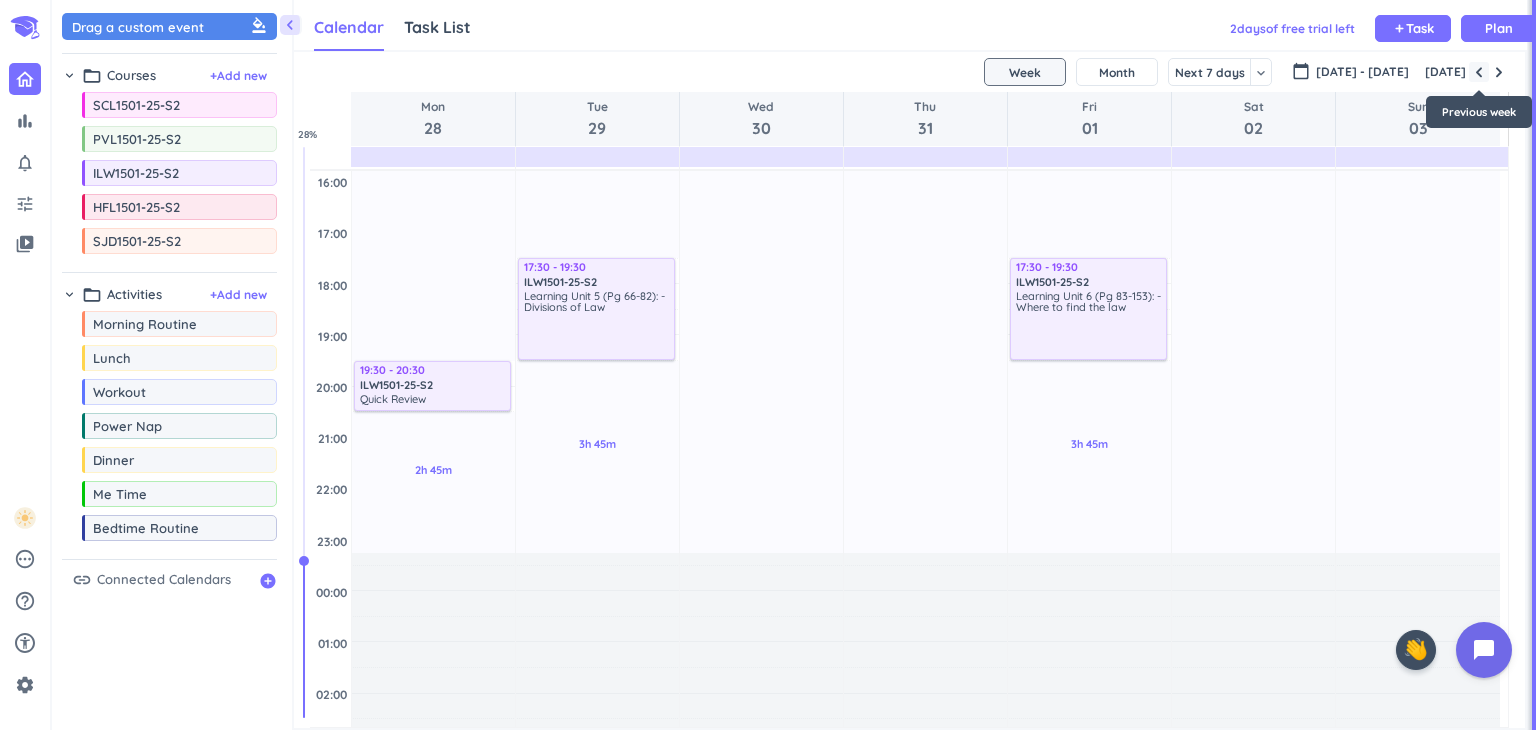 click at bounding box center [1479, 72] 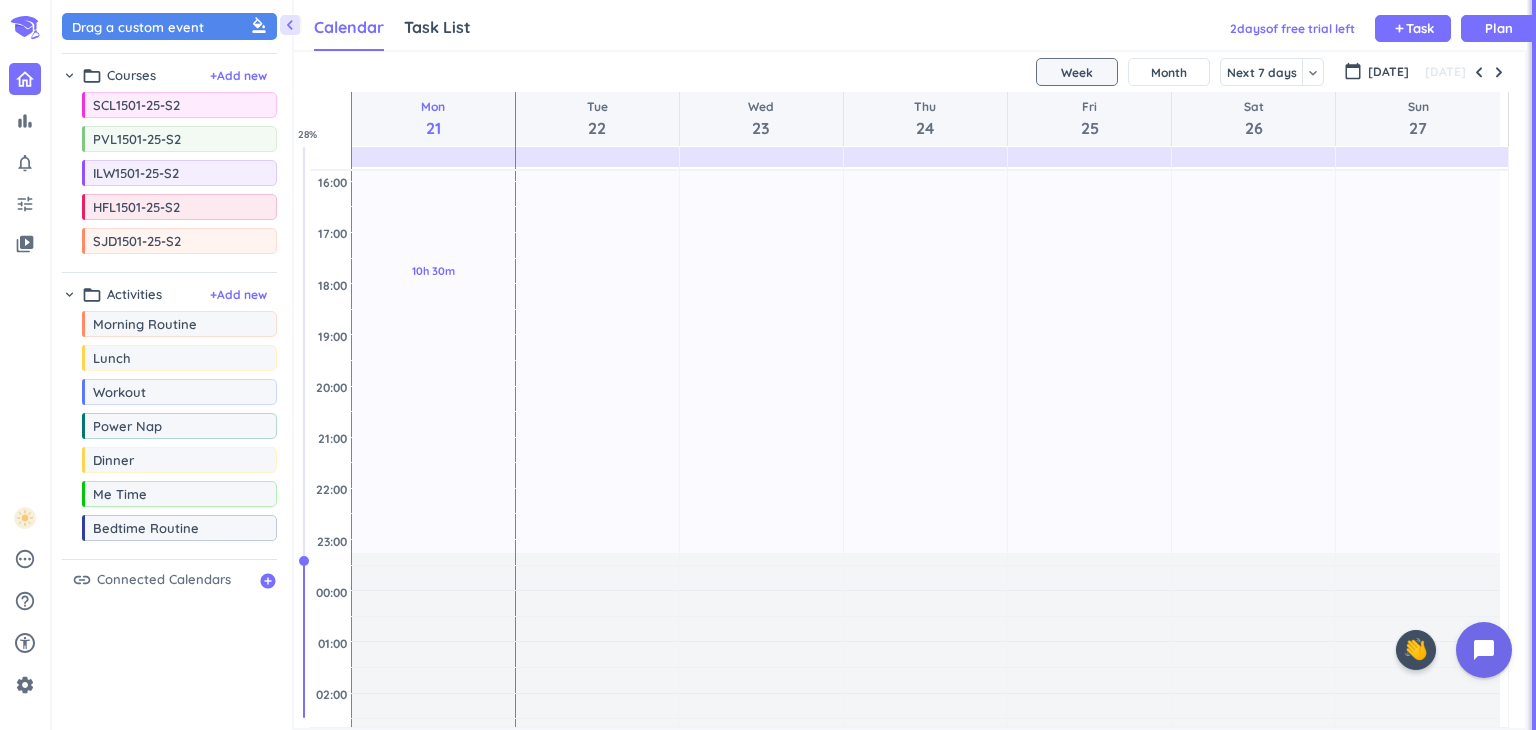 scroll, scrollTop: 304, scrollLeft: 0, axis: vertical 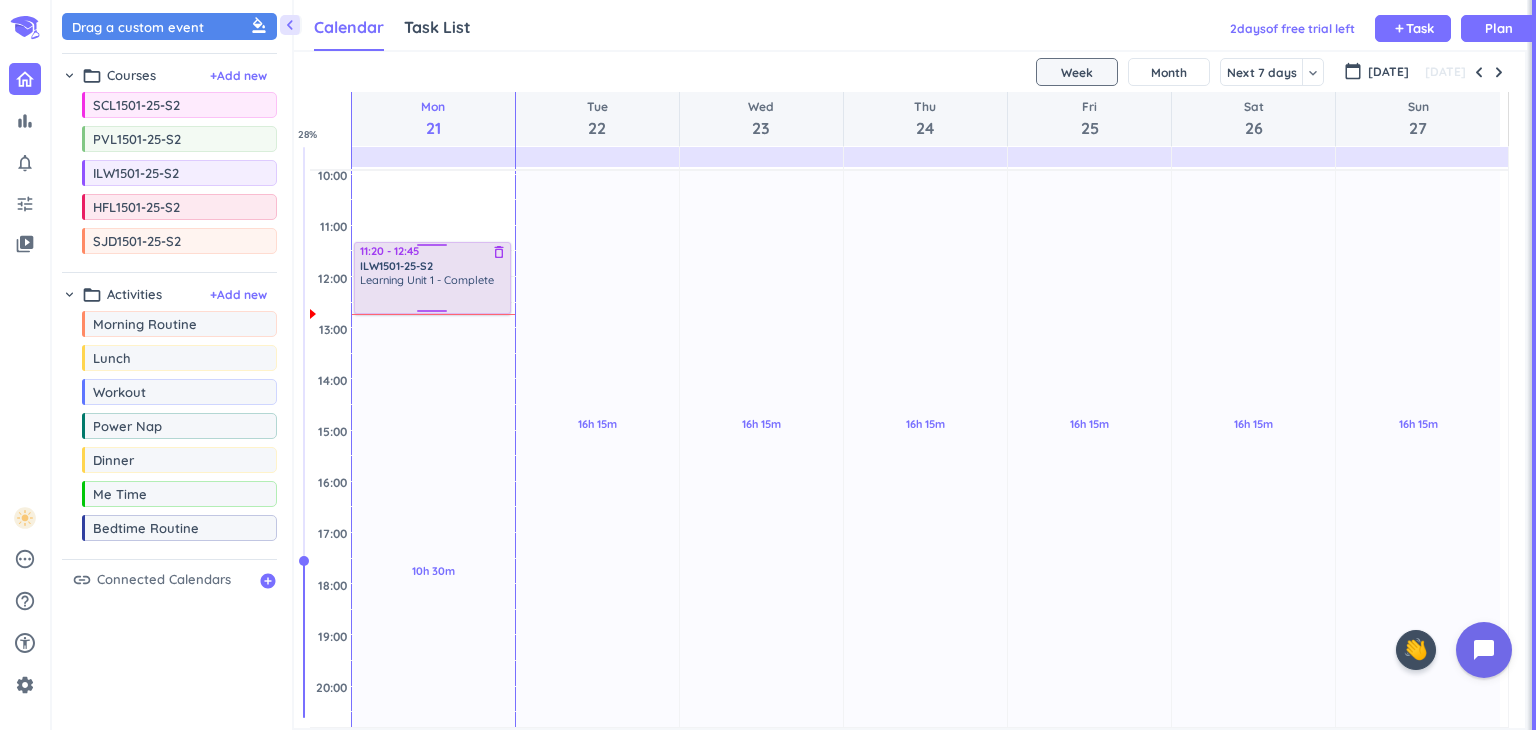 click on "delete_outline" at bounding box center (499, 252) 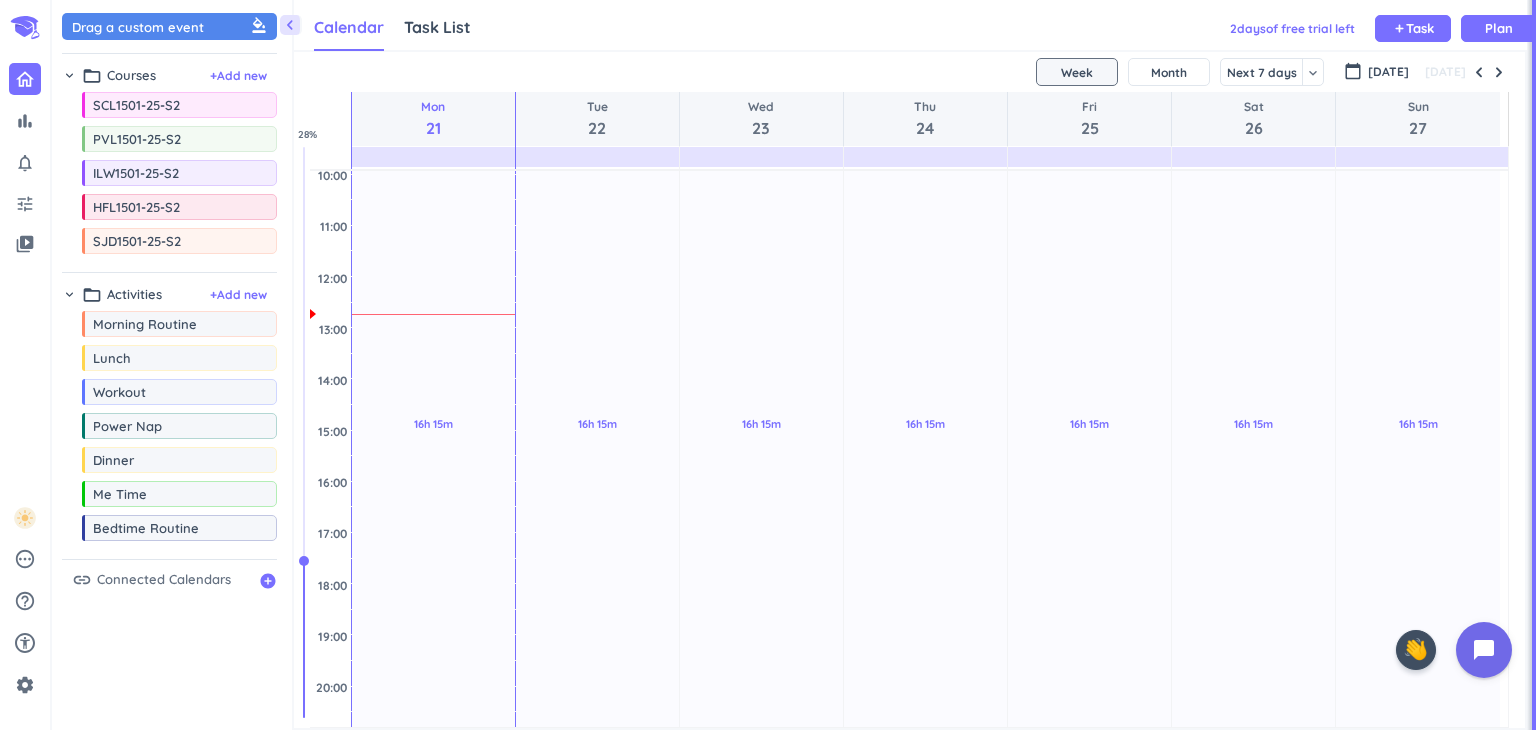 click on "[DATE]" at bounding box center [909, 72] 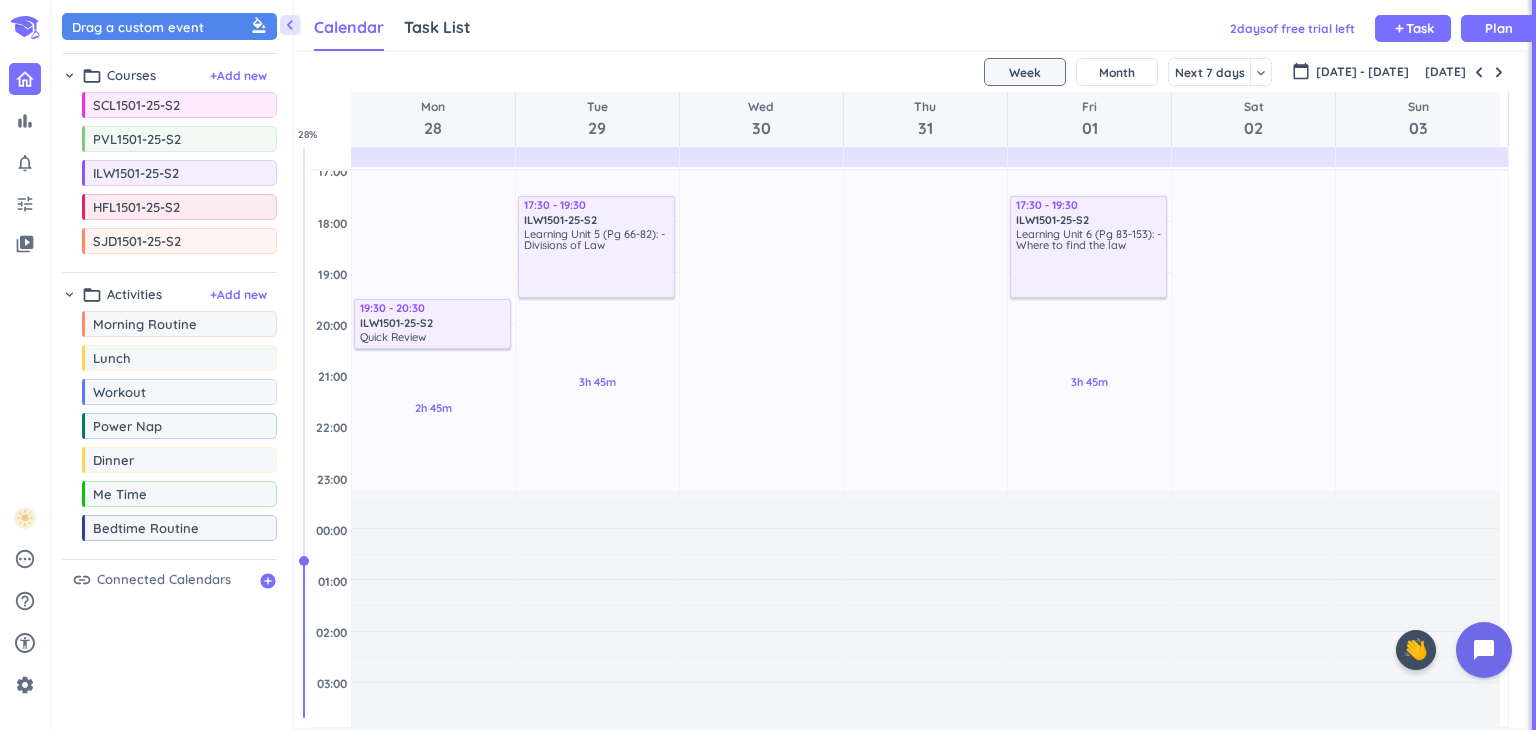 scroll, scrollTop: 672, scrollLeft: 0, axis: vertical 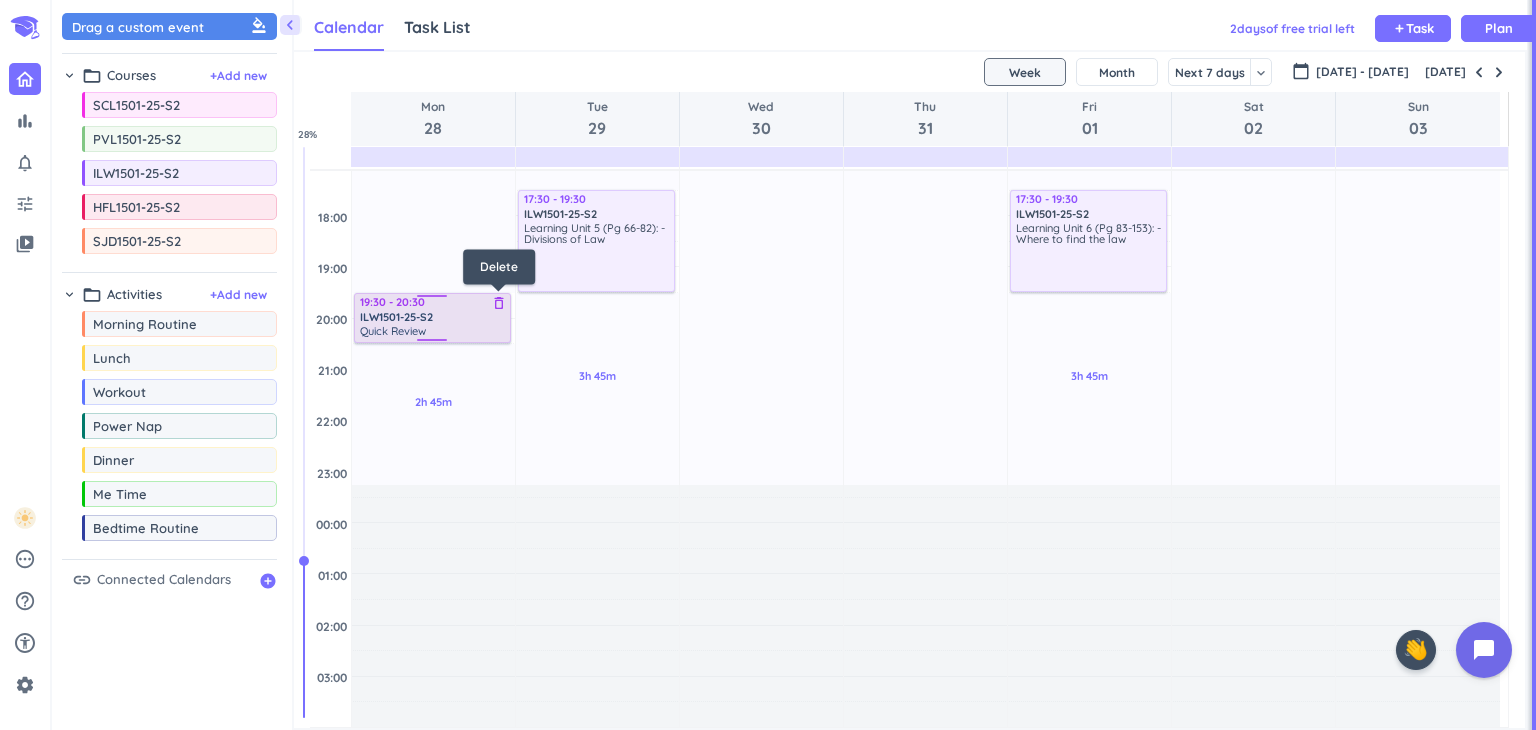 click on "delete_outline" at bounding box center (499, 303) 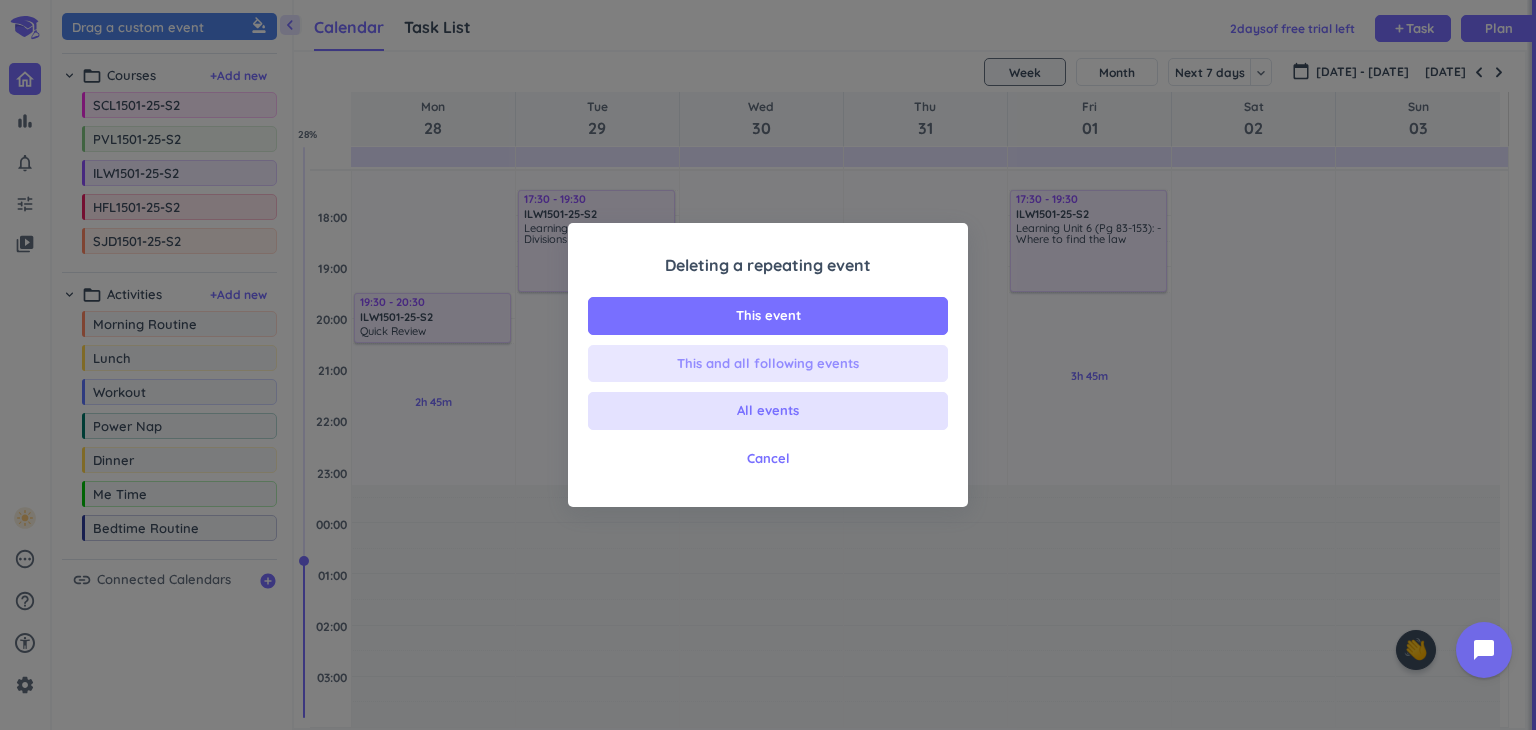 click on "This and all following events" at bounding box center [768, 364] 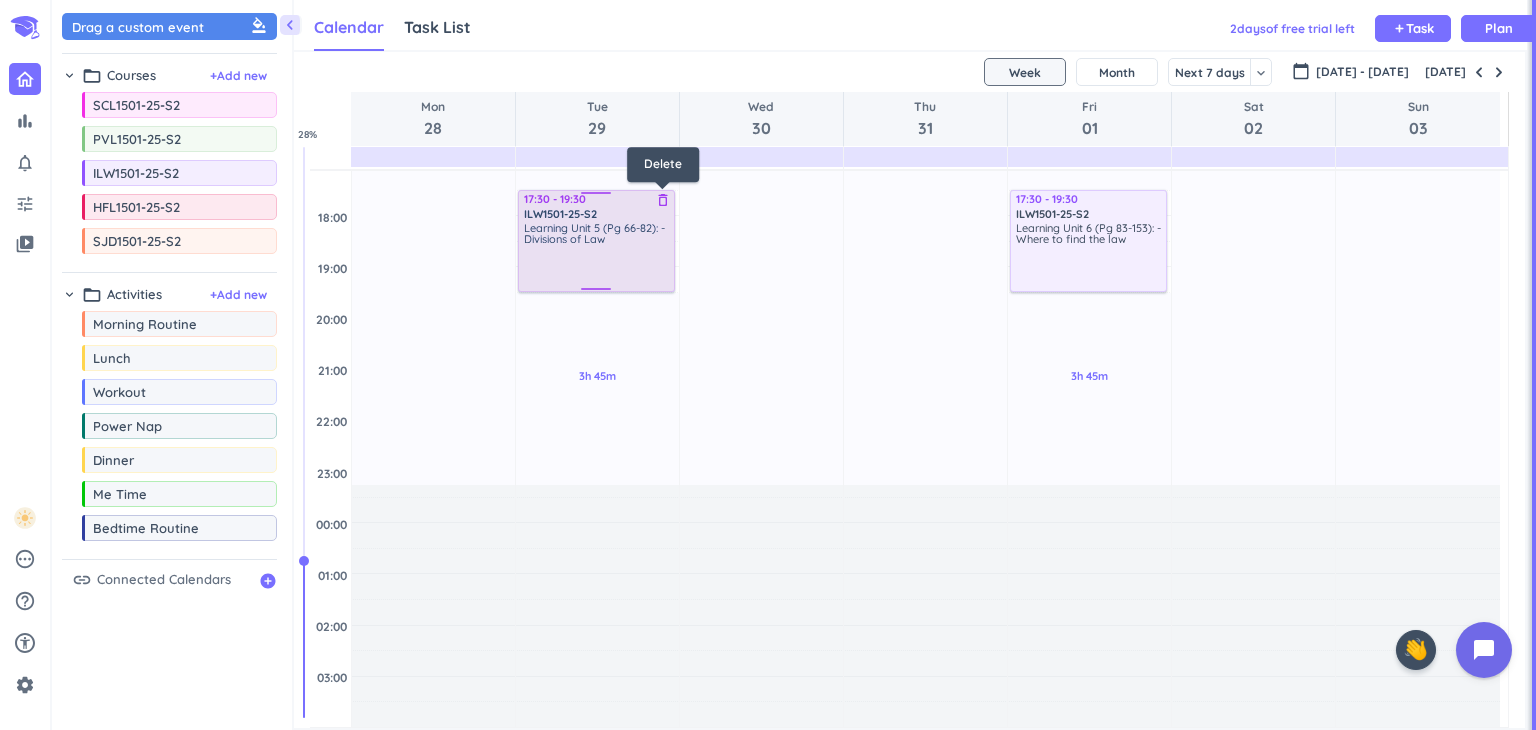 click on "delete_outline" at bounding box center (663, 200) 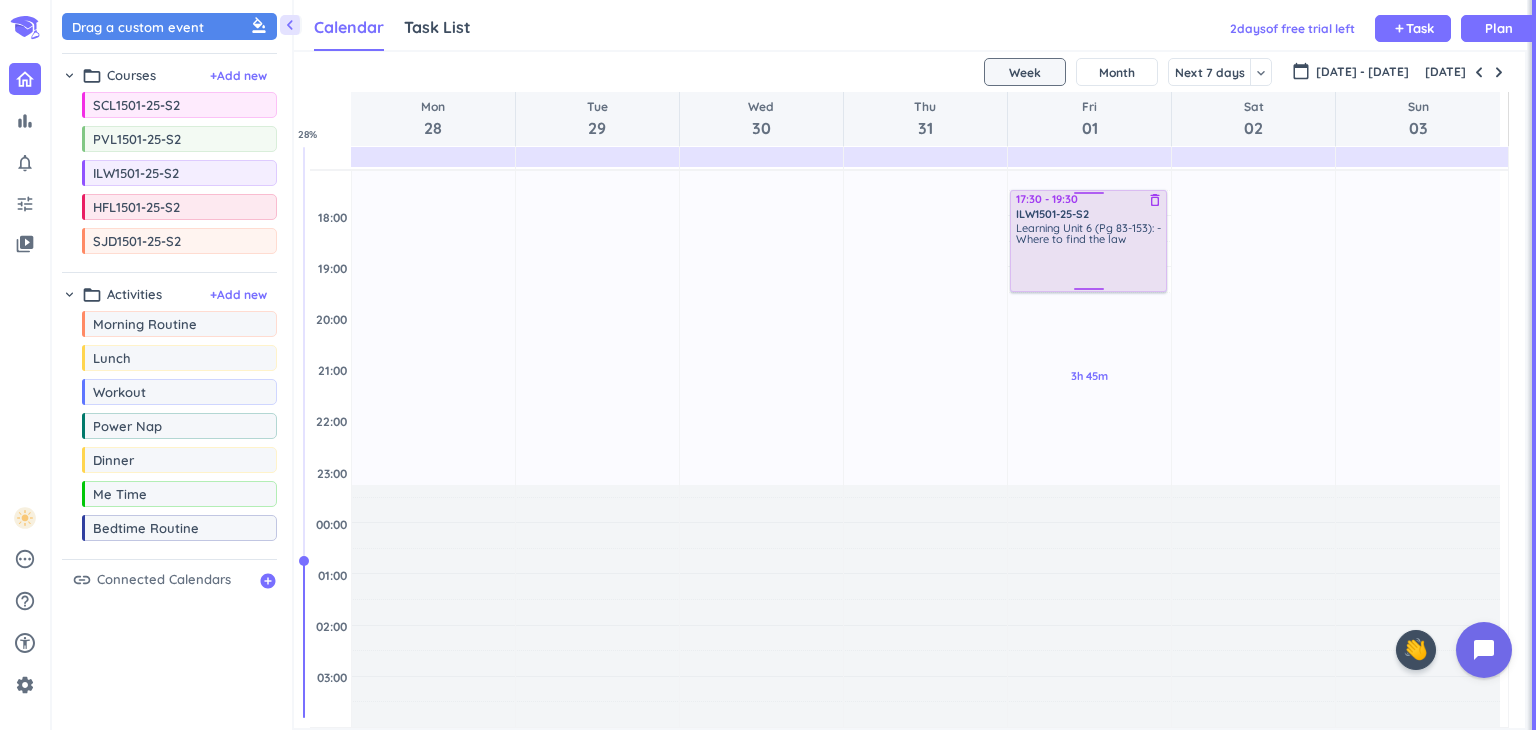 click on "delete_outline" at bounding box center (1155, 200) 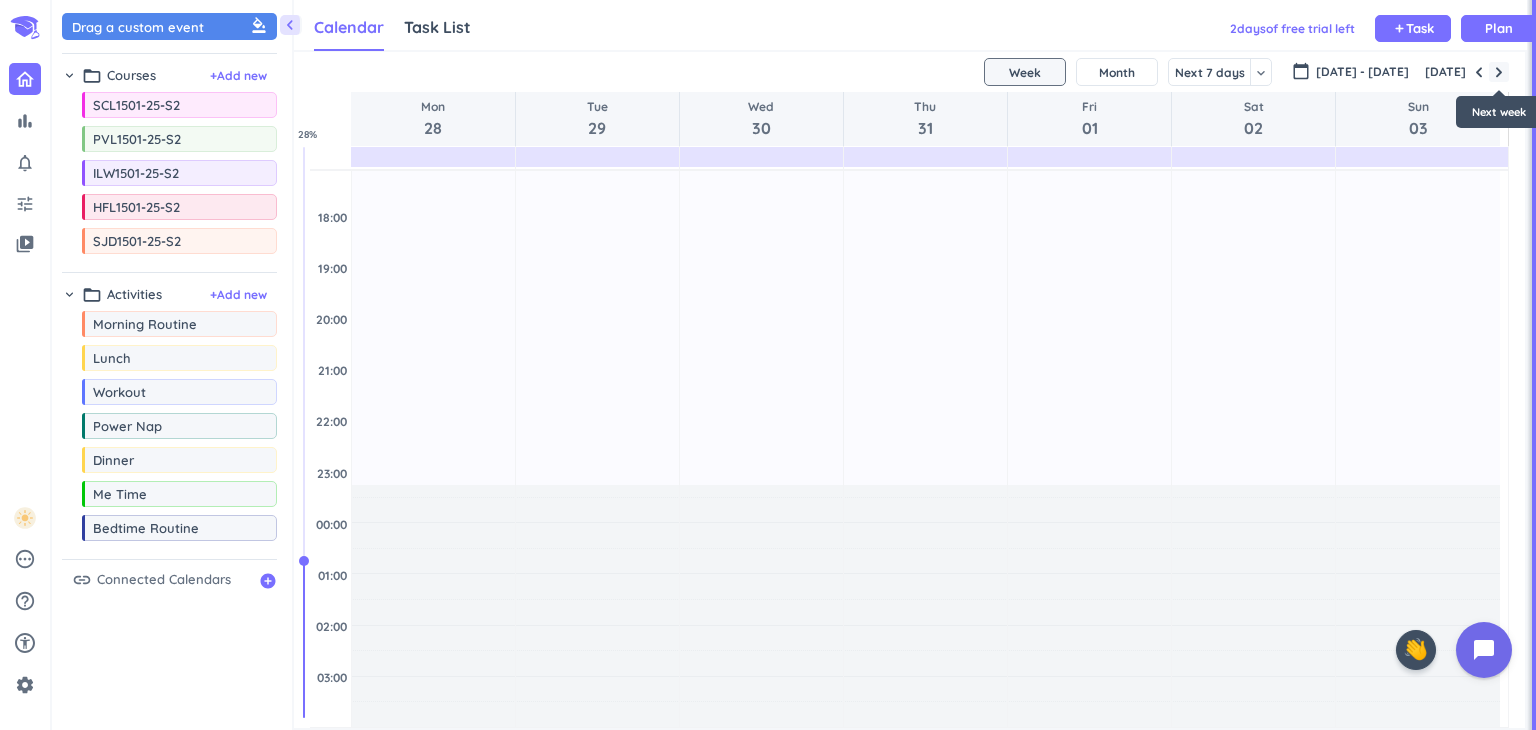 click at bounding box center (1499, 72) 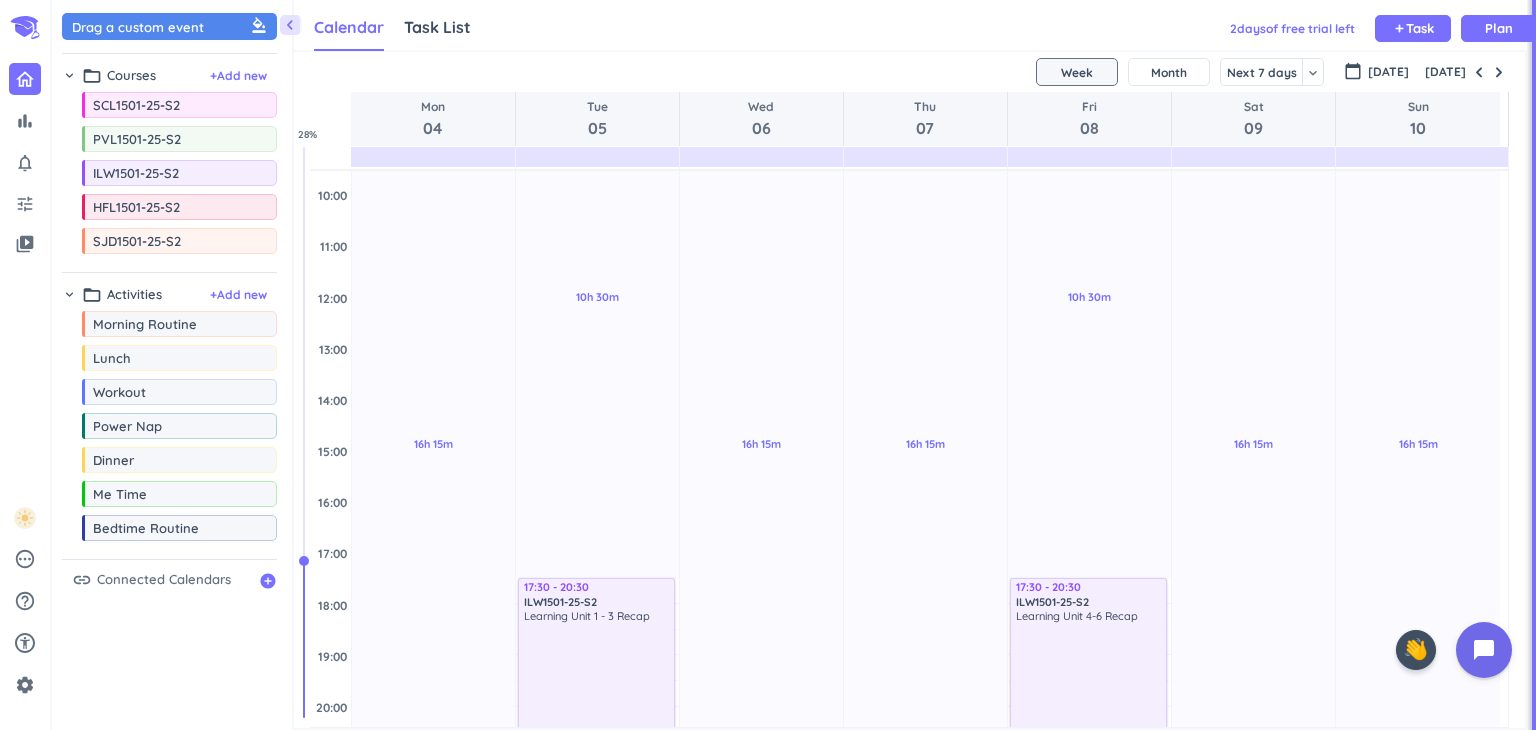 scroll, scrollTop: 604, scrollLeft: 0, axis: vertical 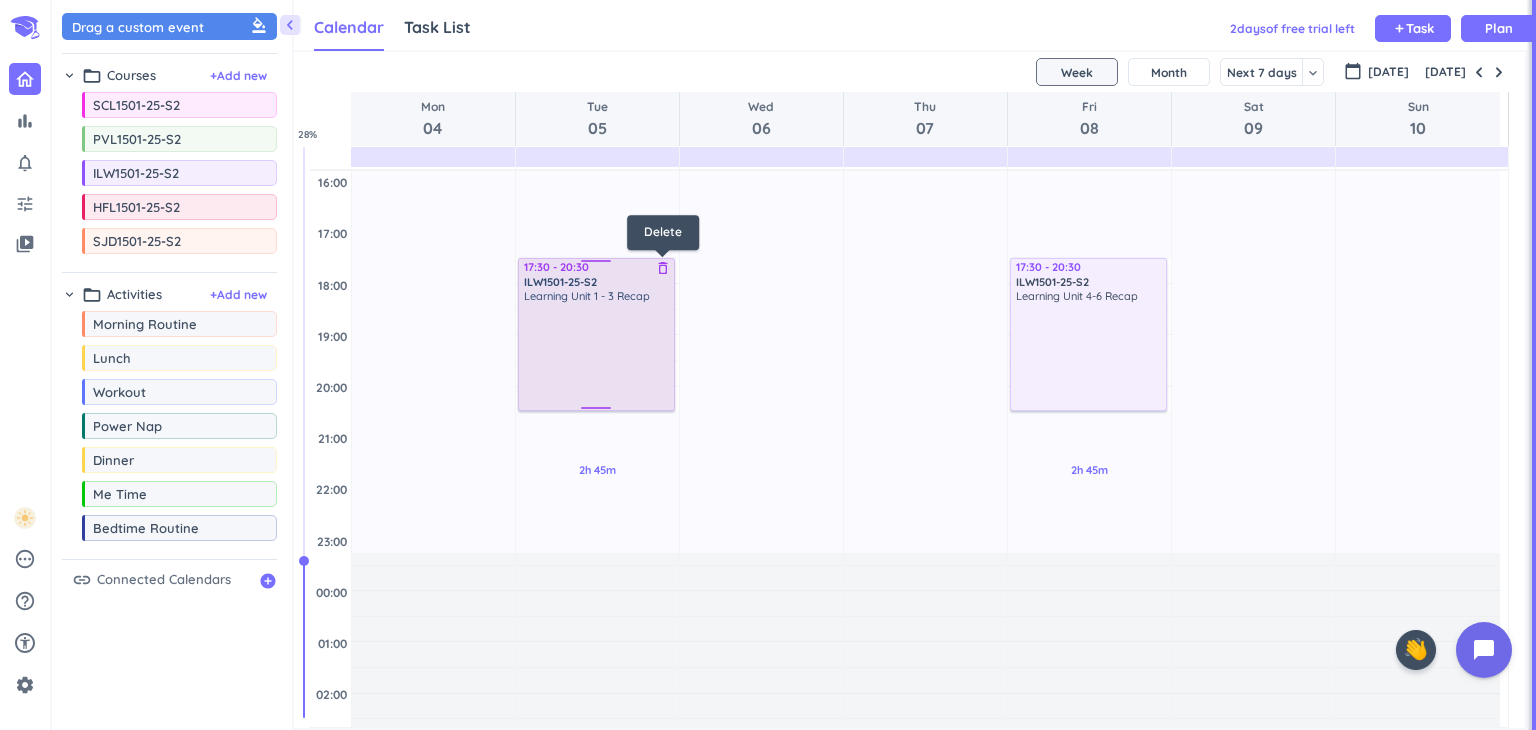 click on "delete_outline" at bounding box center (663, 268) 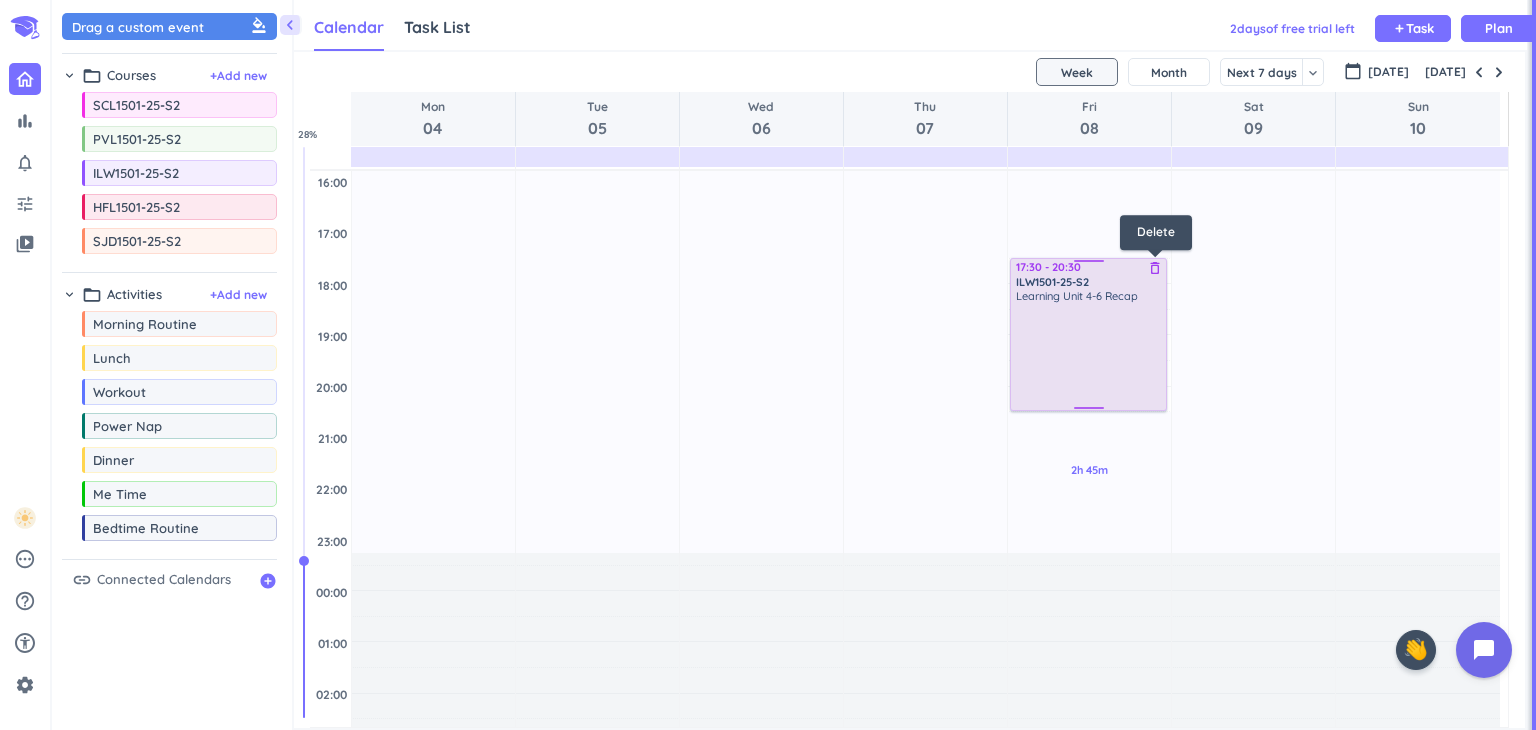 click on "delete_outline" at bounding box center [1155, 268] 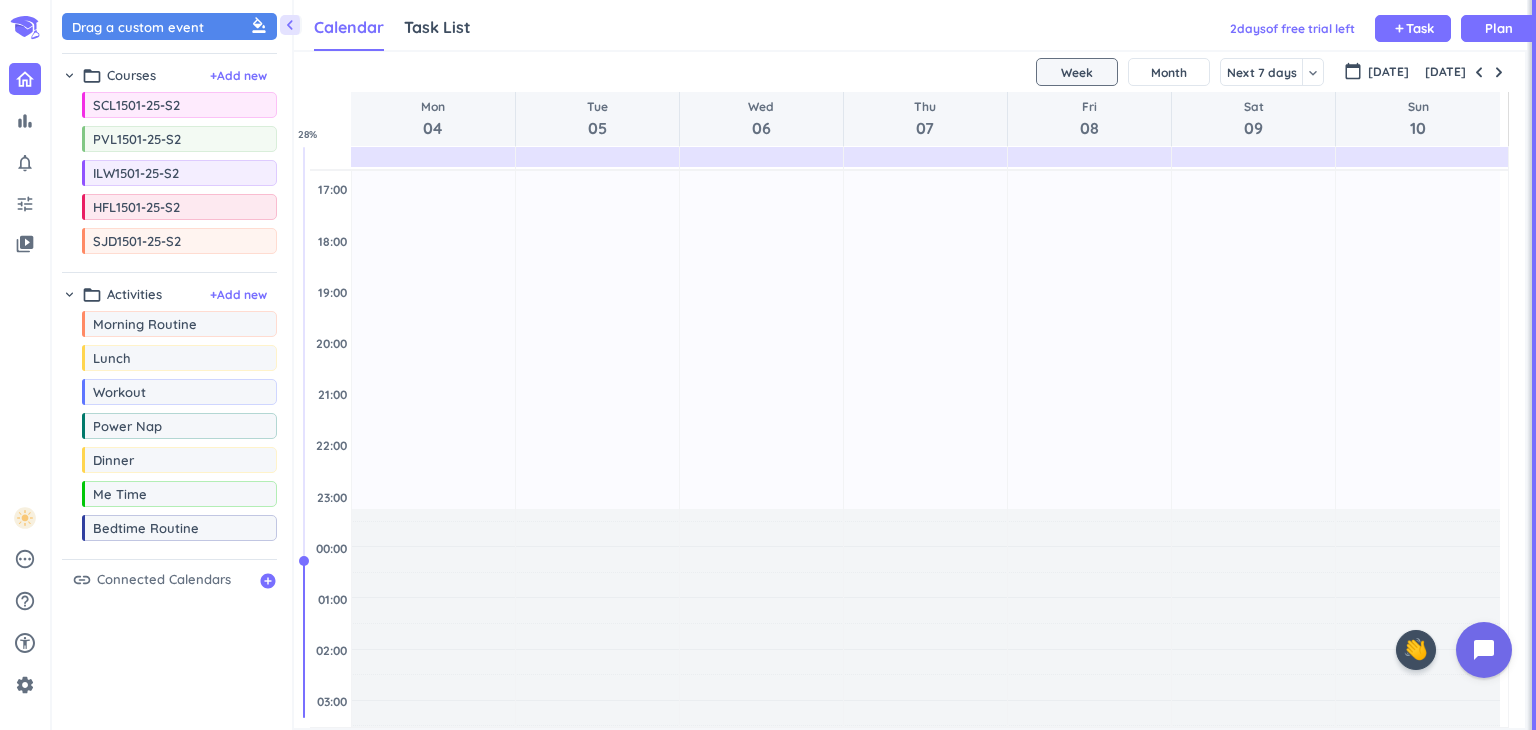 scroll, scrollTop: 672, scrollLeft: 0, axis: vertical 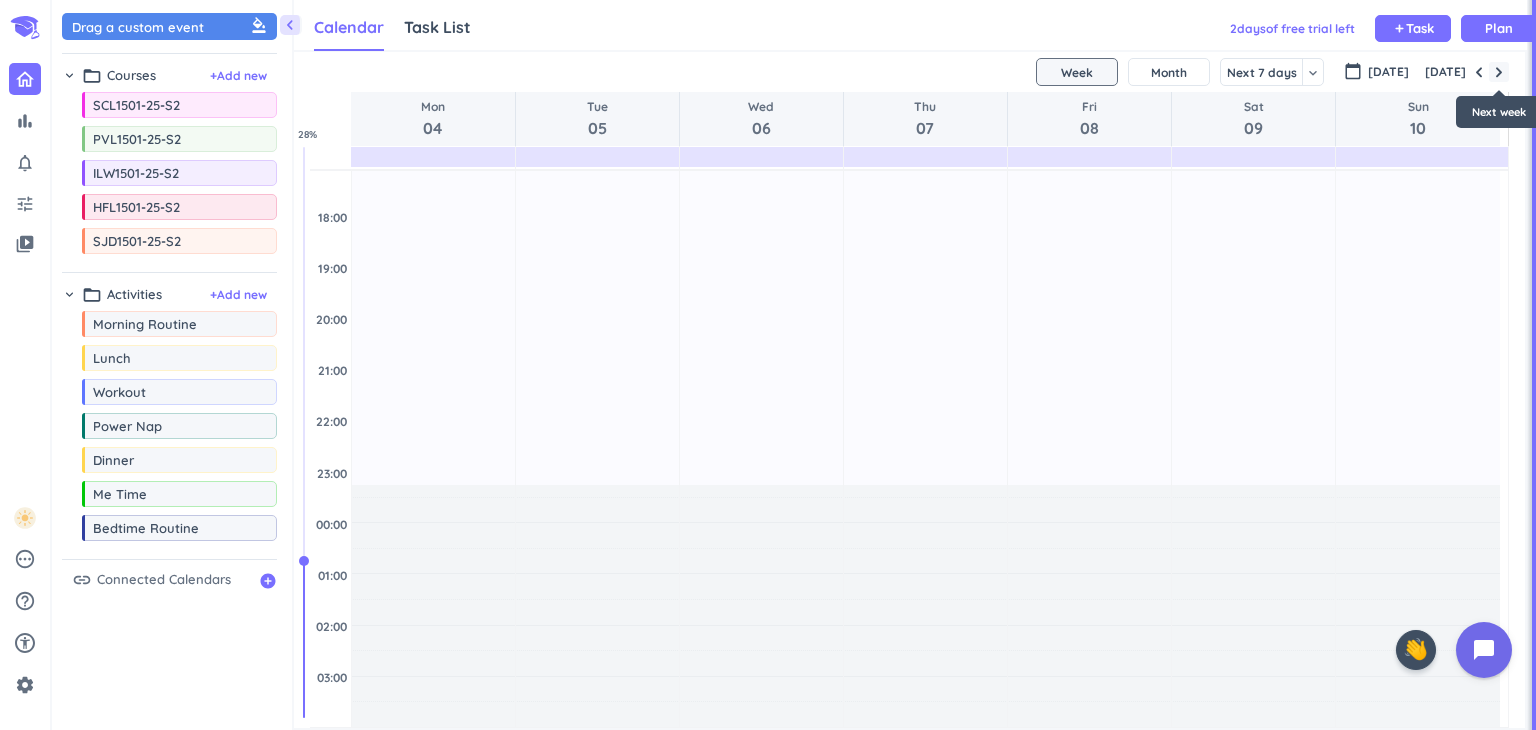 click at bounding box center (1499, 72) 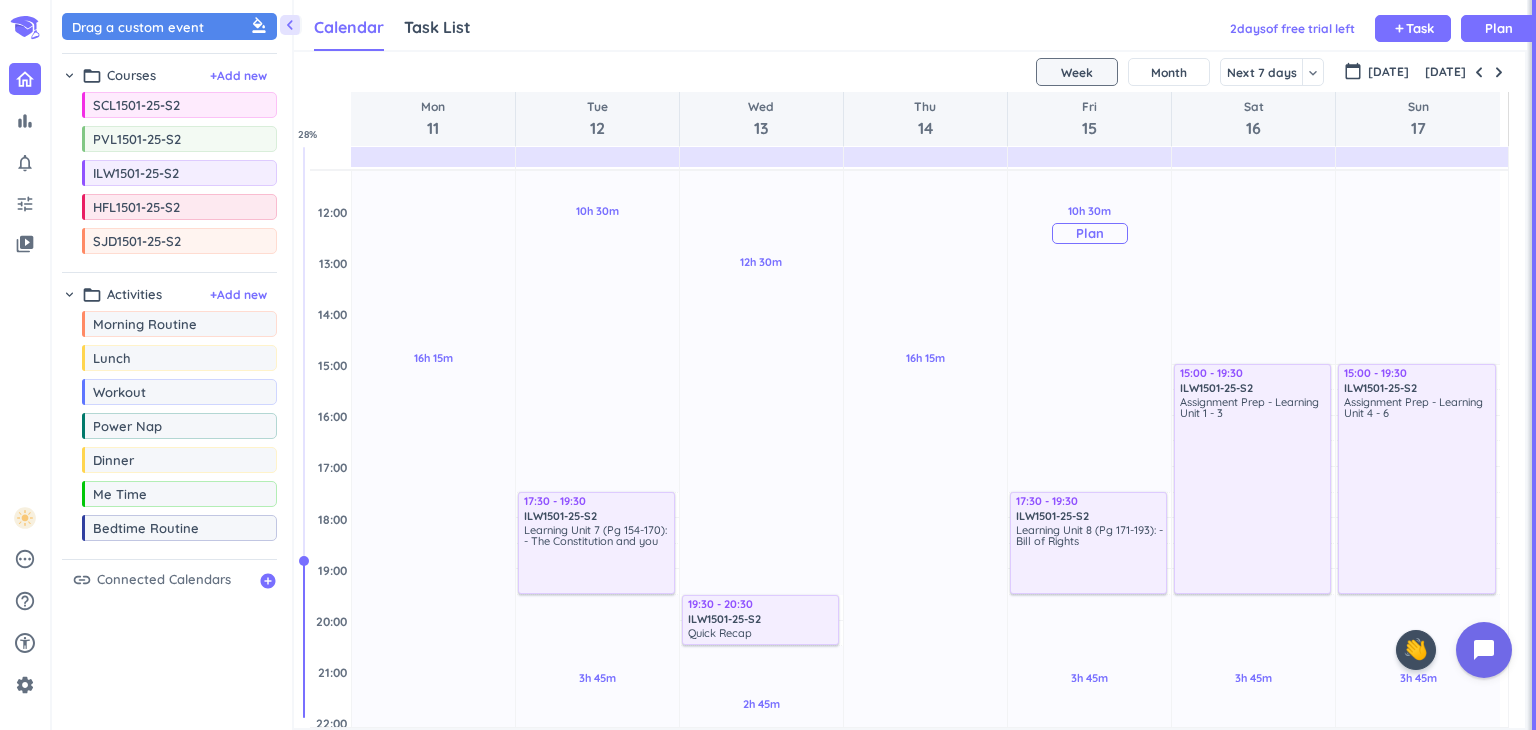 scroll, scrollTop: 404, scrollLeft: 0, axis: vertical 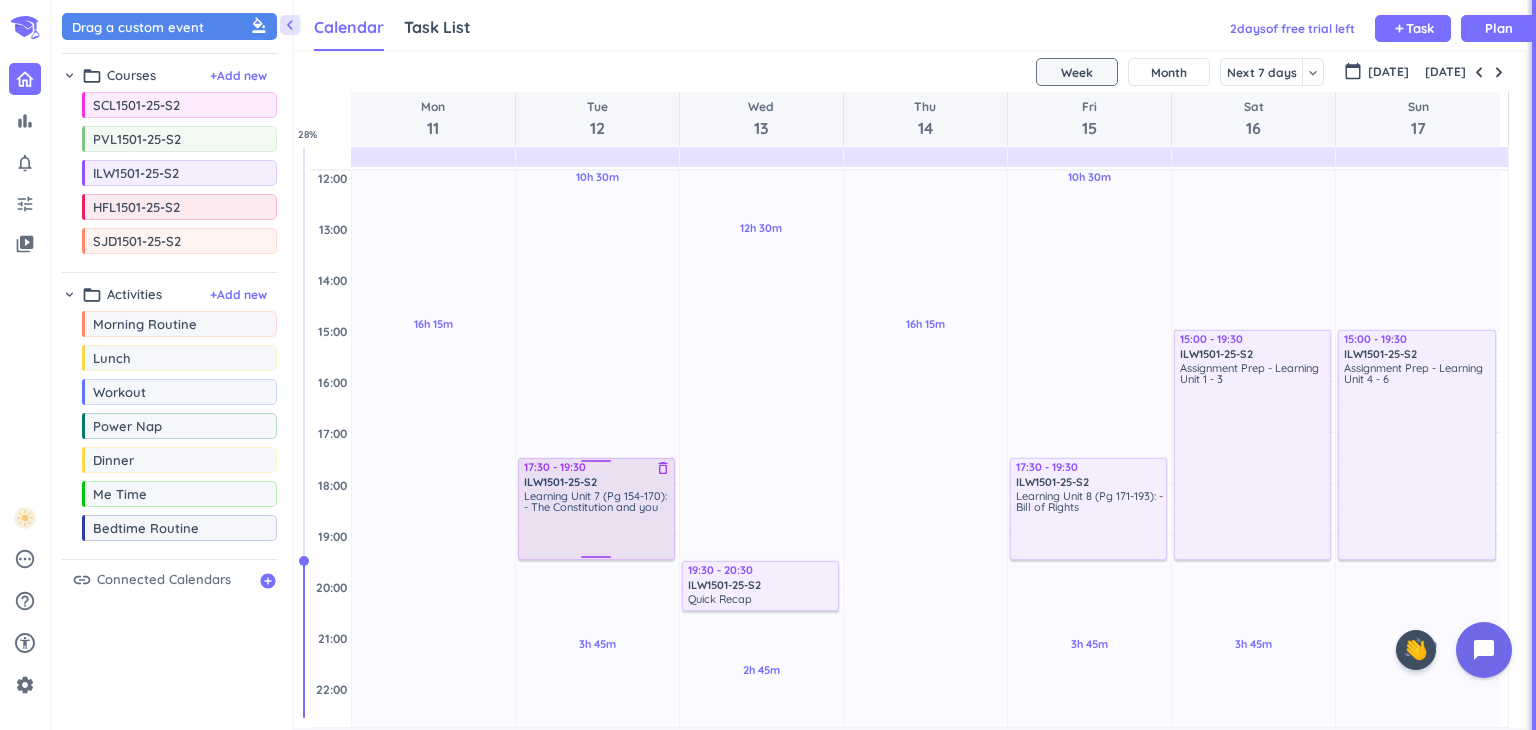 click on "delete_outline" at bounding box center (663, 468) 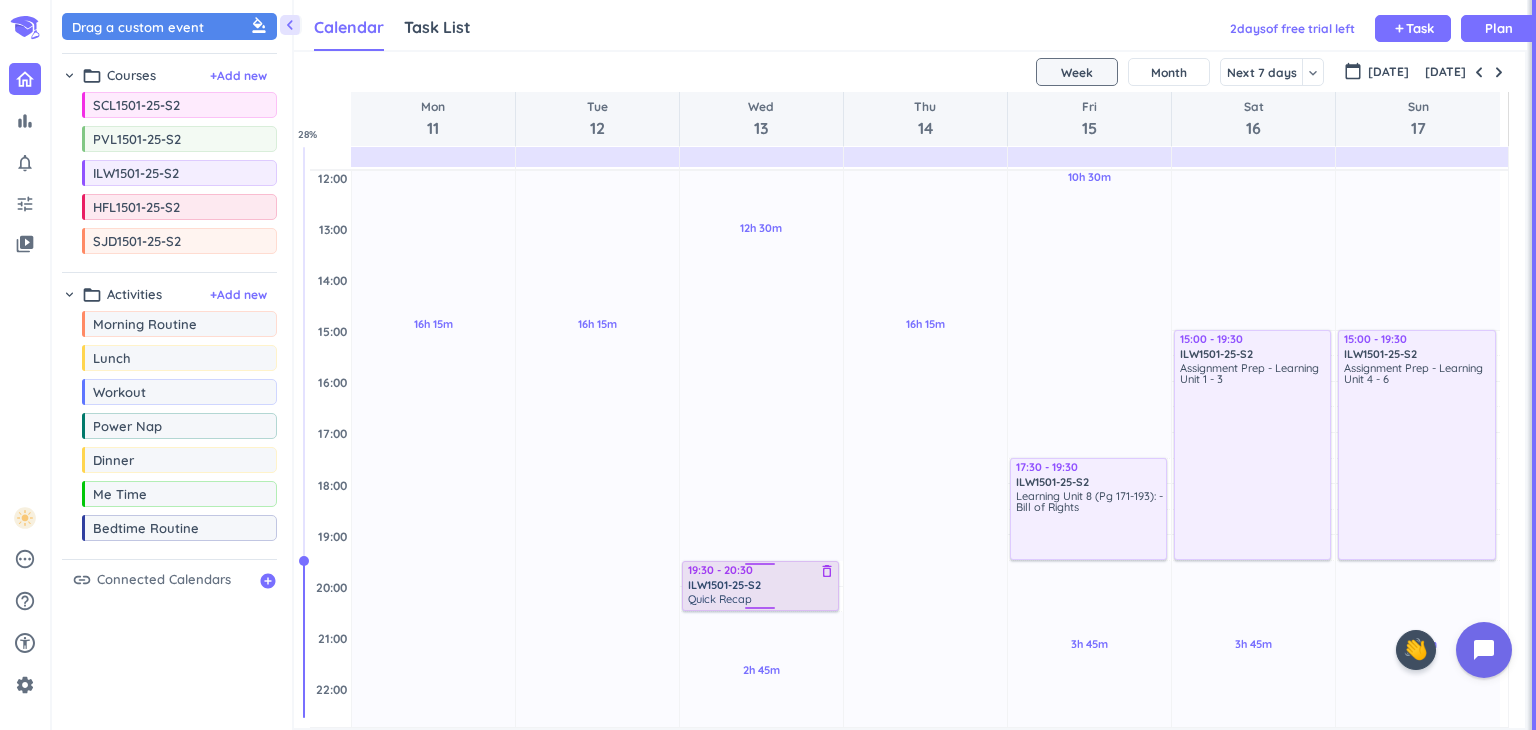 click on "delete_outline" at bounding box center [827, 571] 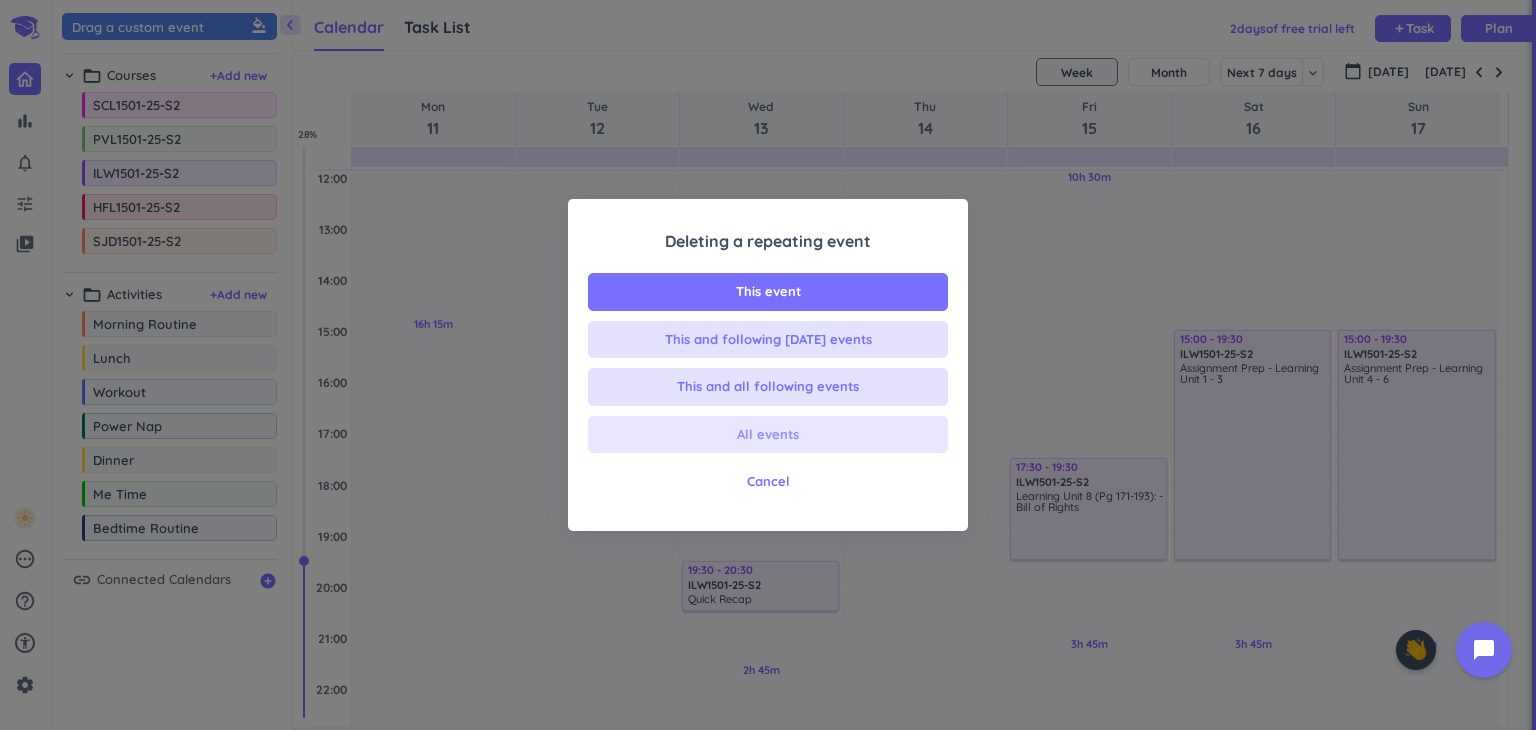 click on "All events" at bounding box center [768, 435] 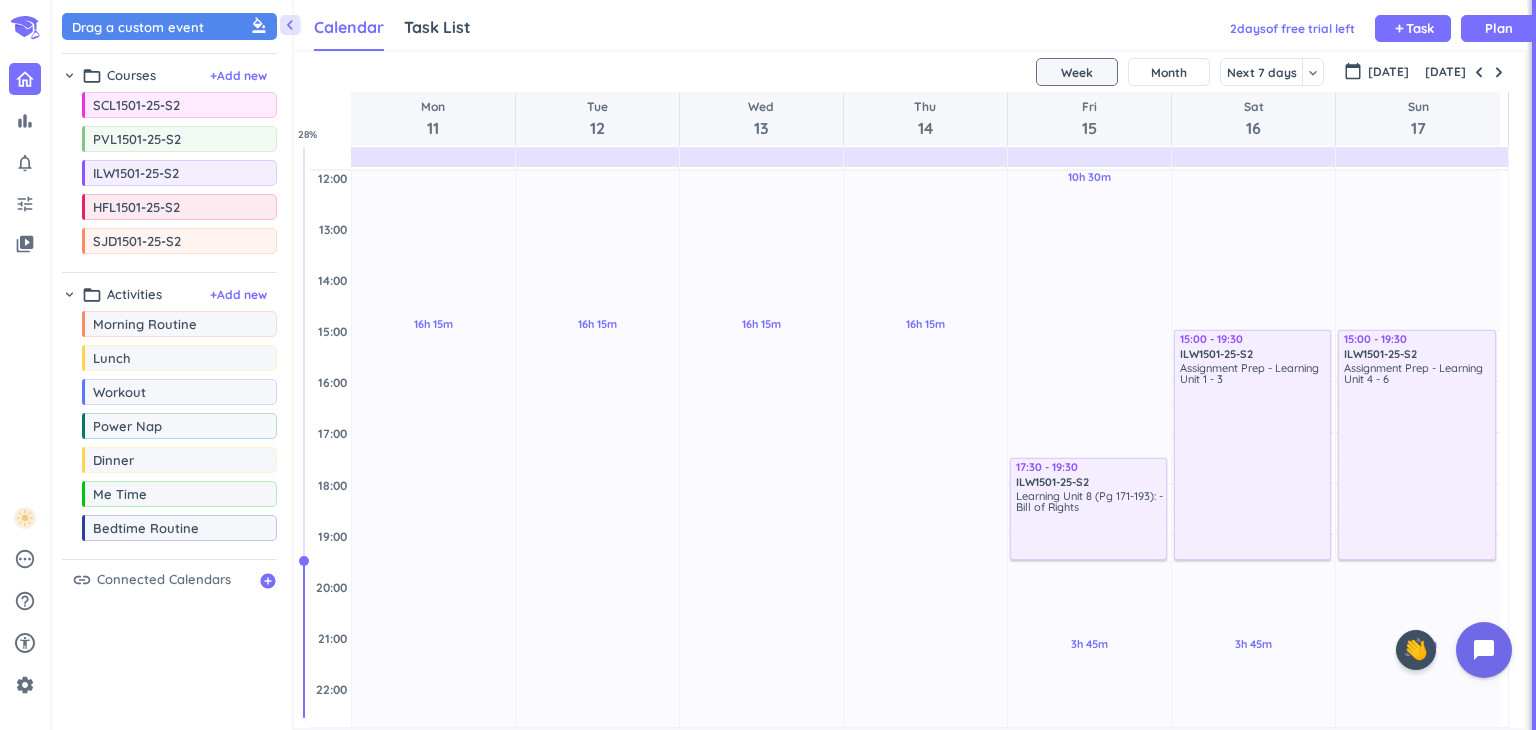 click on "delete_outline" at bounding box center (1155, 468) 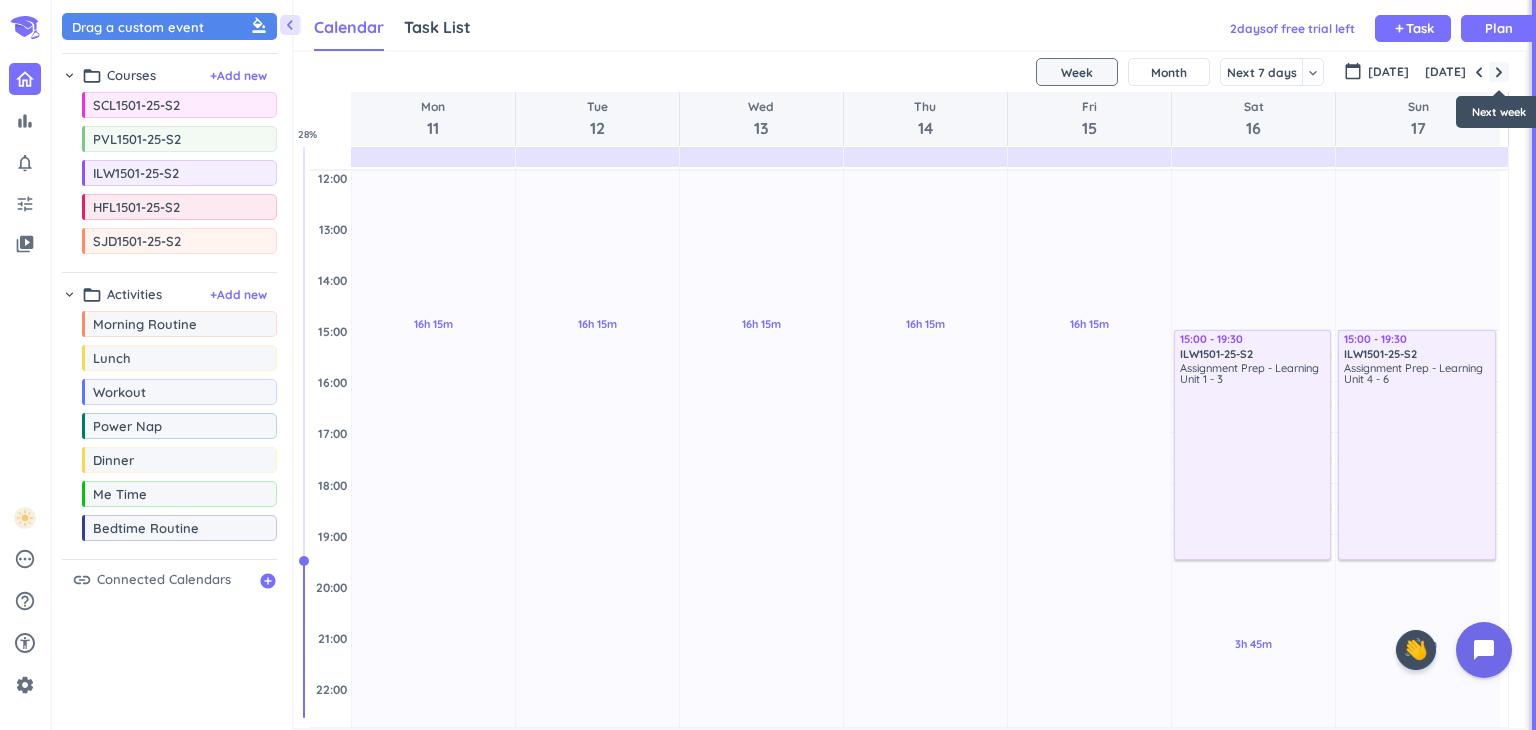 click at bounding box center (1499, 72) 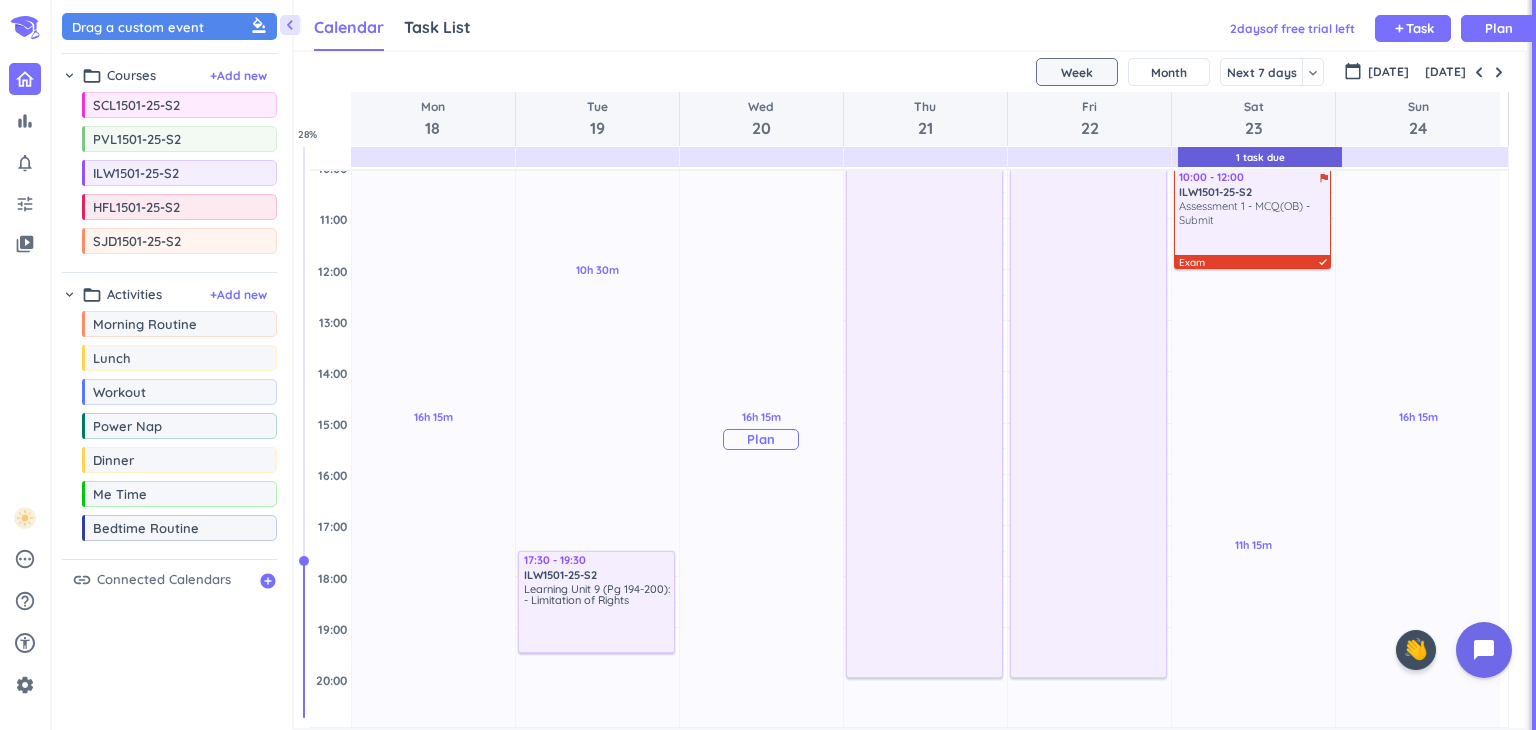 scroll, scrollTop: 204, scrollLeft: 0, axis: vertical 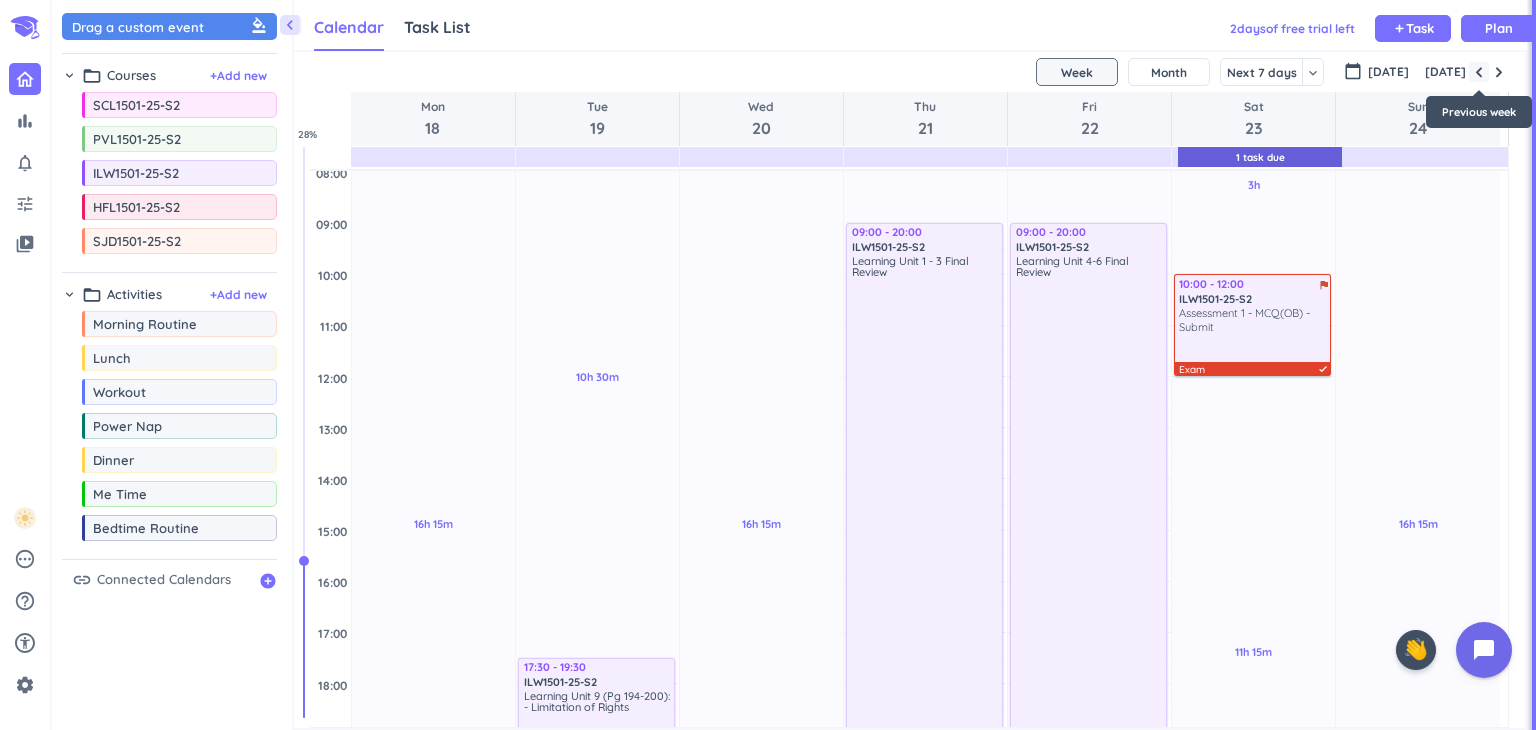 click at bounding box center [1479, 72] 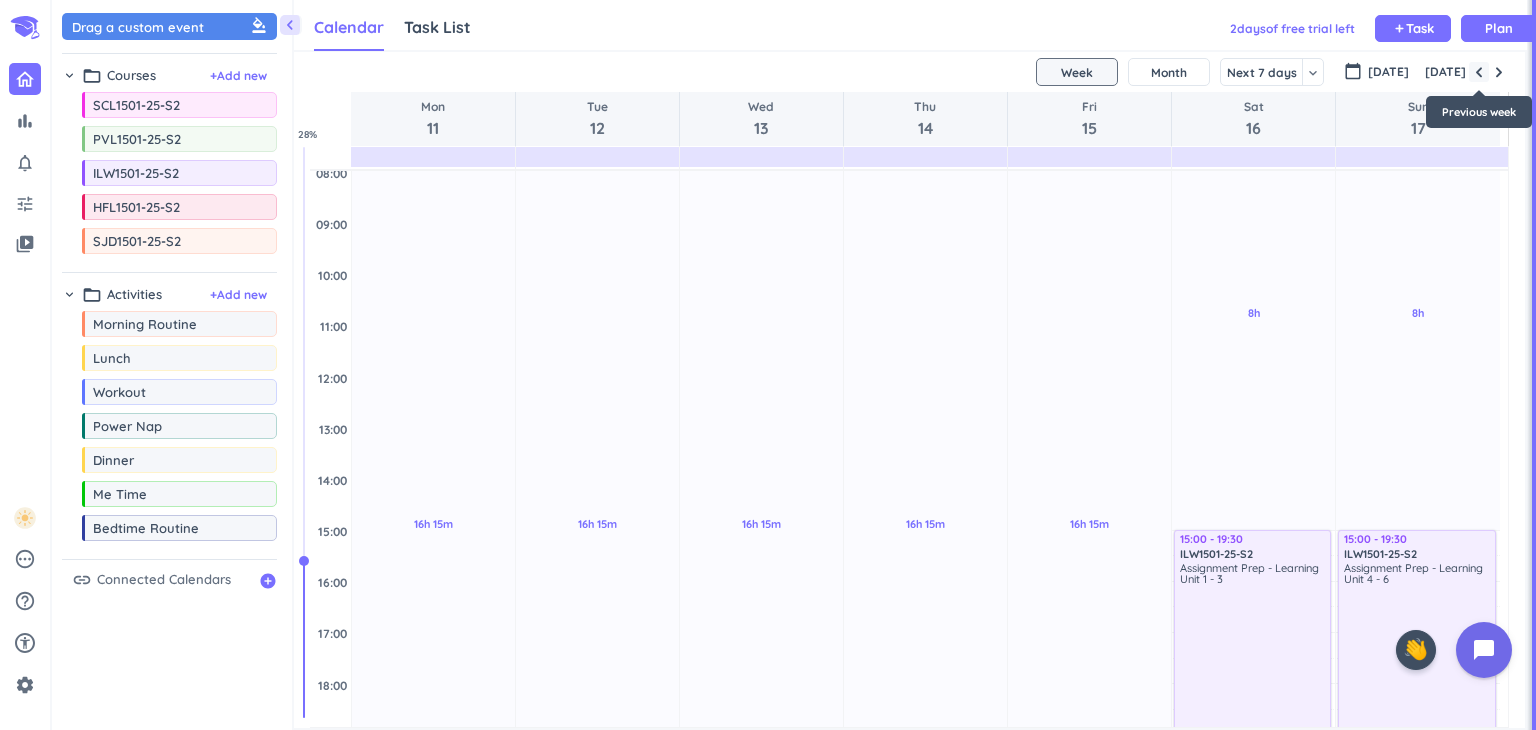 scroll, scrollTop: 104, scrollLeft: 0, axis: vertical 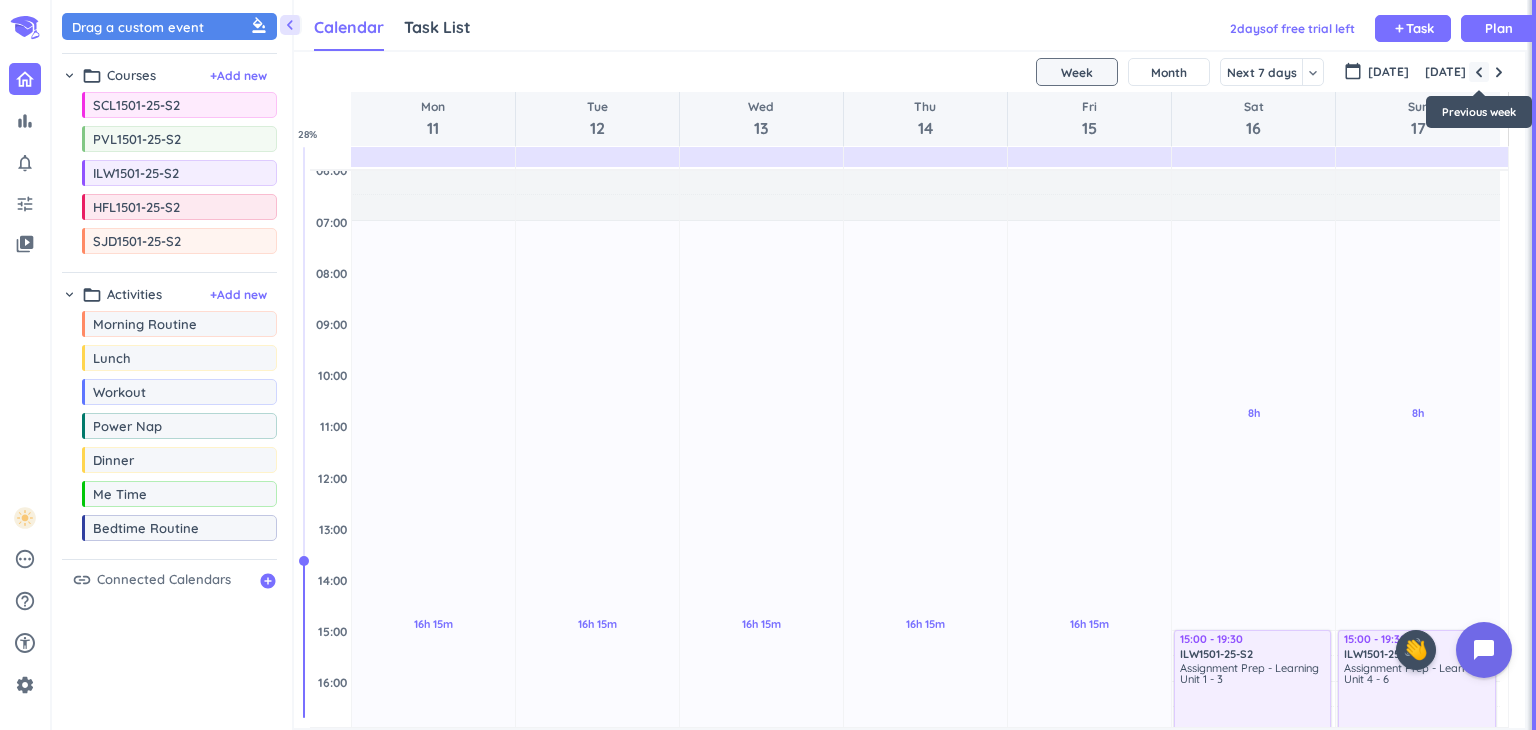 click at bounding box center [1479, 72] 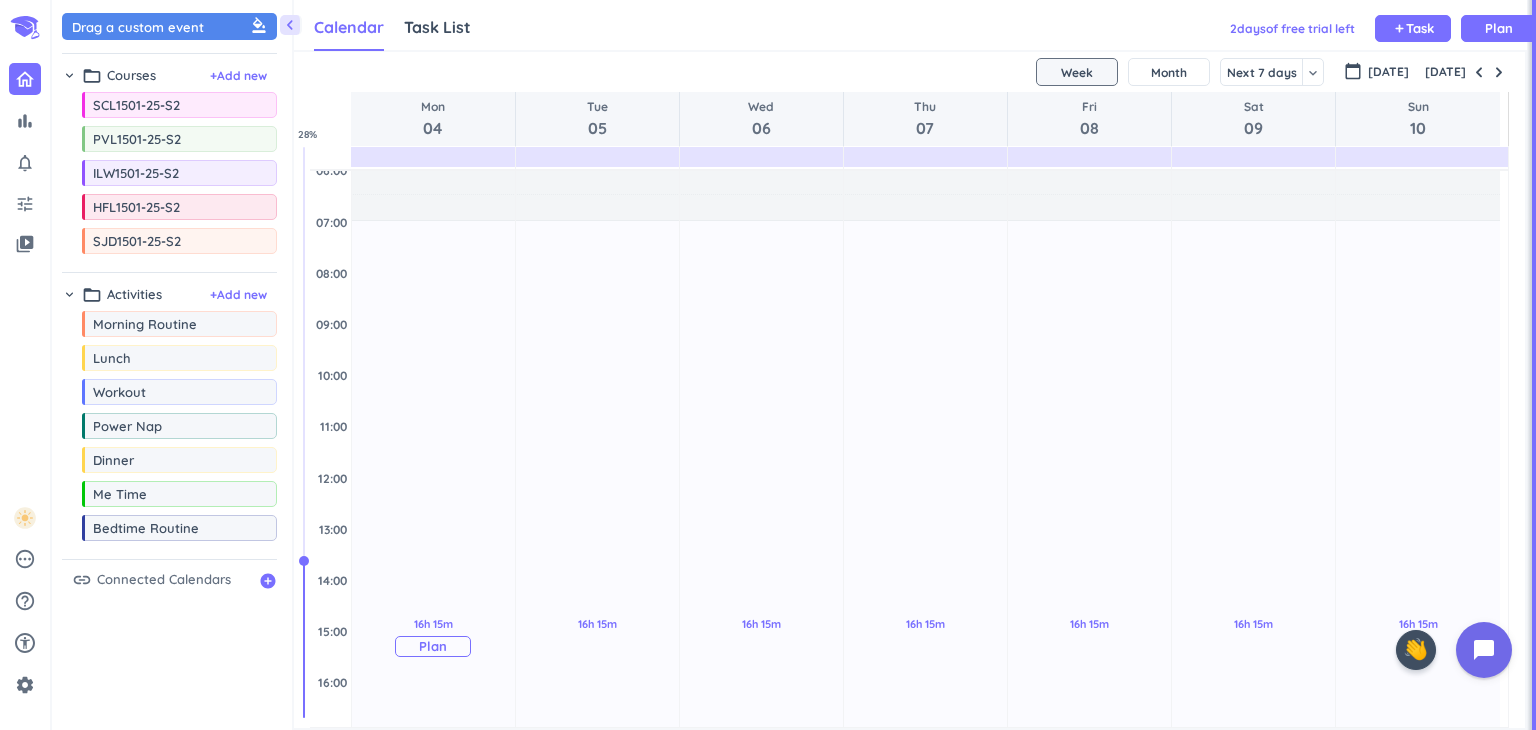 click on "Plan" at bounding box center [433, 646] 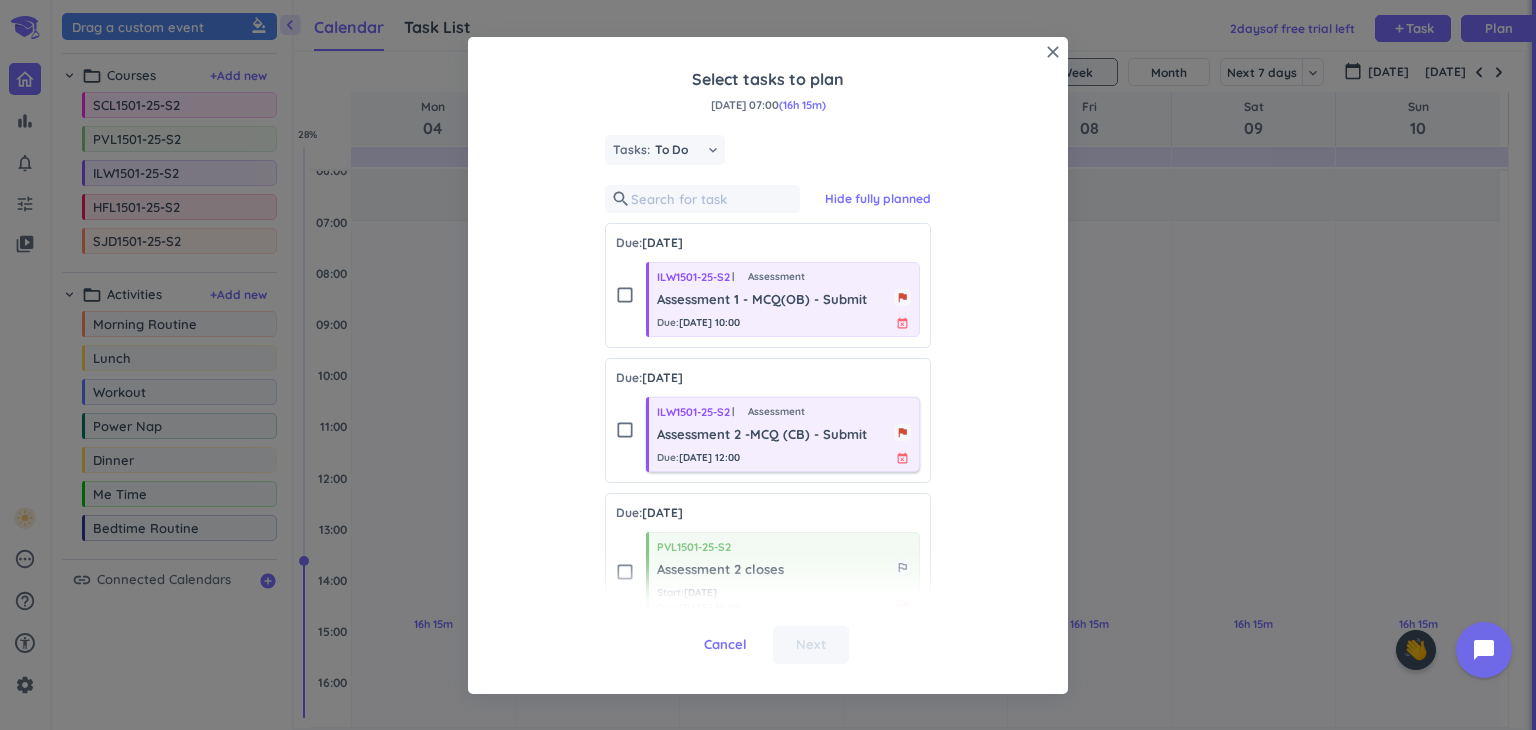 scroll, scrollTop: 40, scrollLeft: 0, axis: vertical 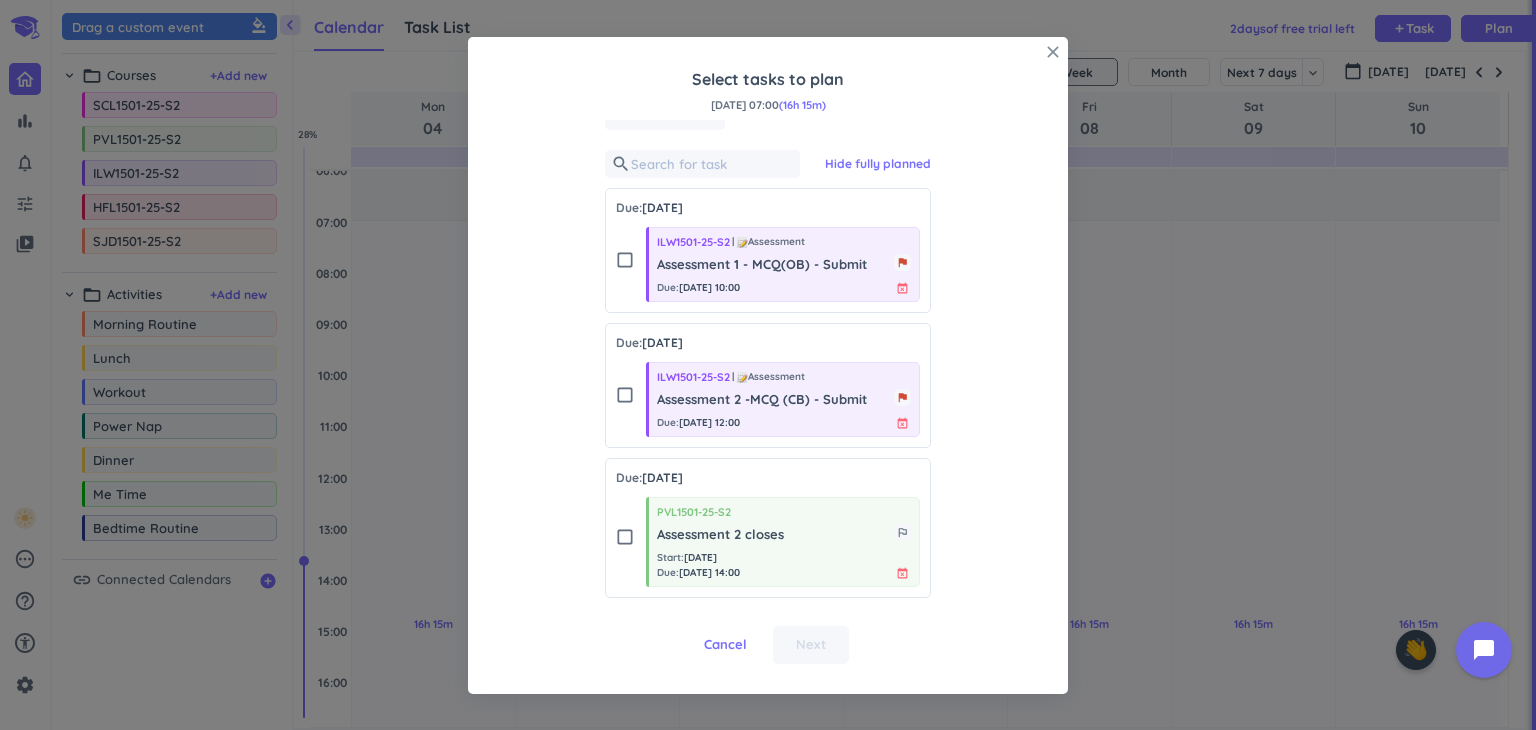 click on "close" at bounding box center [1053, 52] 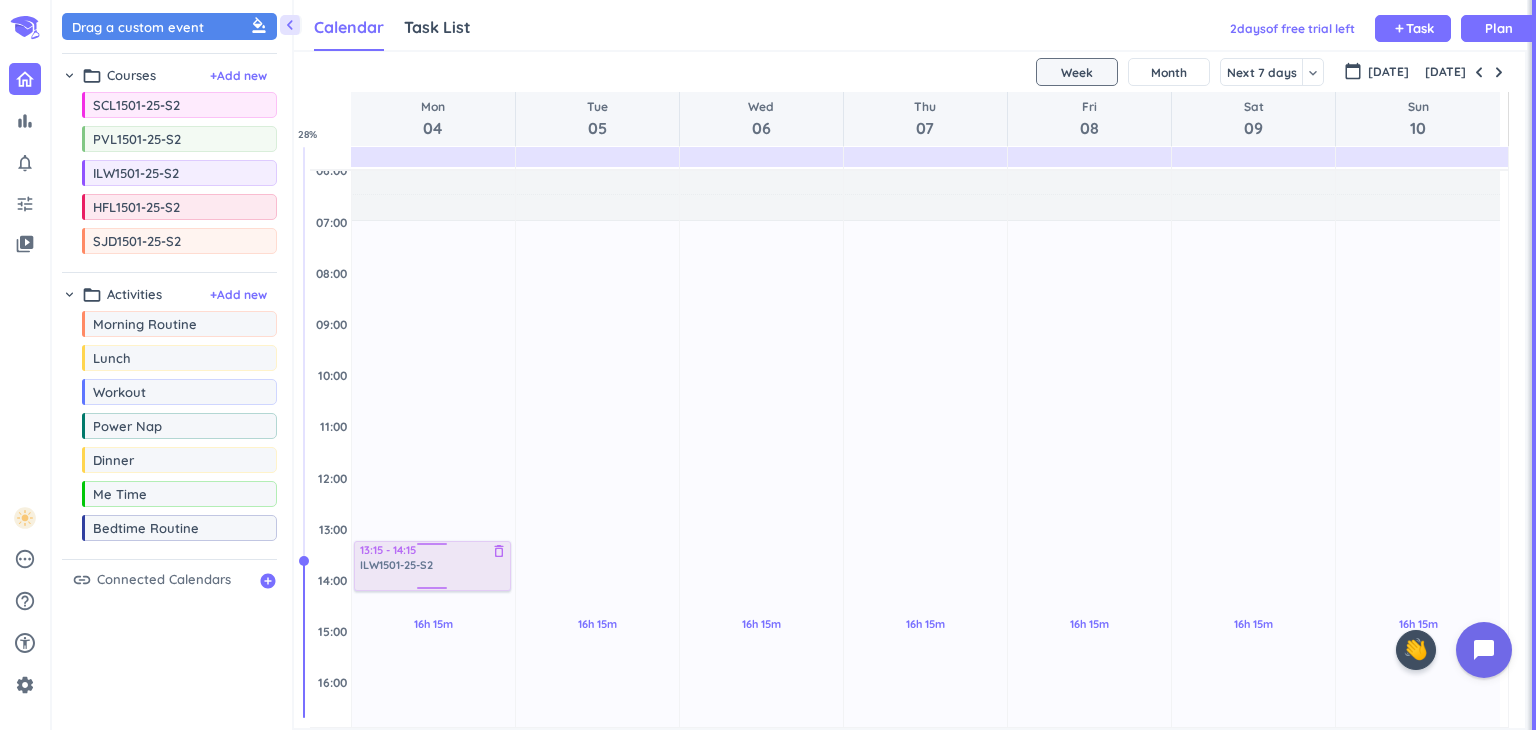 drag, startPoint x: 206, startPoint y: 177, endPoint x: 466, endPoint y: 541, distance: 447.32092 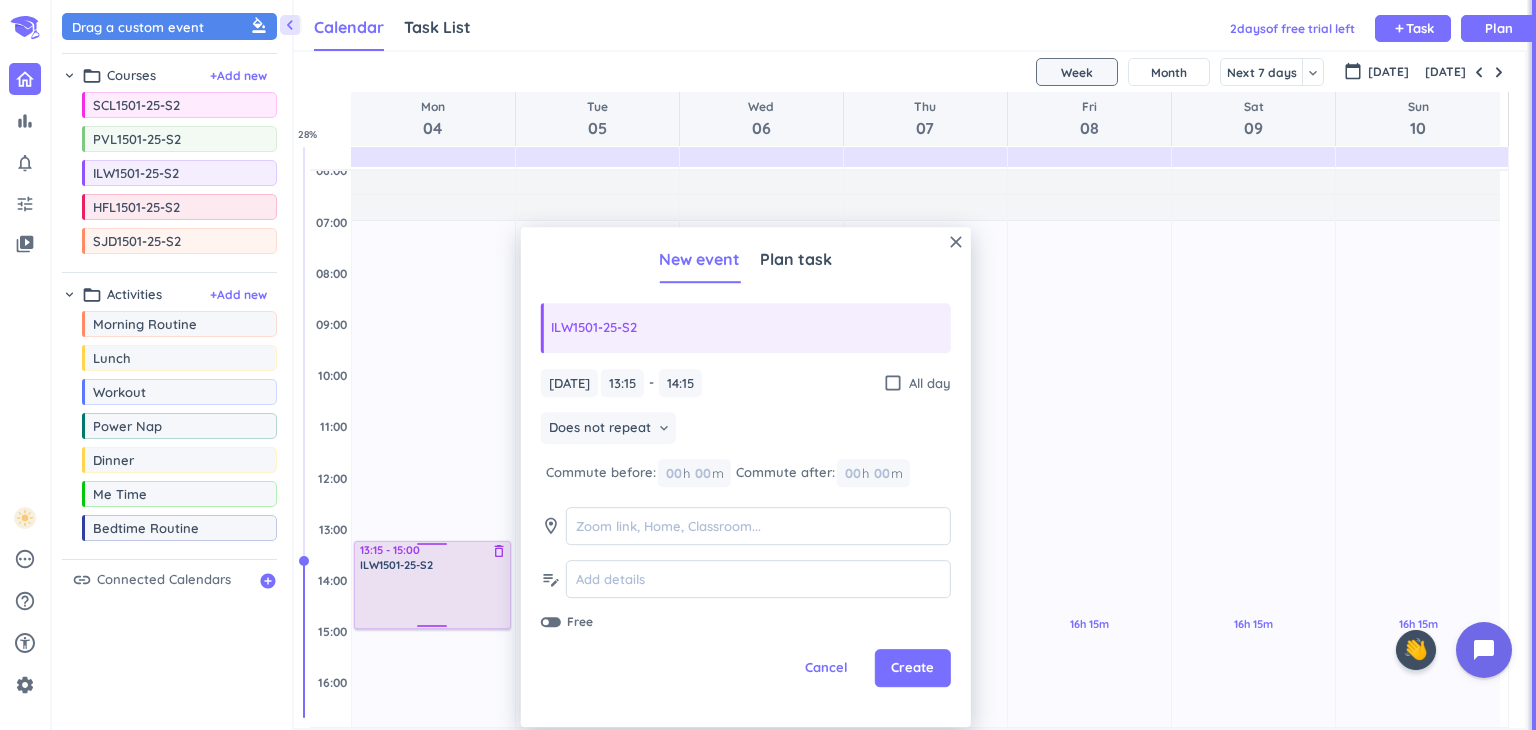 drag, startPoint x: 447, startPoint y: 590, endPoint x: 456, endPoint y: 628, distance: 39.051247 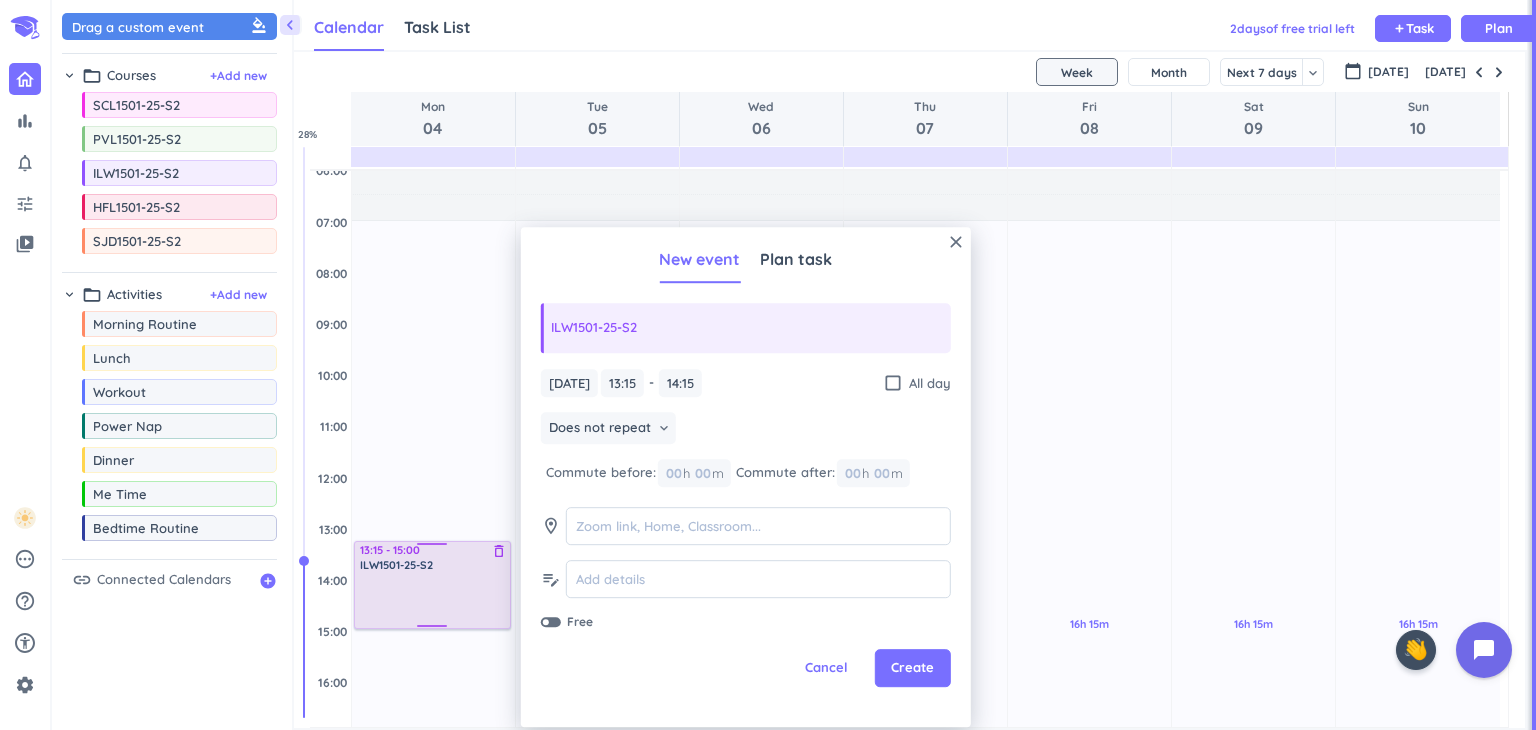 click on "16h 15m Past due Plan Adjust Awake Time Adjust Awake Time 13:15 - 14:15 ILW1501-25-S2 delete_outline 13:15 - 15:00 ILW1501-25-S2 delete_outline" at bounding box center [433, 681] 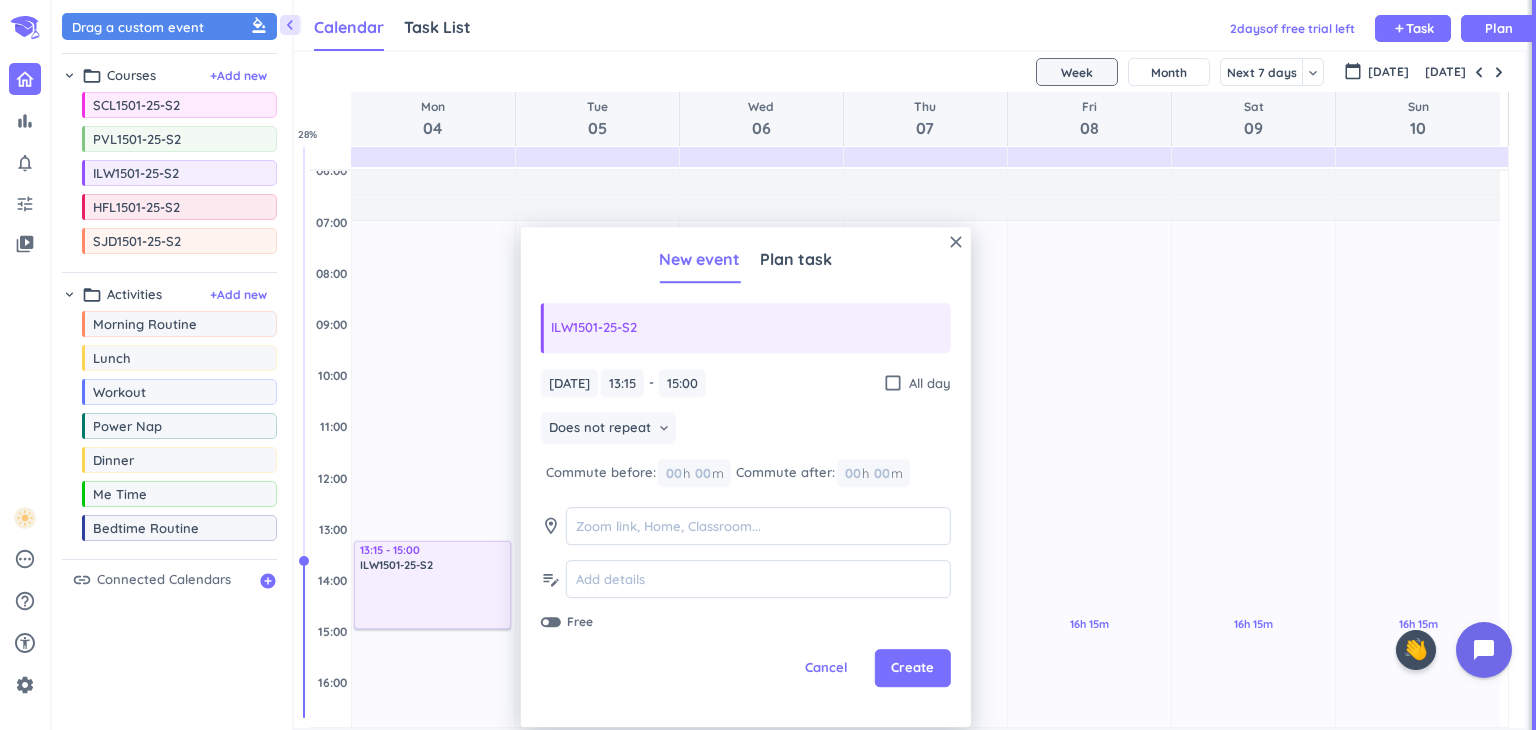 type on "15:00" 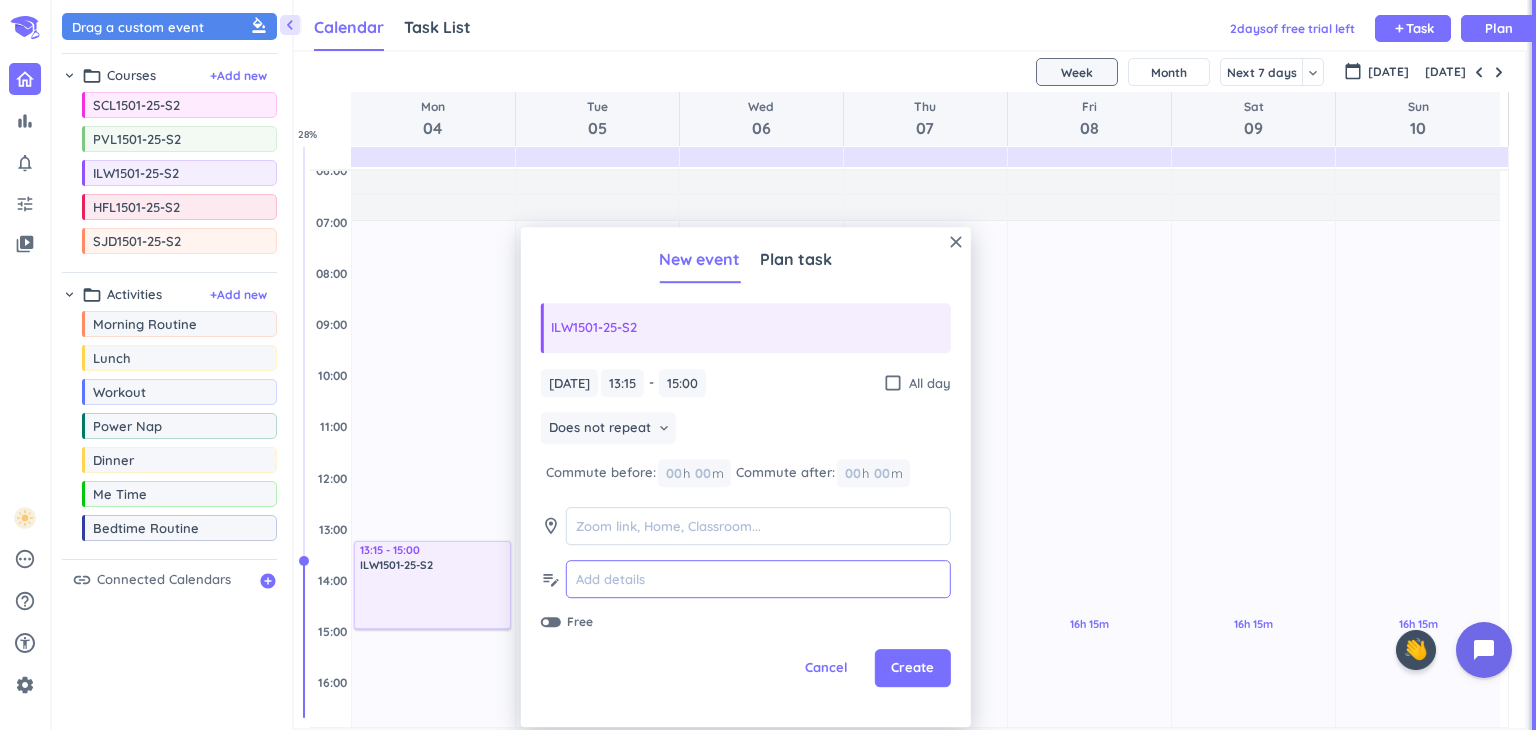 click at bounding box center [758, 579] 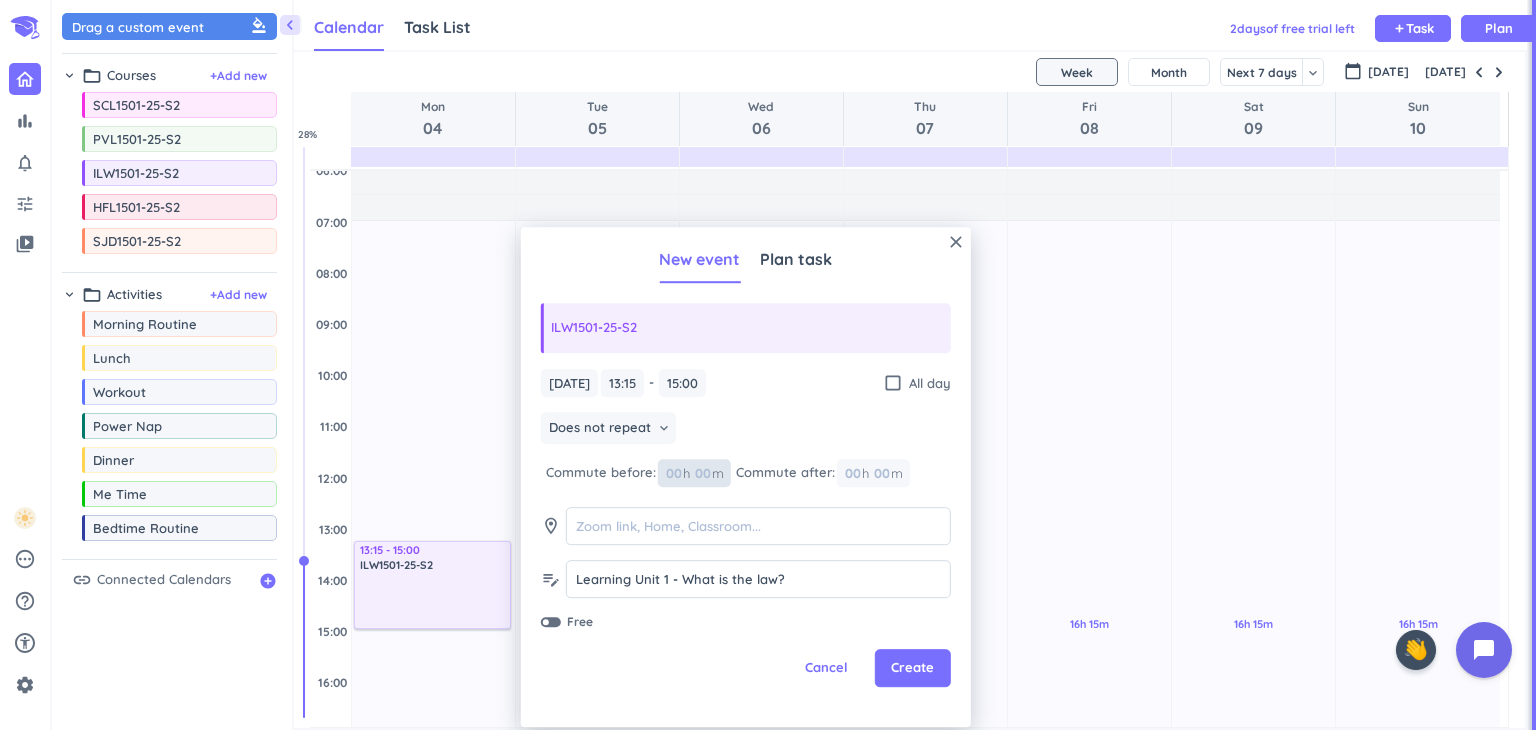 click at bounding box center (673, 473) 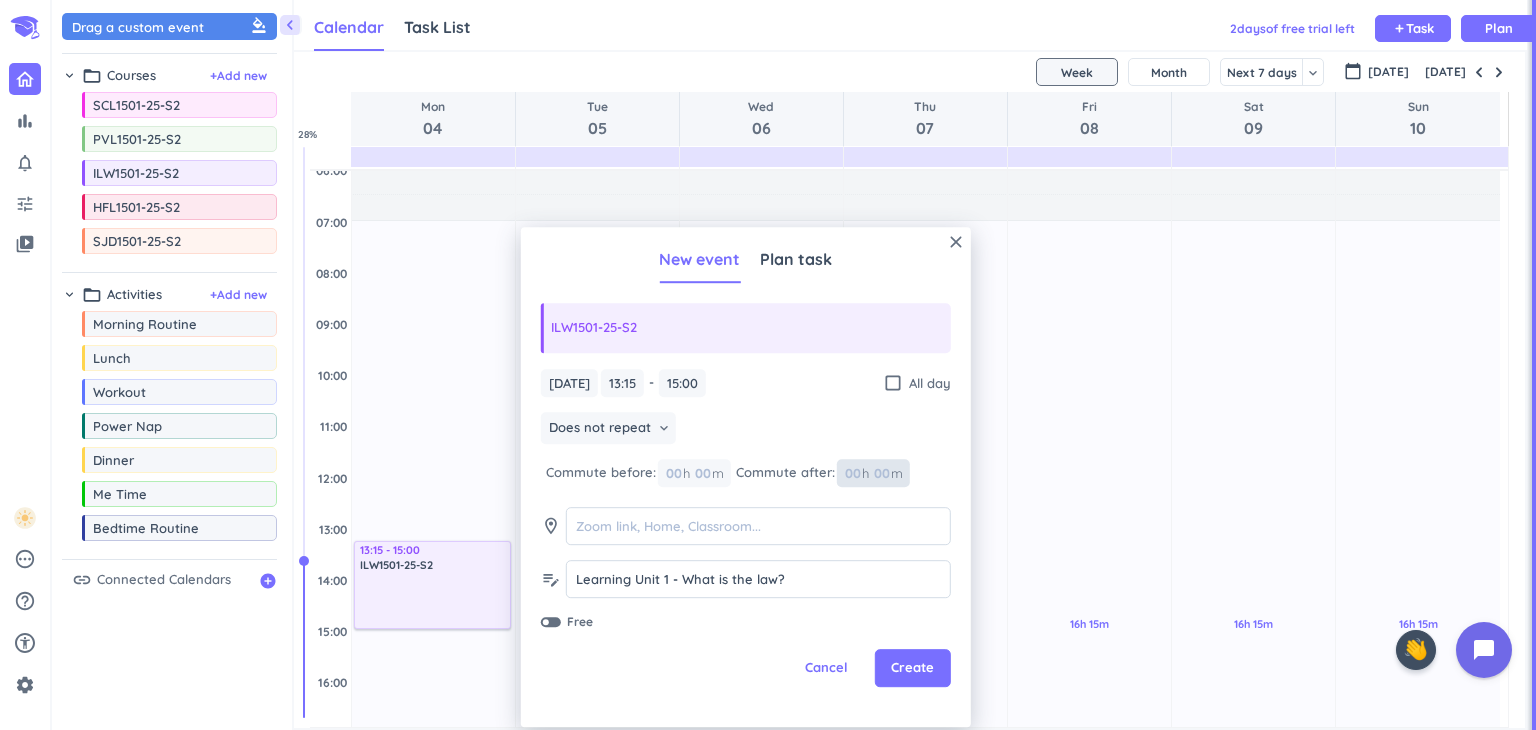click at bounding box center (852, 473) 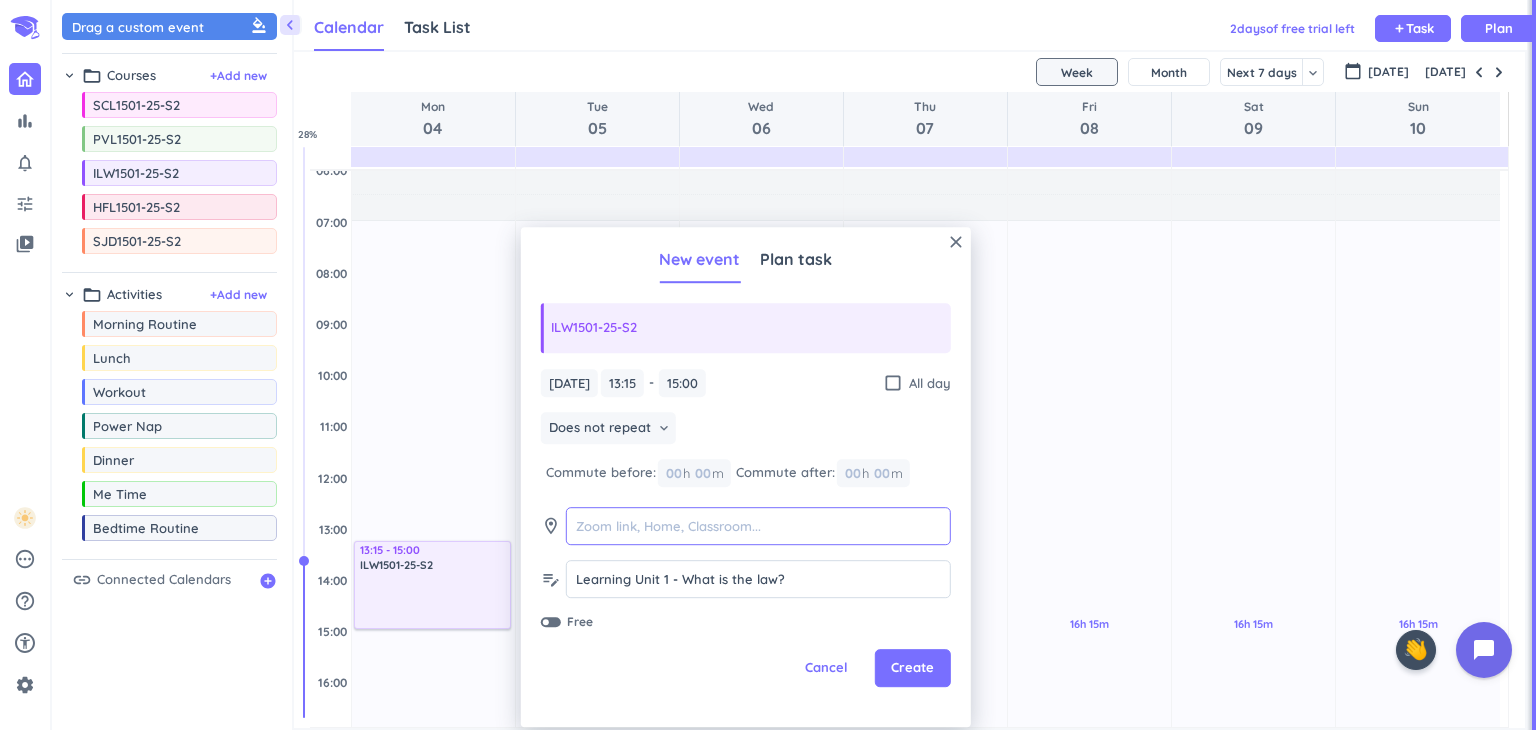 click at bounding box center (758, 526) 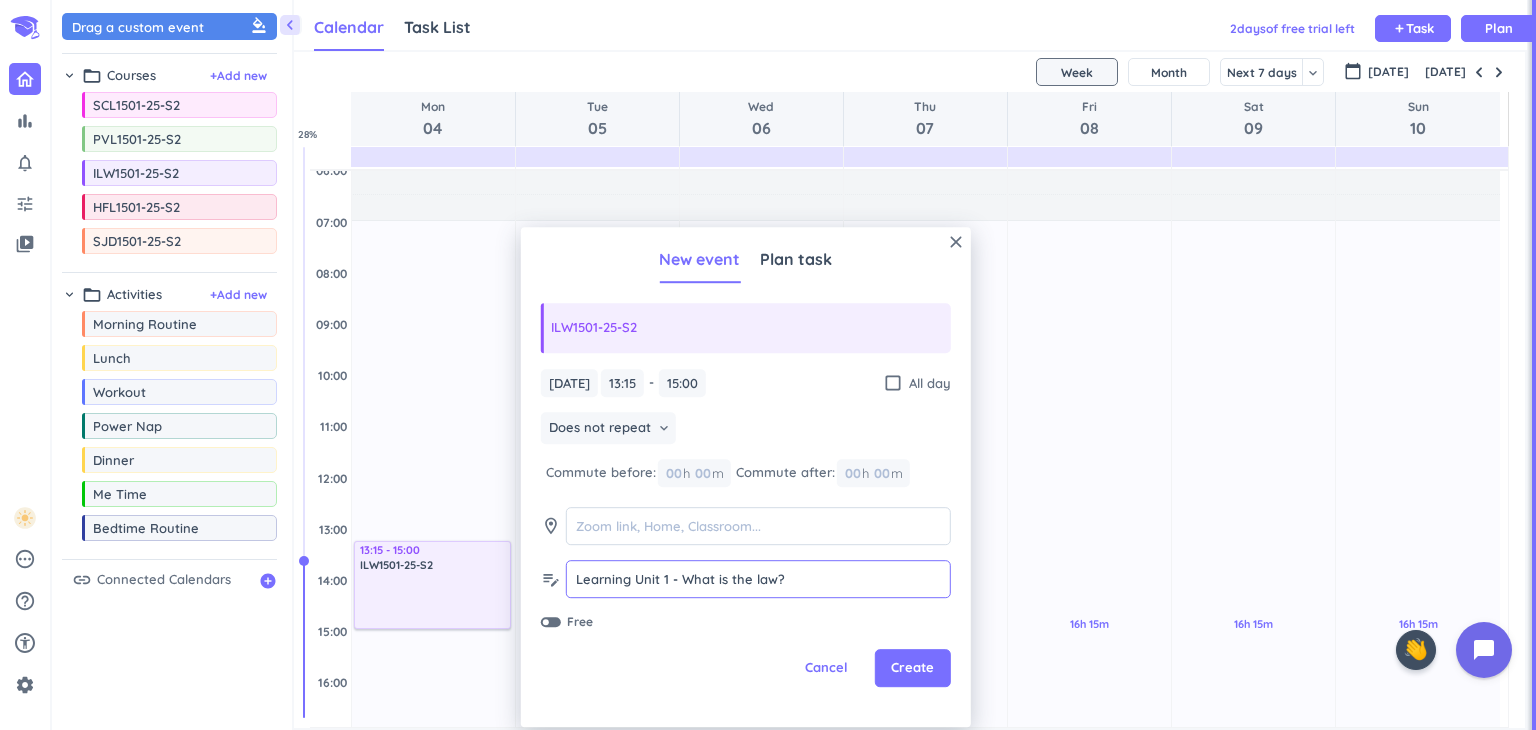 click on "Learning Unit 1 - What is the law?" at bounding box center [758, 579] 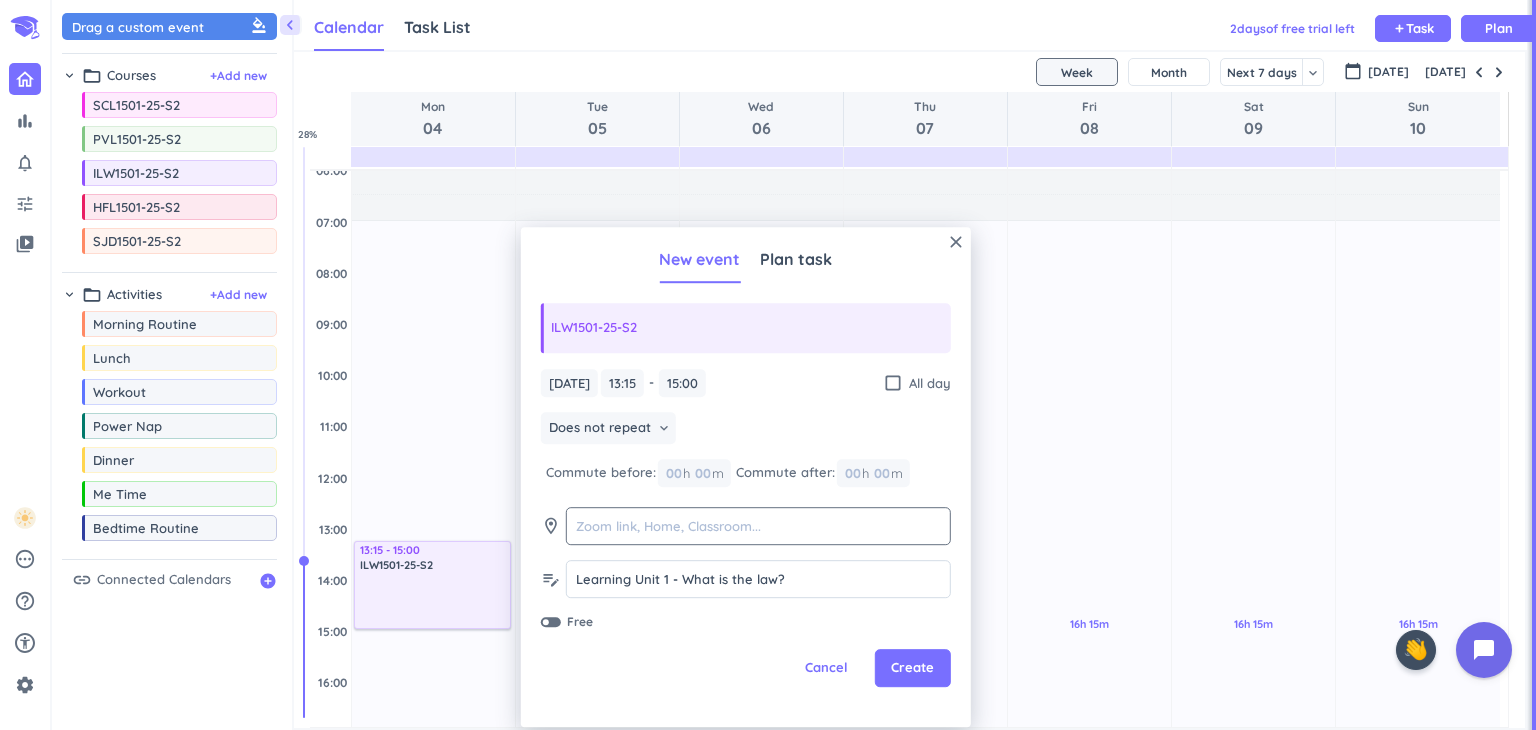 click 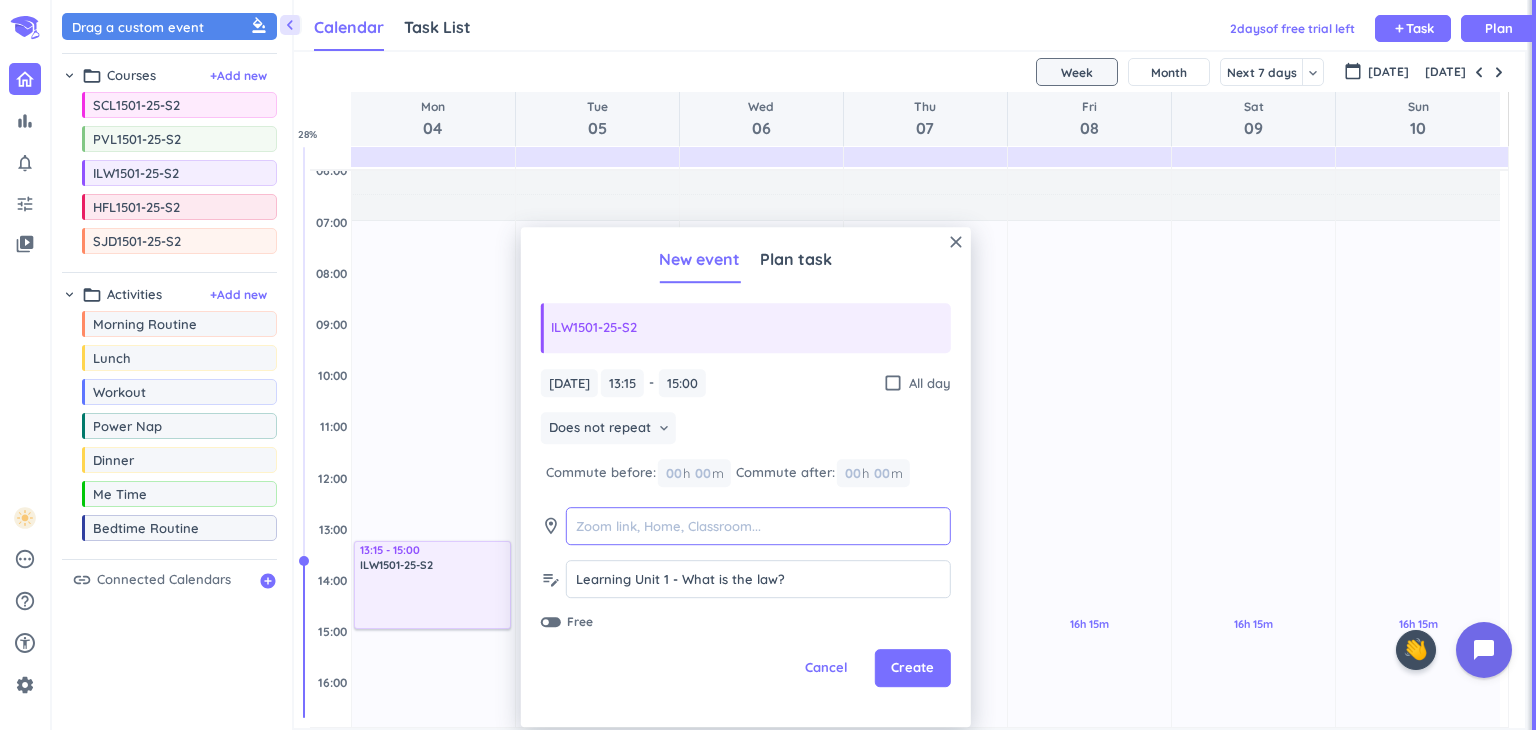 click at bounding box center [758, 526] 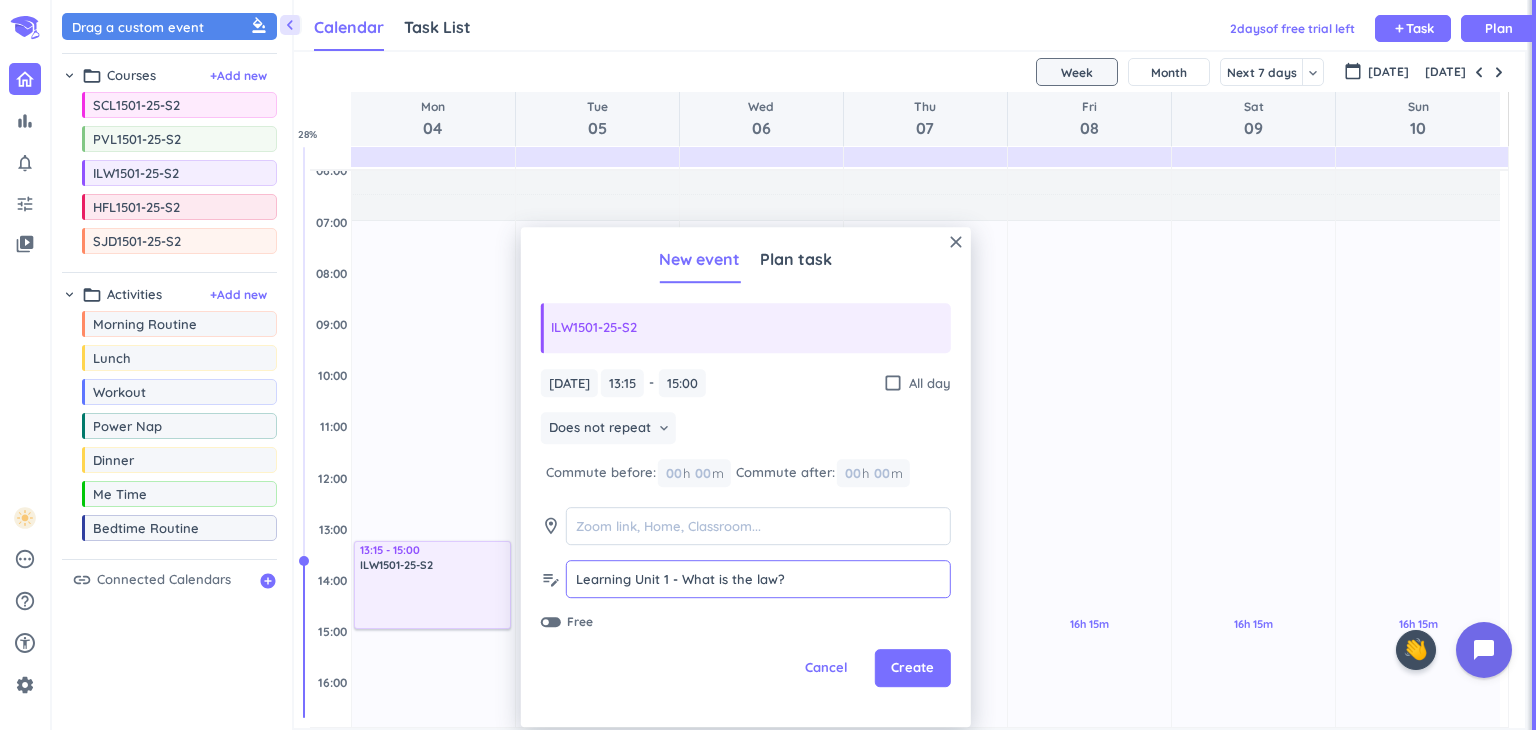 click on "Learning Unit 1 - What is the law?" at bounding box center (758, 579) 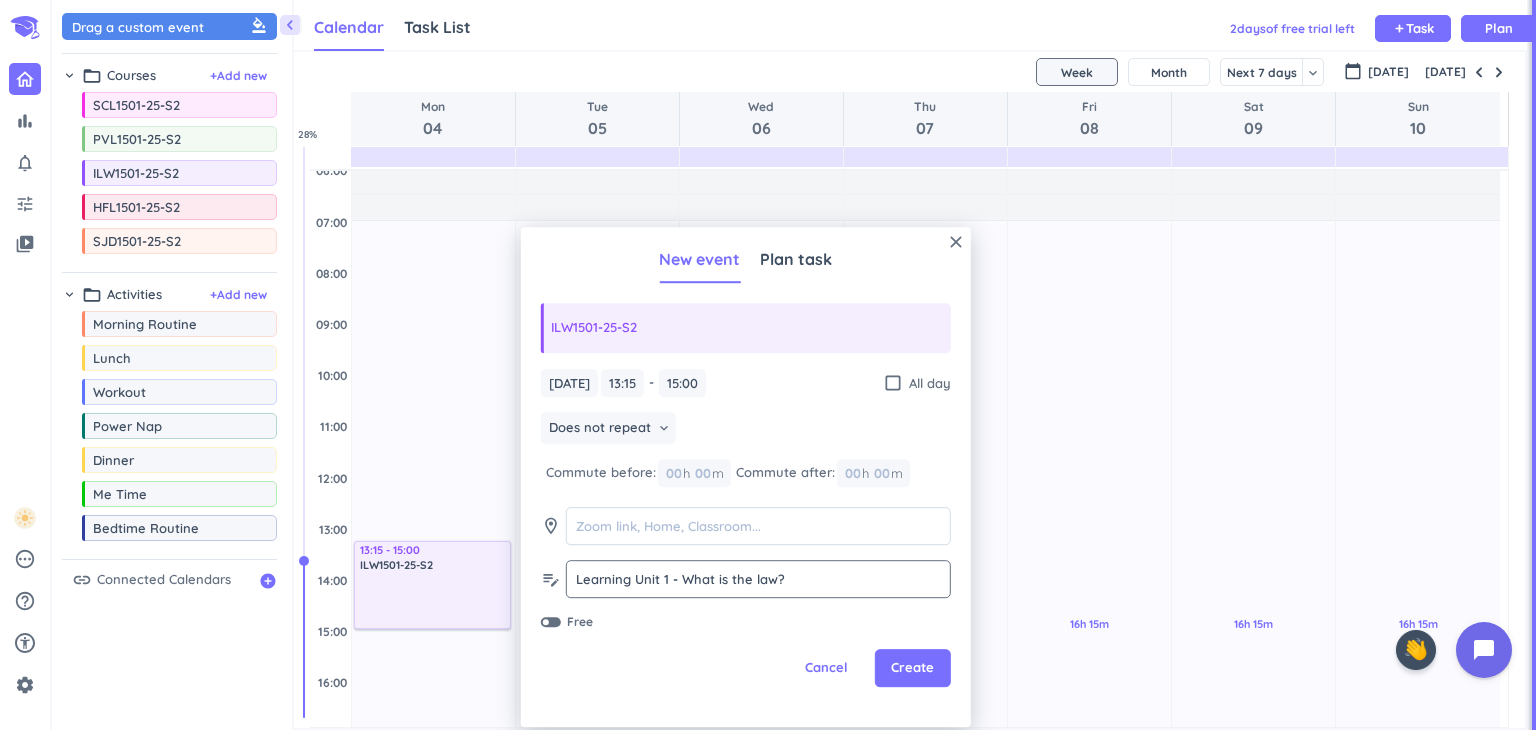 click on "Learning Unit 1 - What is the law?  Learning Unit 1 - What is the law?" 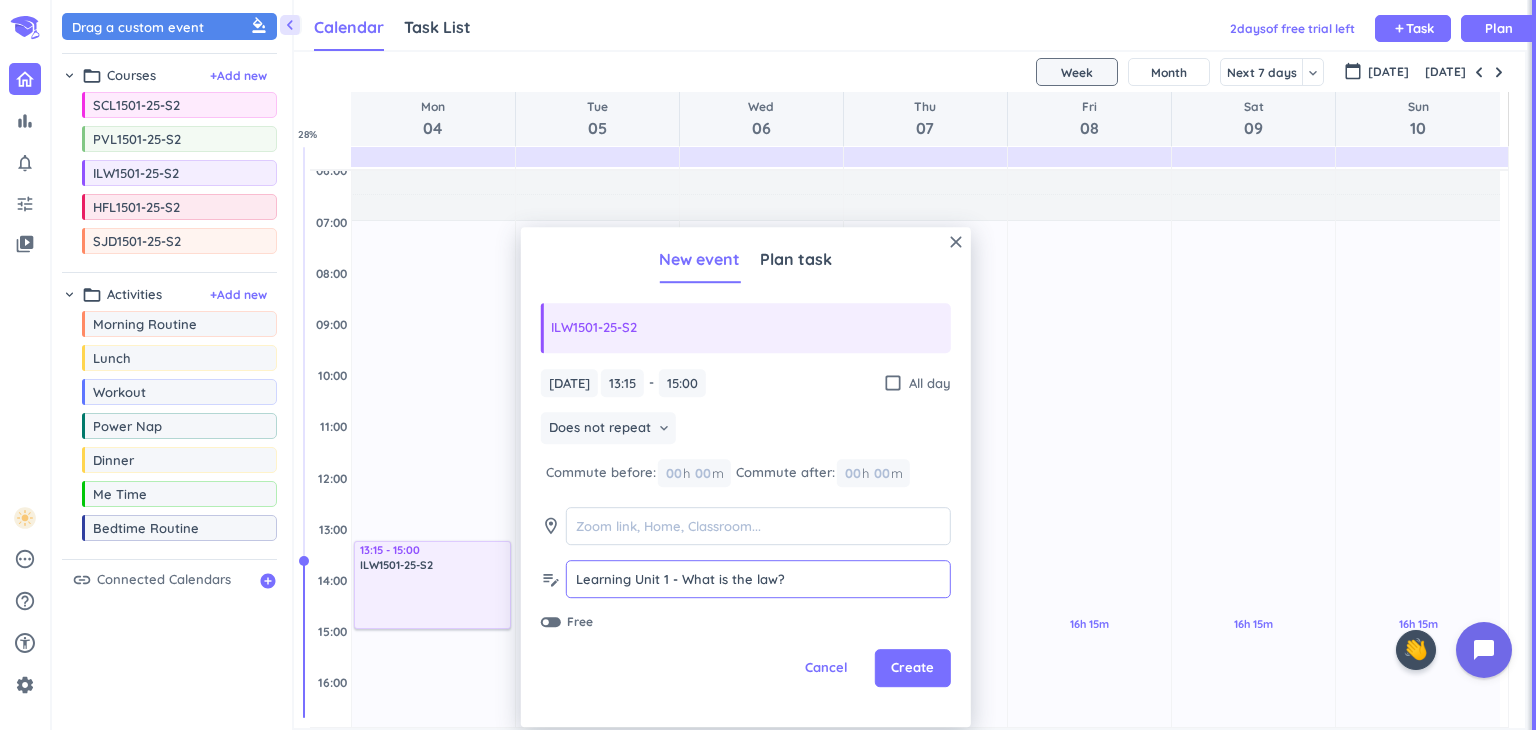 click on "Learning Unit 1 - What is the law?" at bounding box center (758, 579) 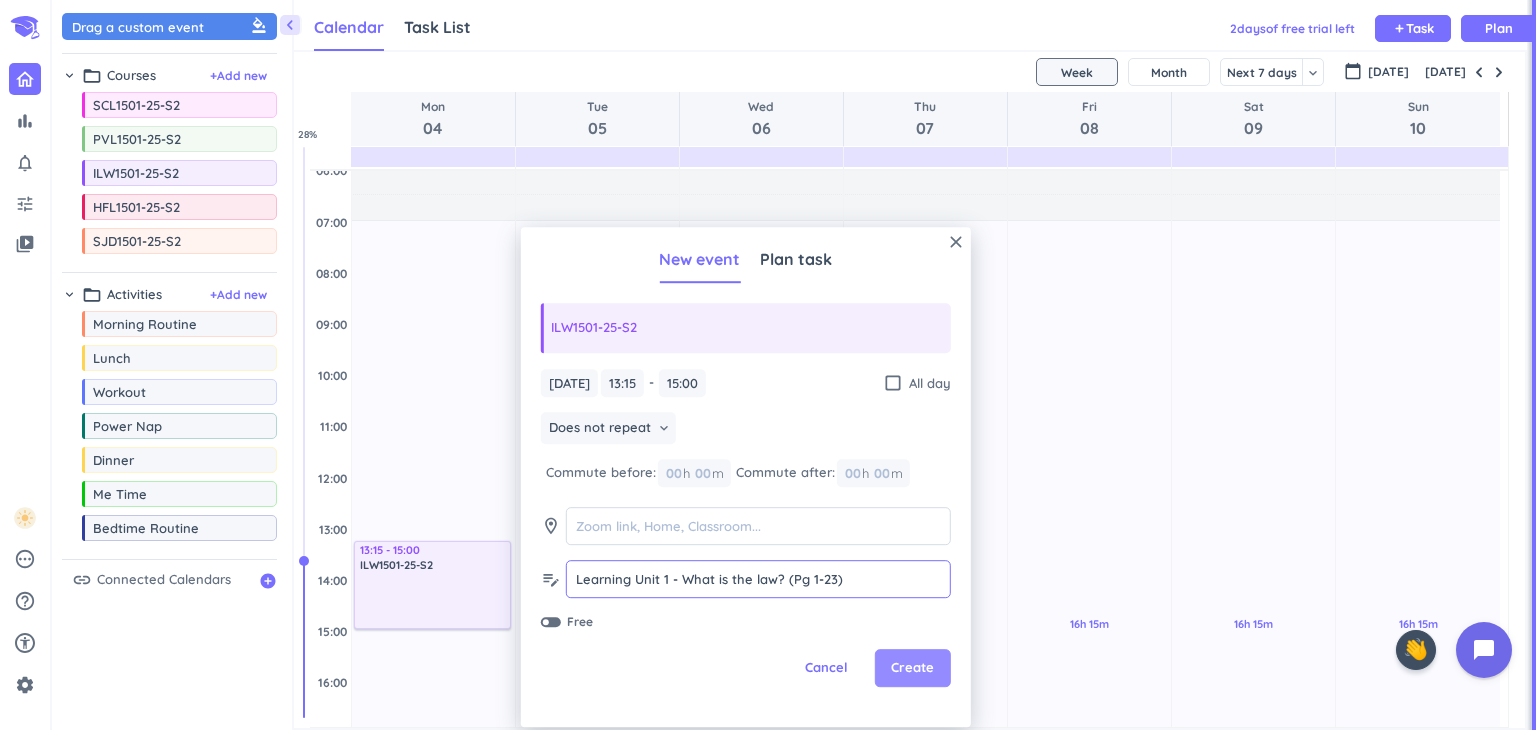 type on "Learning Unit 1 - What is the law? (Pg 1-23)" 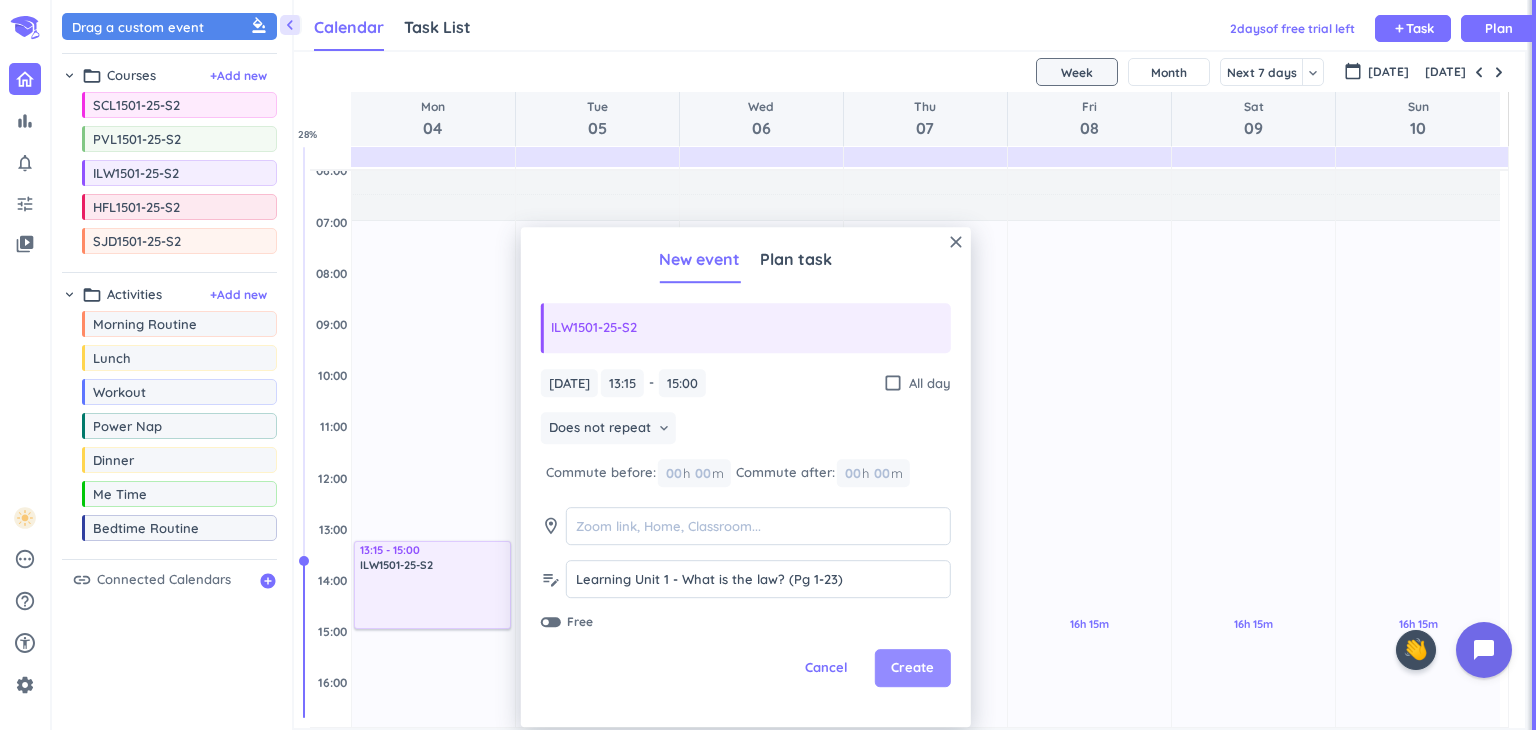 click on "Create" at bounding box center [912, 669] 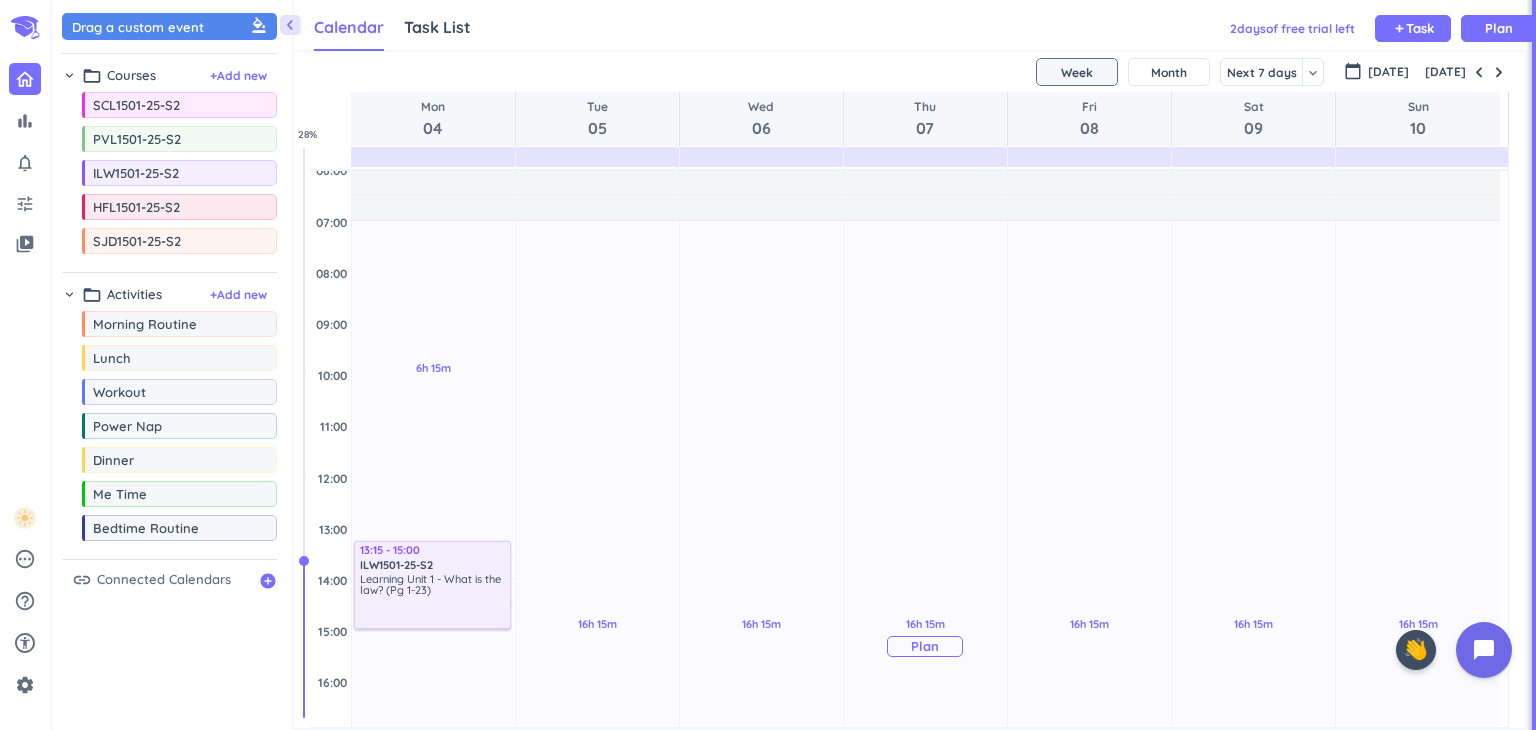 scroll, scrollTop: 304, scrollLeft: 0, axis: vertical 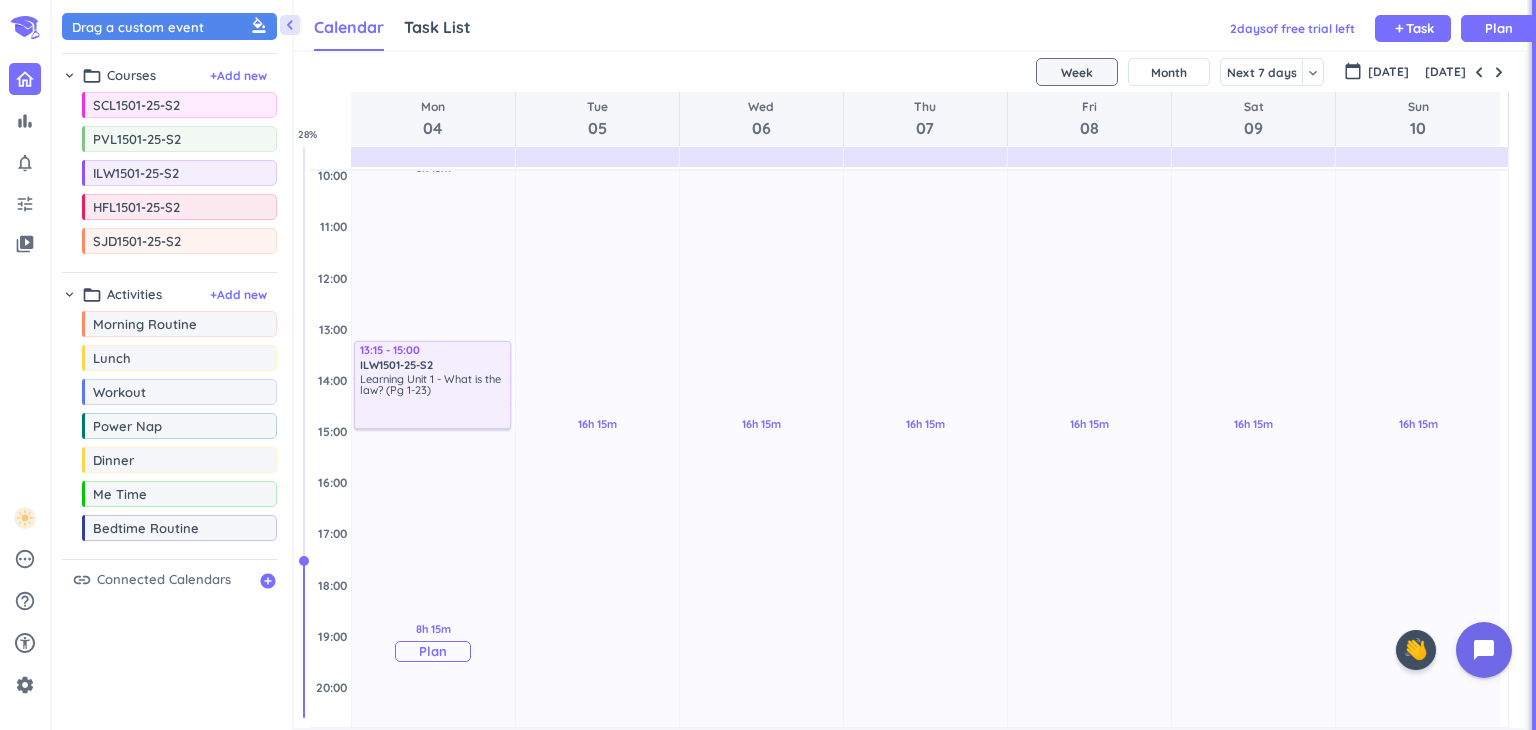 click on "Plan" at bounding box center (433, 651) 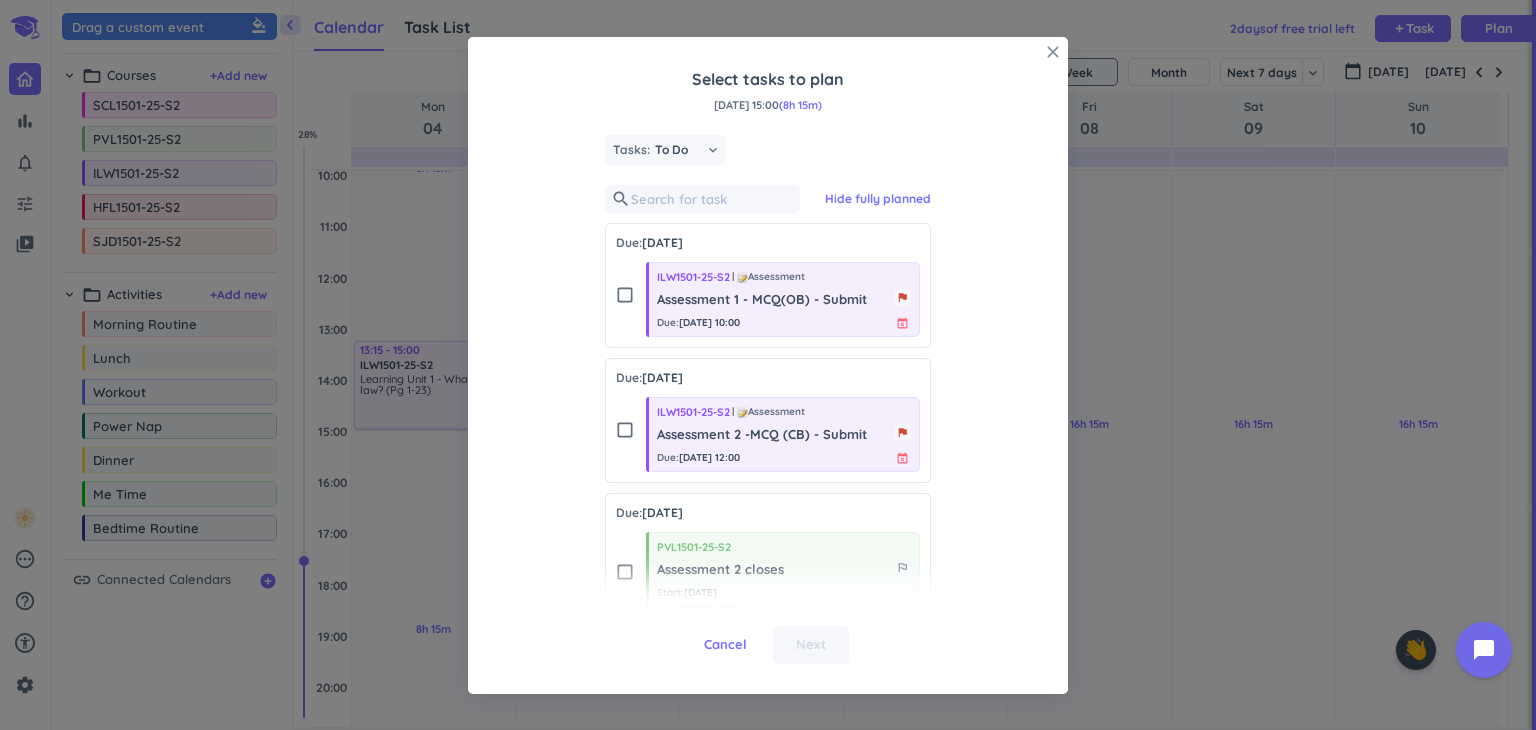 click on "close" at bounding box center [1053, 52] 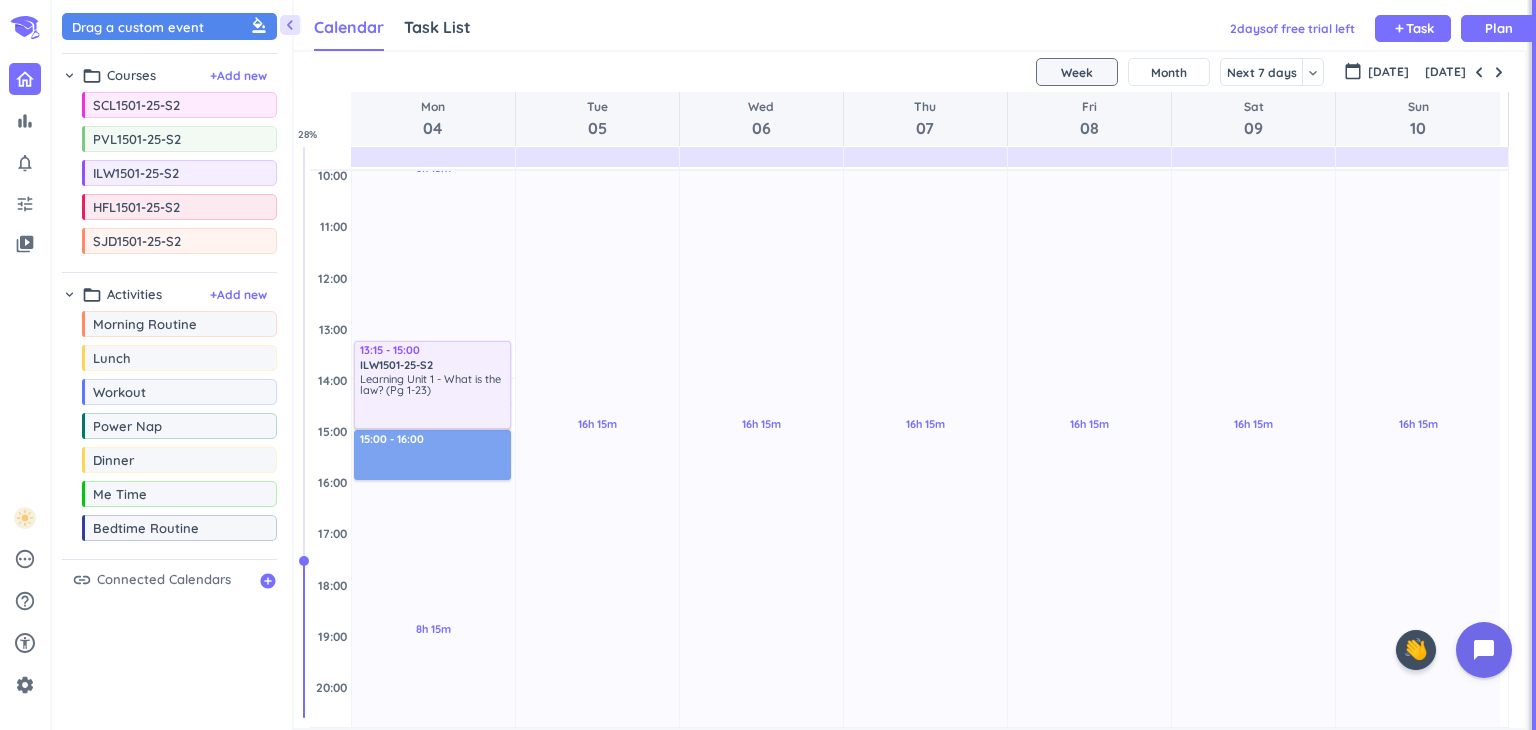 drag, startPoint x: 155, startPoint y: 39, endPoint x: 390, endPoint y: 434, distance: 459.61942 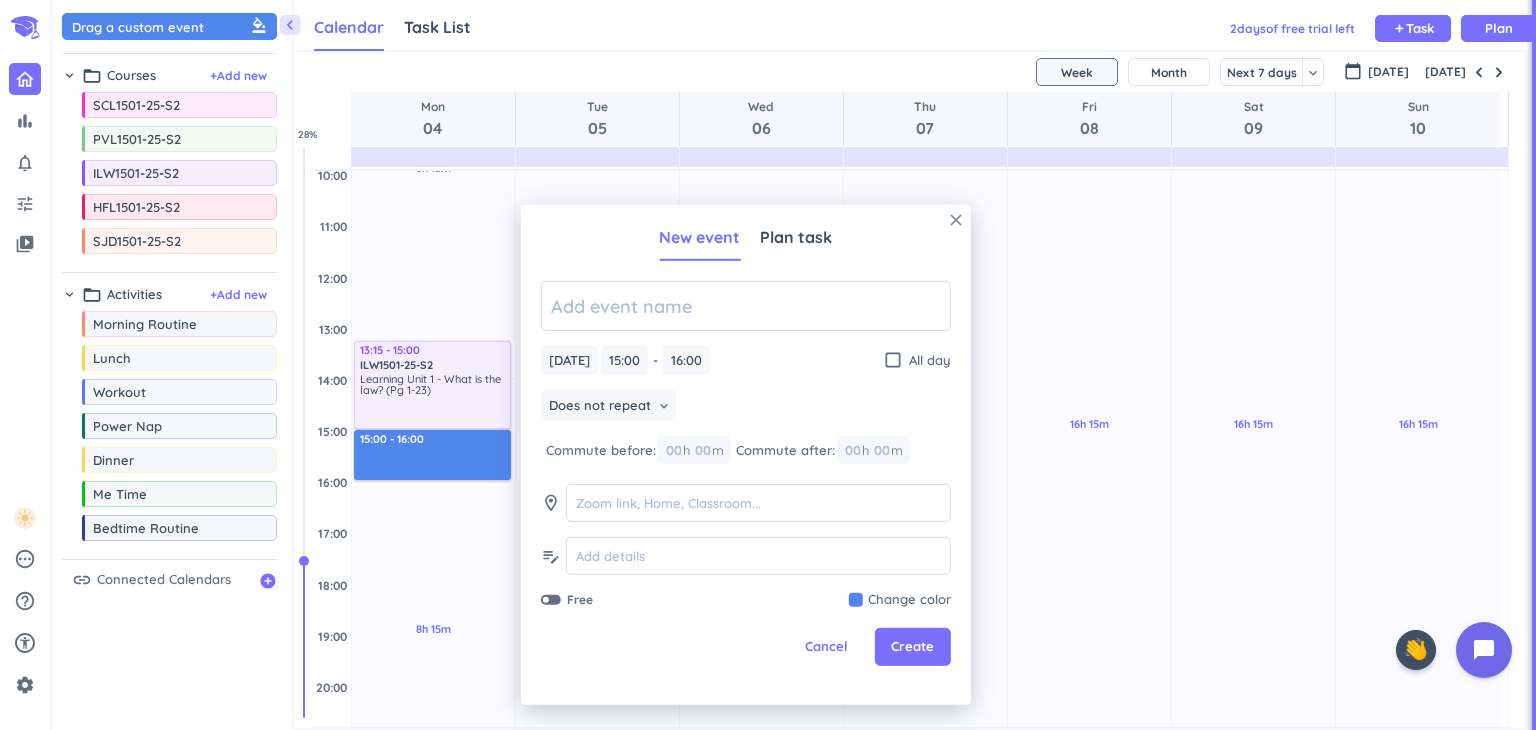 click on "close" at bounding box center (956, 220) 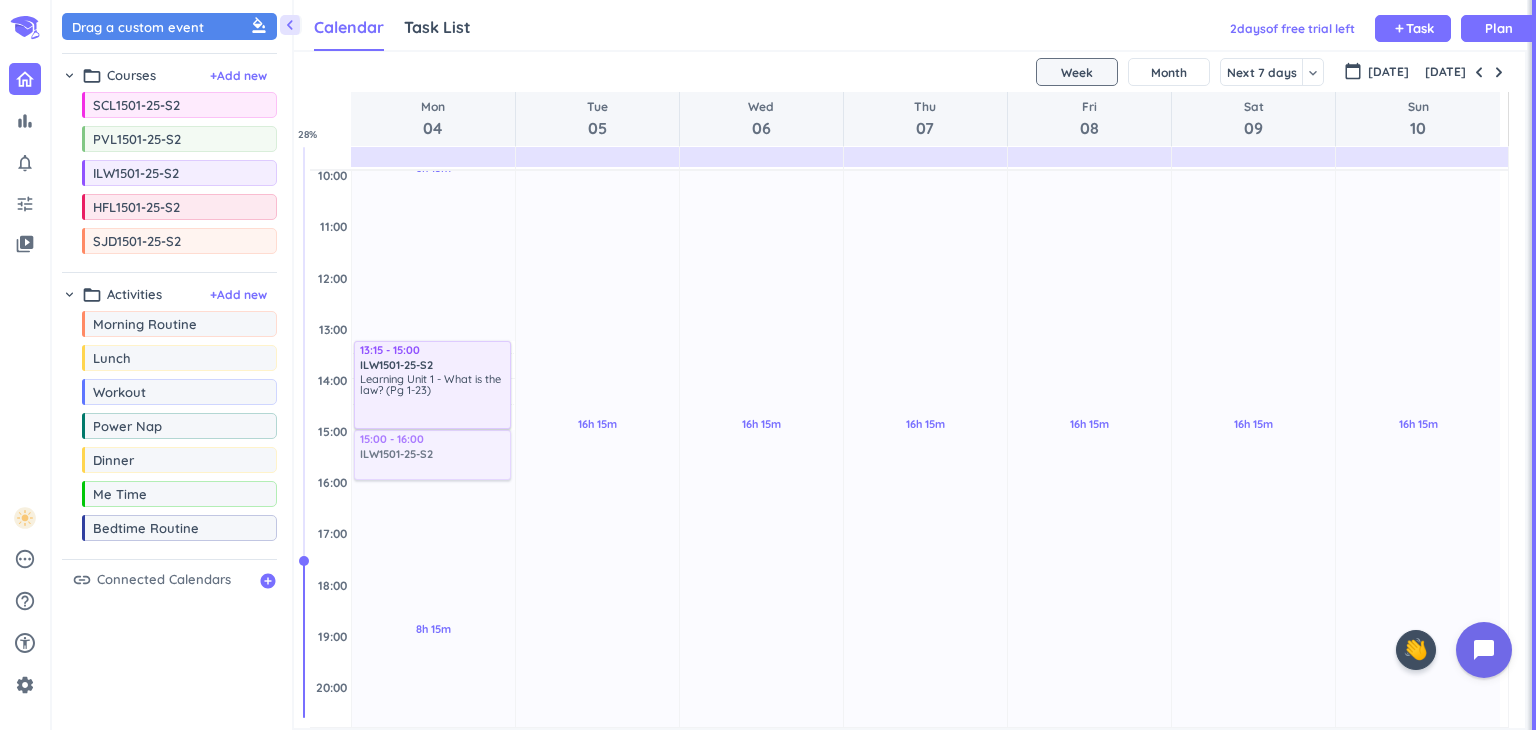 drag, startPoint x: 130, startPoint y: 180, endPoint x: 402, endPoint y: 433, distance: 371.4741 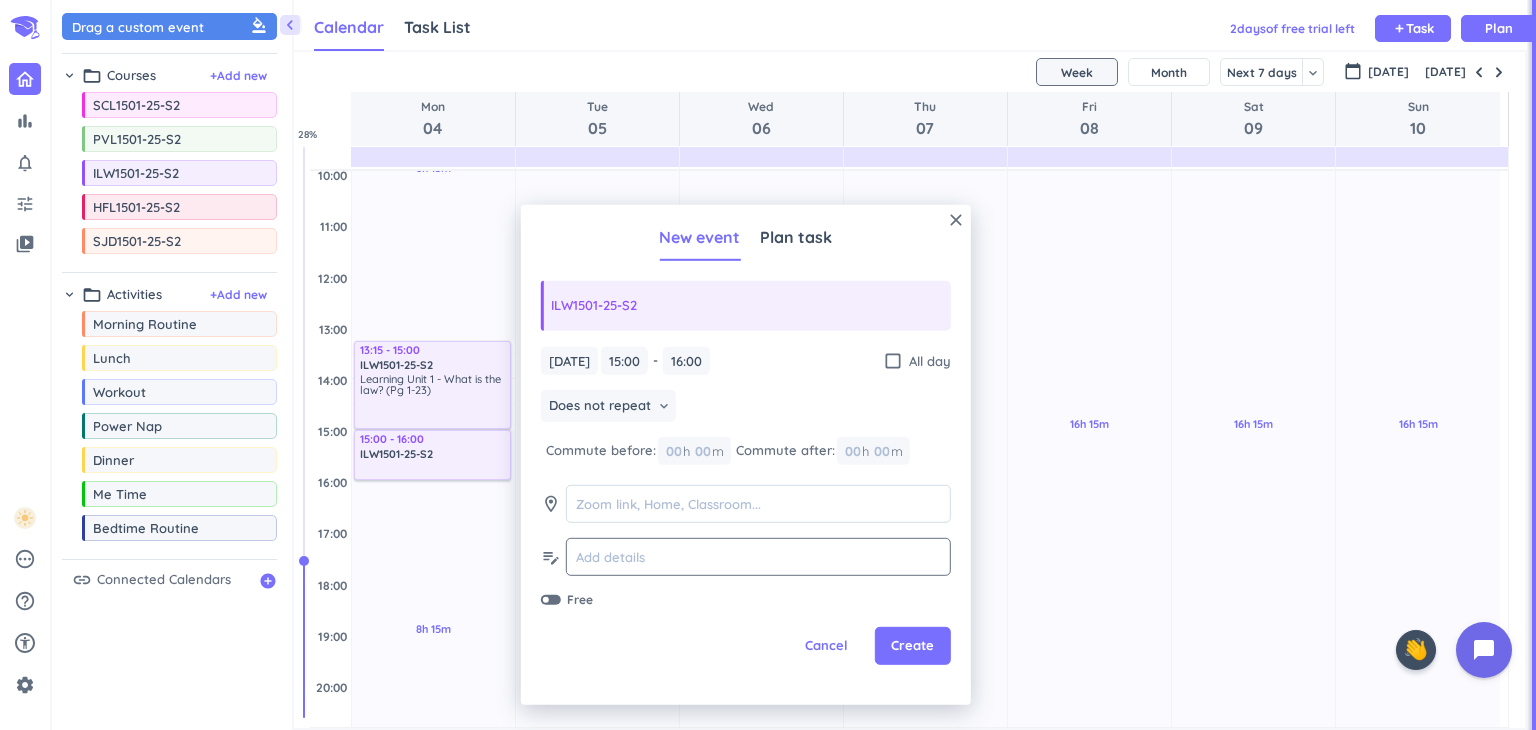click 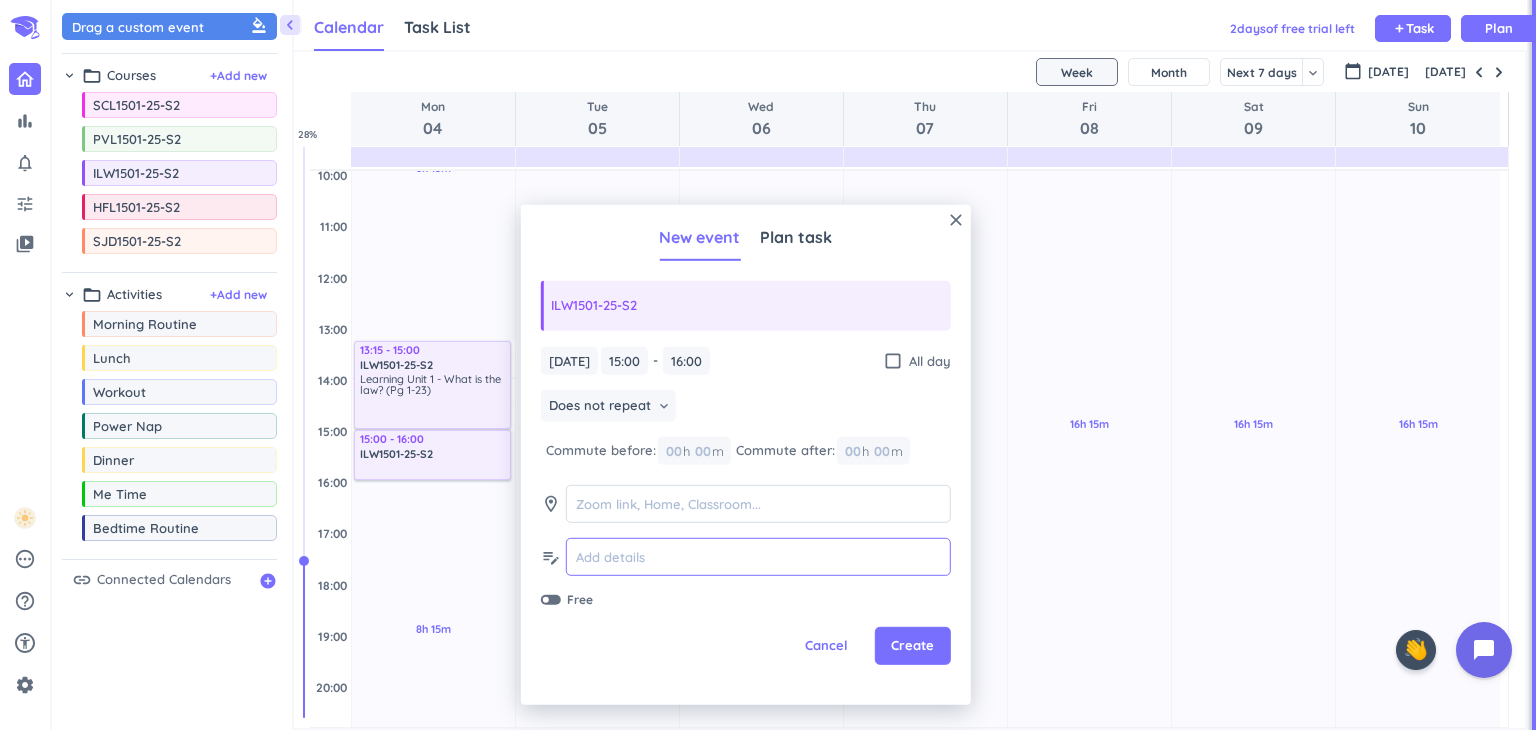 click at bounding box center [758, 557] 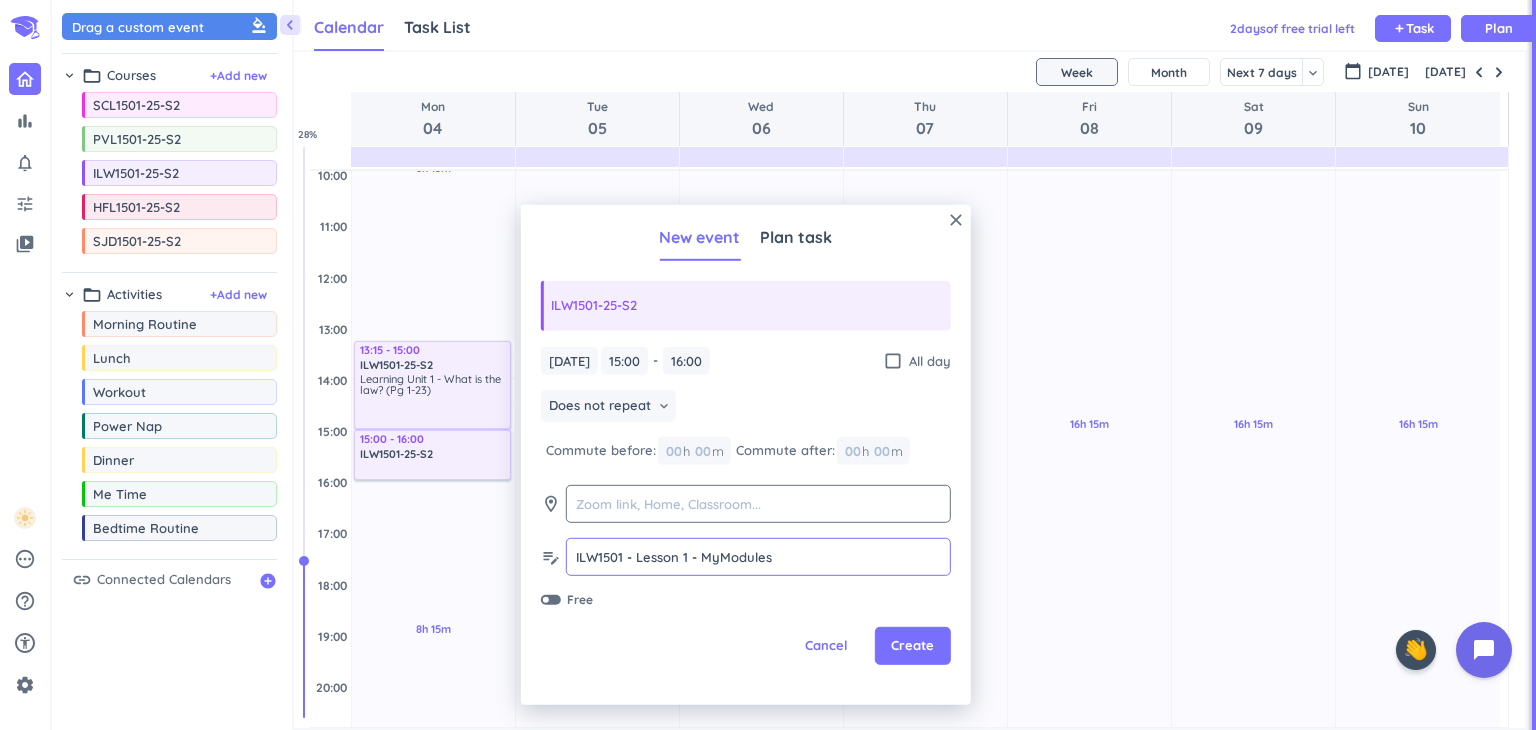 type on "ILW1501 - Lesson 1 - MyModules" 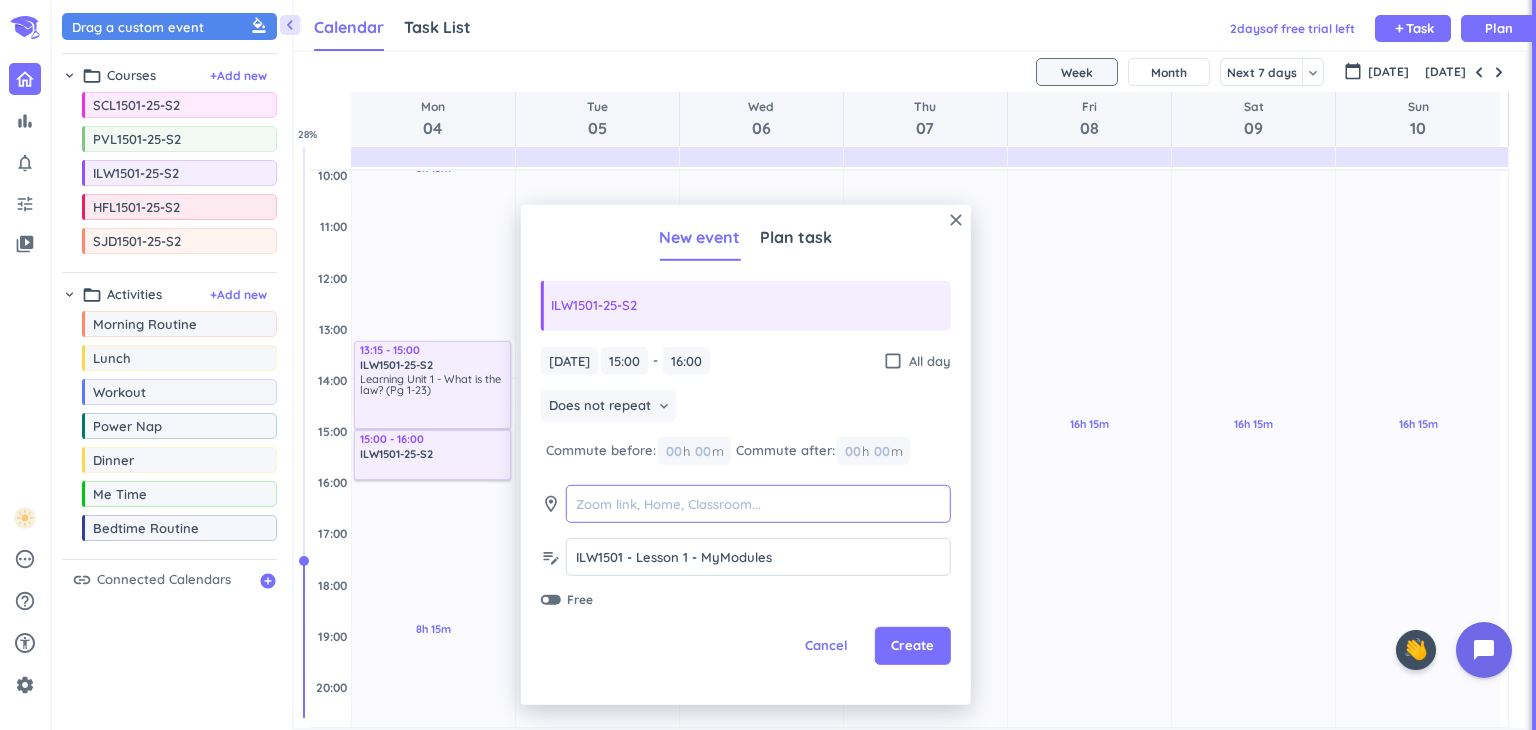 click at bounding box center (758, 504) 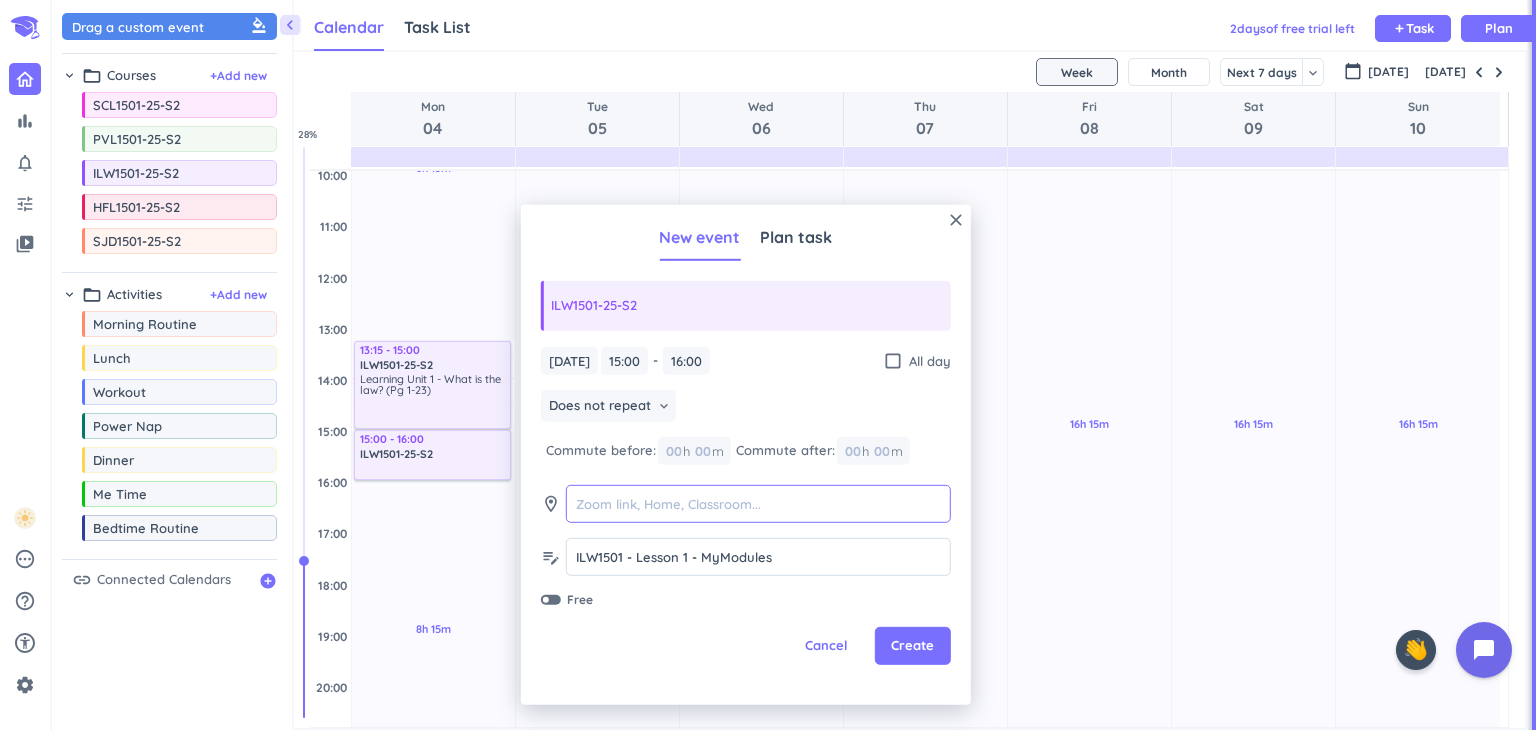 paste on "[URL][DOMAIN_NAME]" 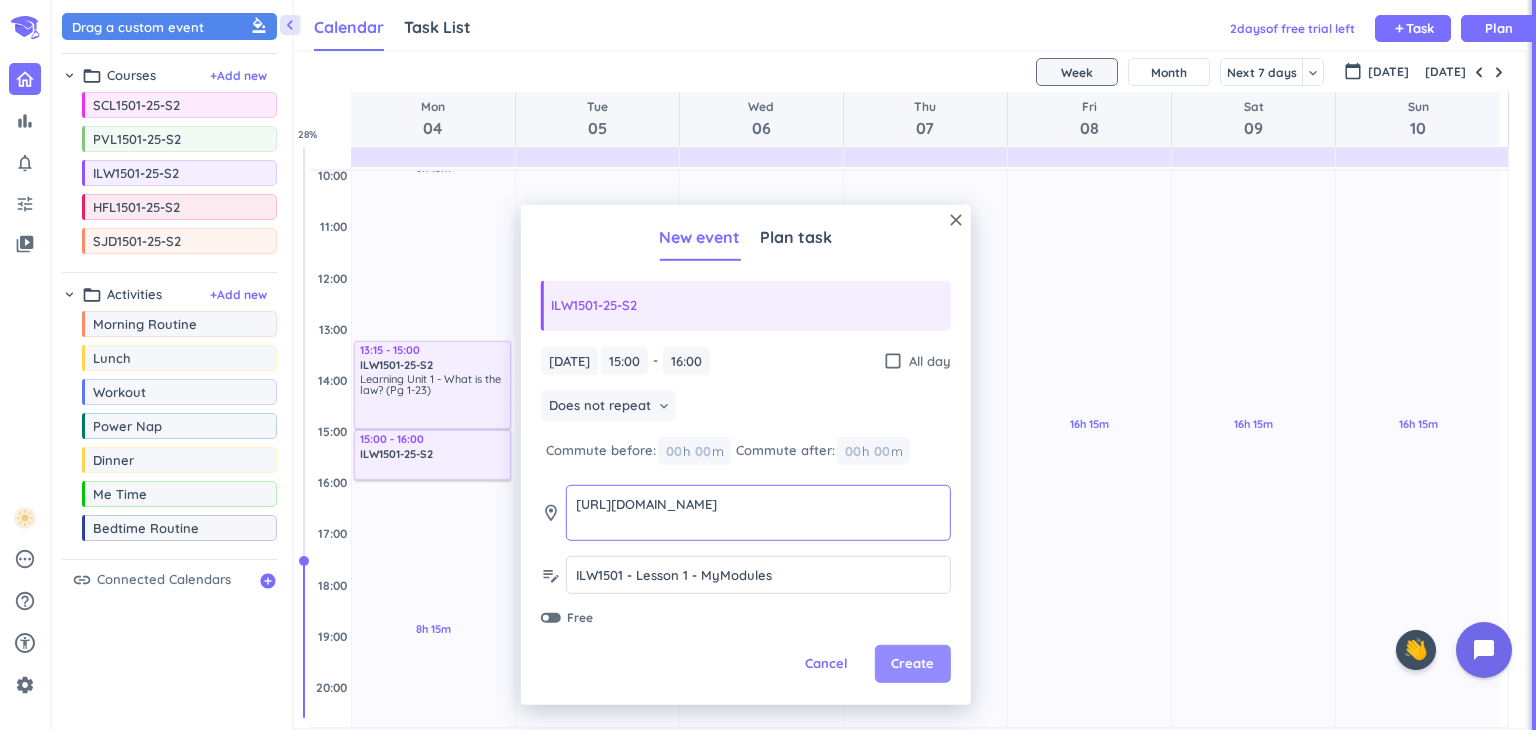 type on "[URL][DOMAIN_NAME]" 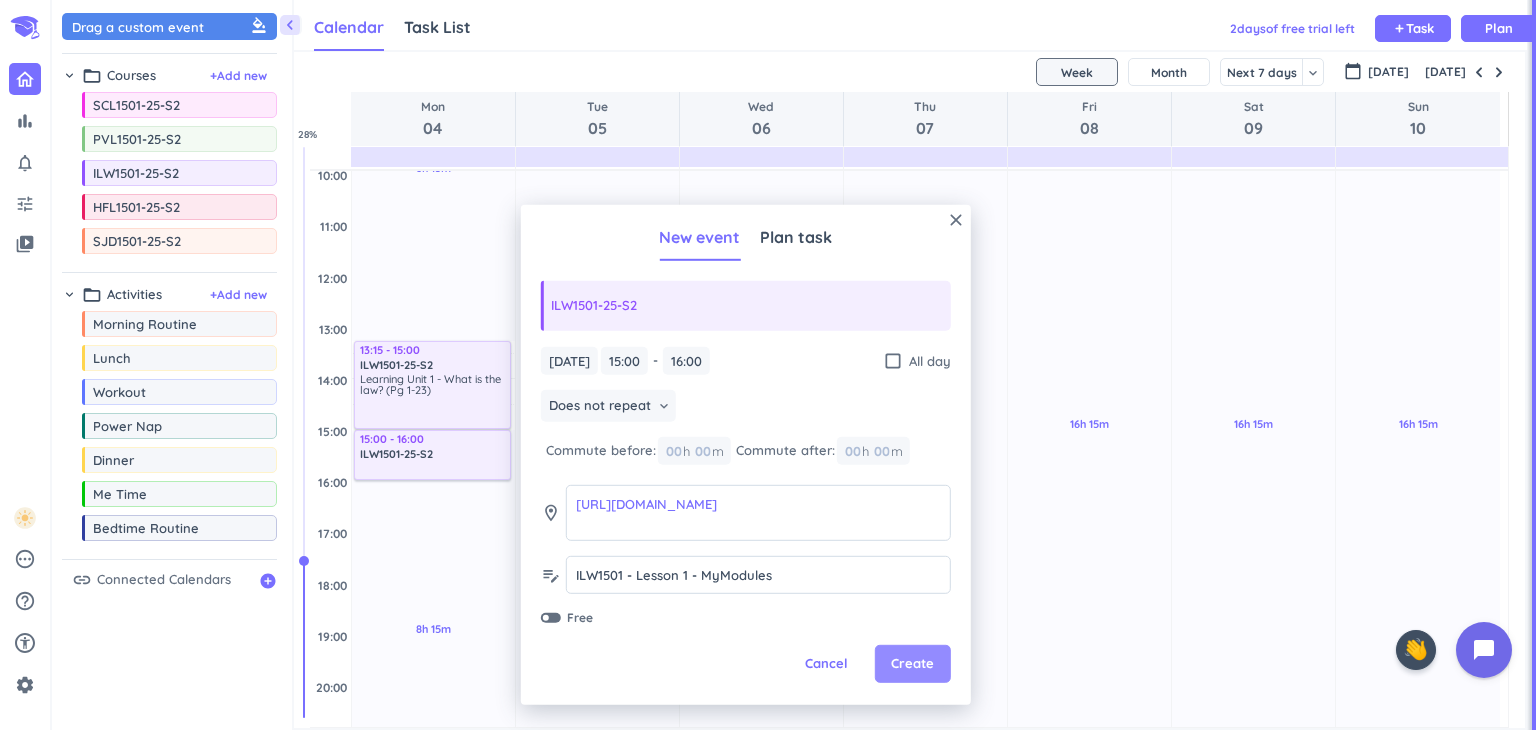 click on "Create" at bounding box center (913, 664) 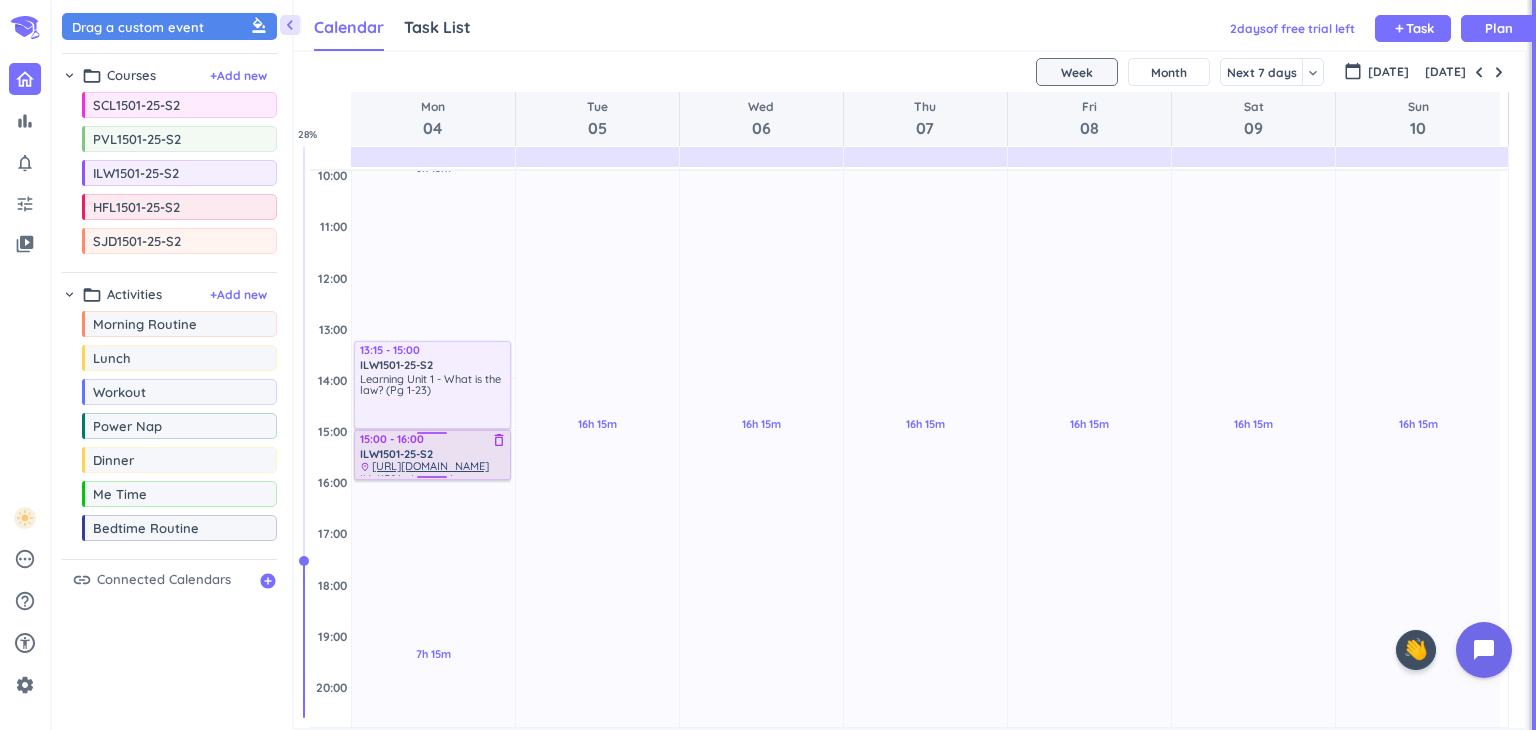 click on "ILW1501-25-S2" at bounding box center (433, 454) 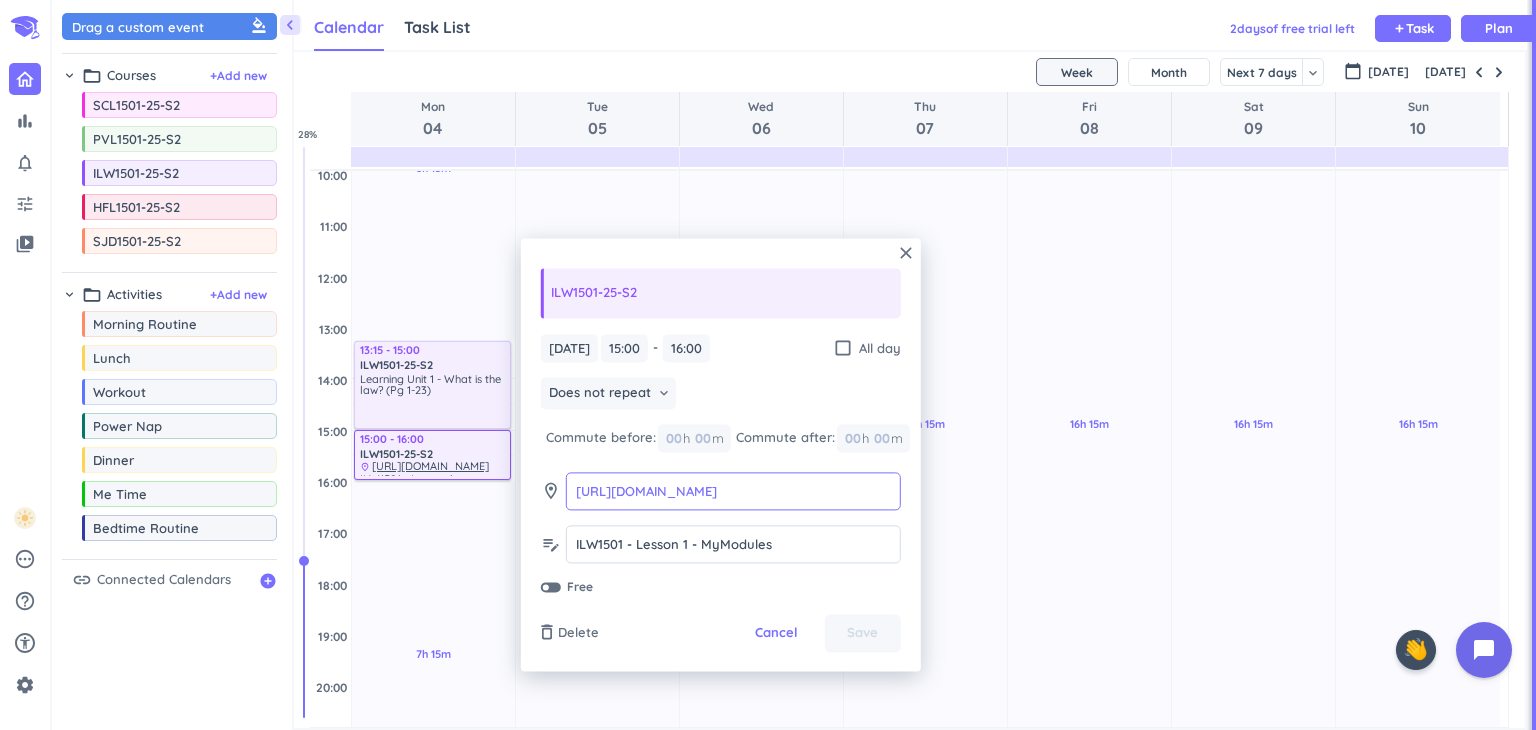 click on "[URL][DOMAIN_NAME]" at bounding box center (646, 491) 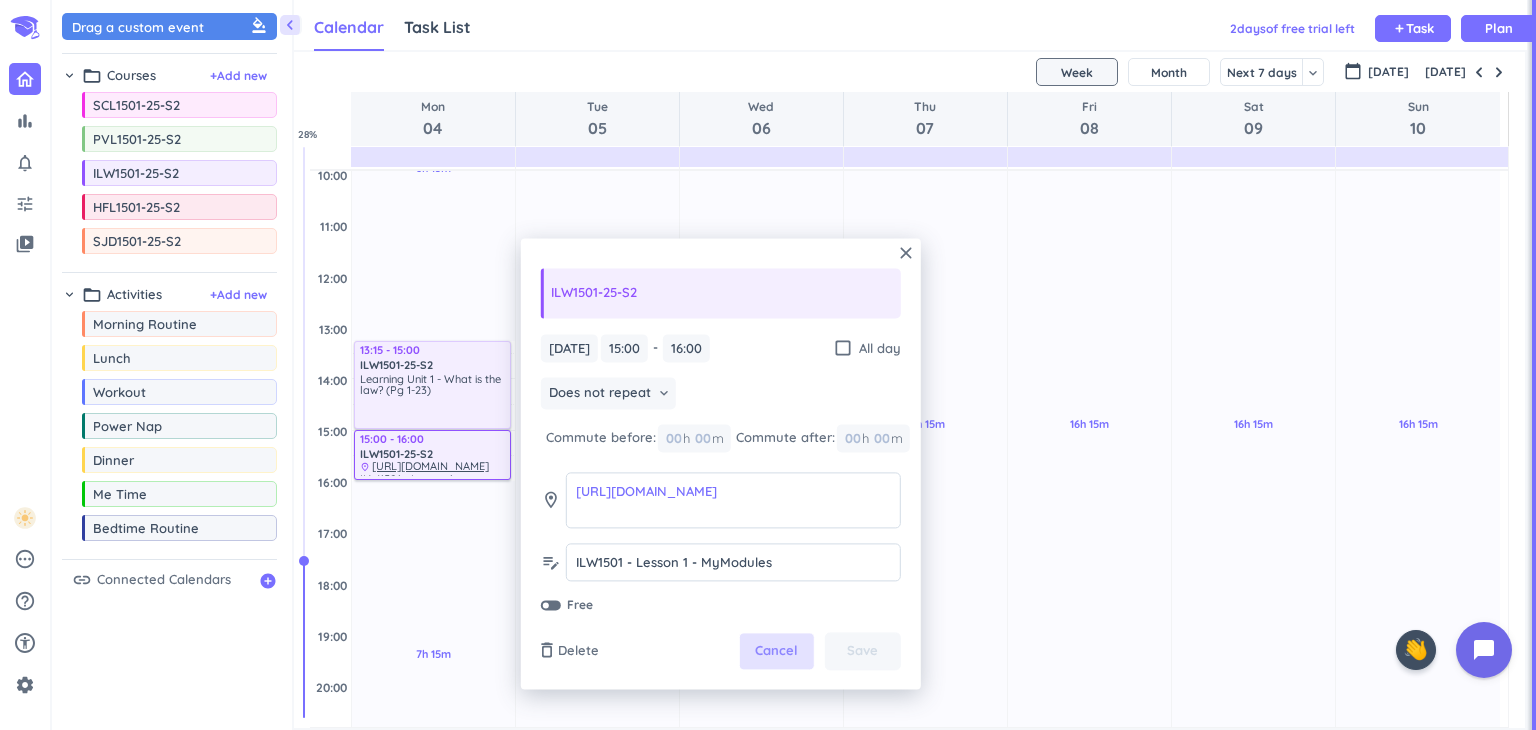 click on "Cancel" at bounding box center (776, 652) 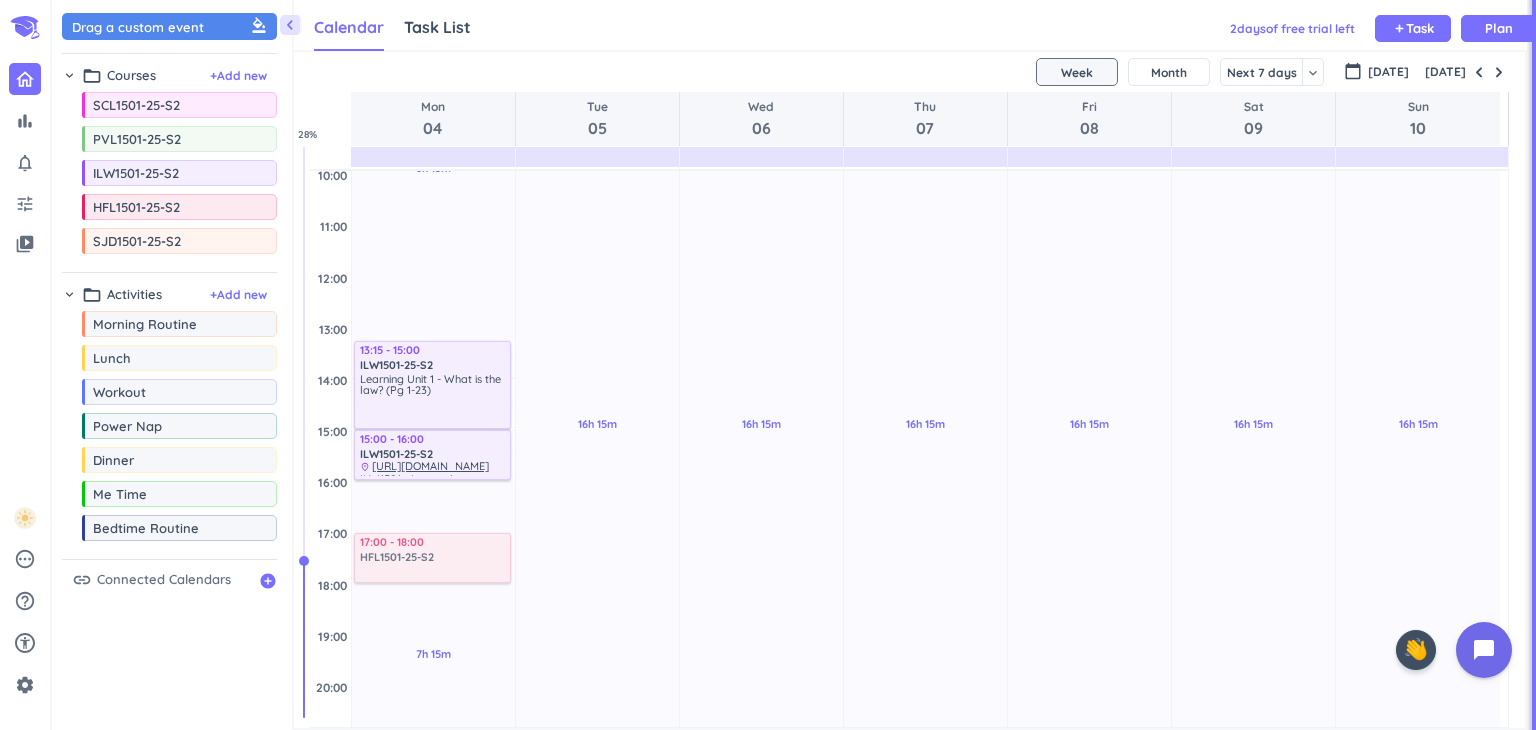 drag, startPoint x: 180, startPoint y: 207, endPoint x: 440, endPoint y: 533, distance: 416.9844 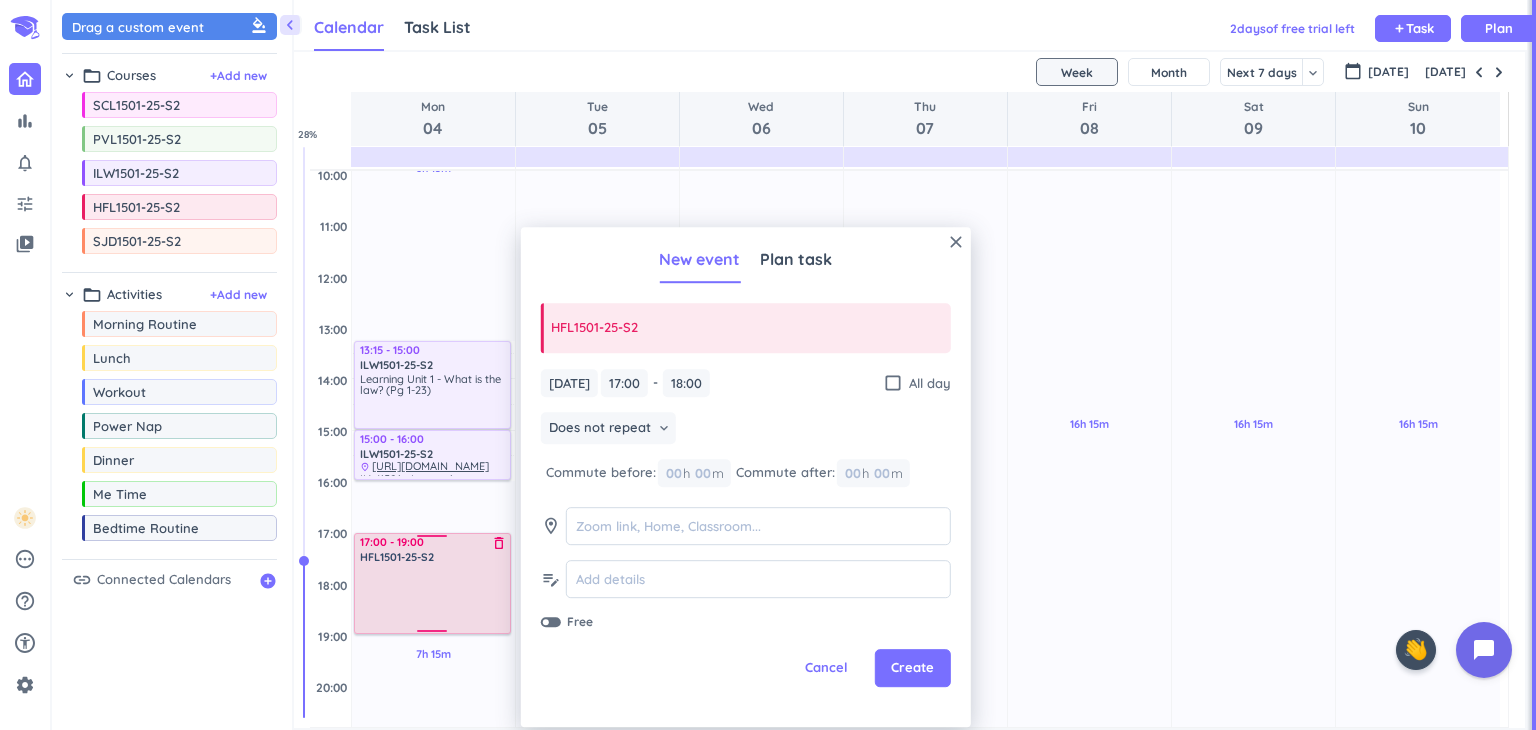 drag, startPoint x: 436, startPoint y: 581, endPoint x: 436, endPoint y: 634, distance: 53 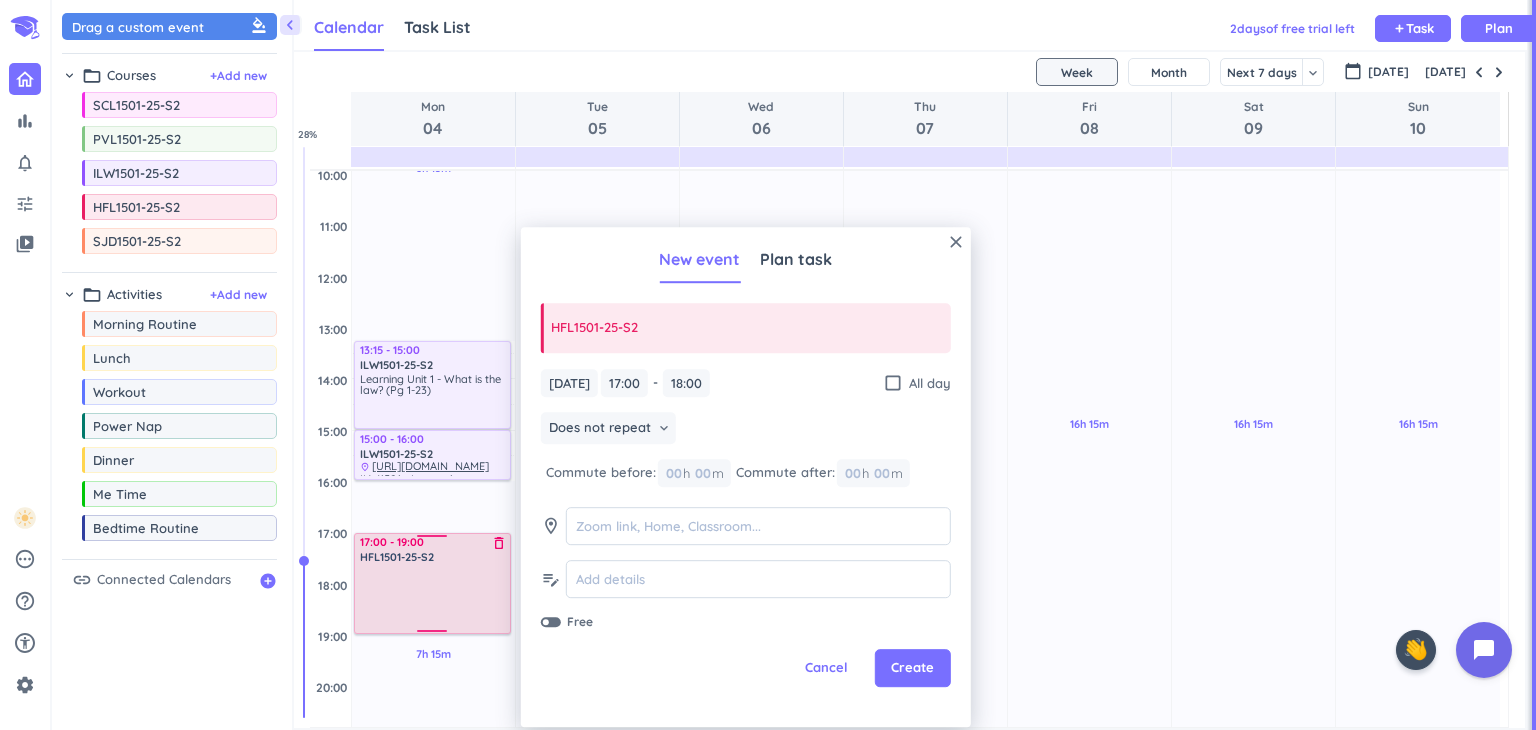 click on "6h 15m Past due Plan 7h 15m Past due Plan Adjust Awake Time Adjust Awake Time 13:15 - 15:00 ILW1501-25-S2 delete_outline Learning Unit 1 - What is the law? (Pg 1-23) 15:00 - 16:00 ILW1501-25-S2 delete_outline place [URL][DOMAIN_NAME] ILW1501 - Lesson 1 - MyModules 17:00 - 18:00 HFL1501-25-S2 delete_outline 17:00 - 19:00 HFL1501-25-S2 delete_outline" at bounding box center (433, 481) 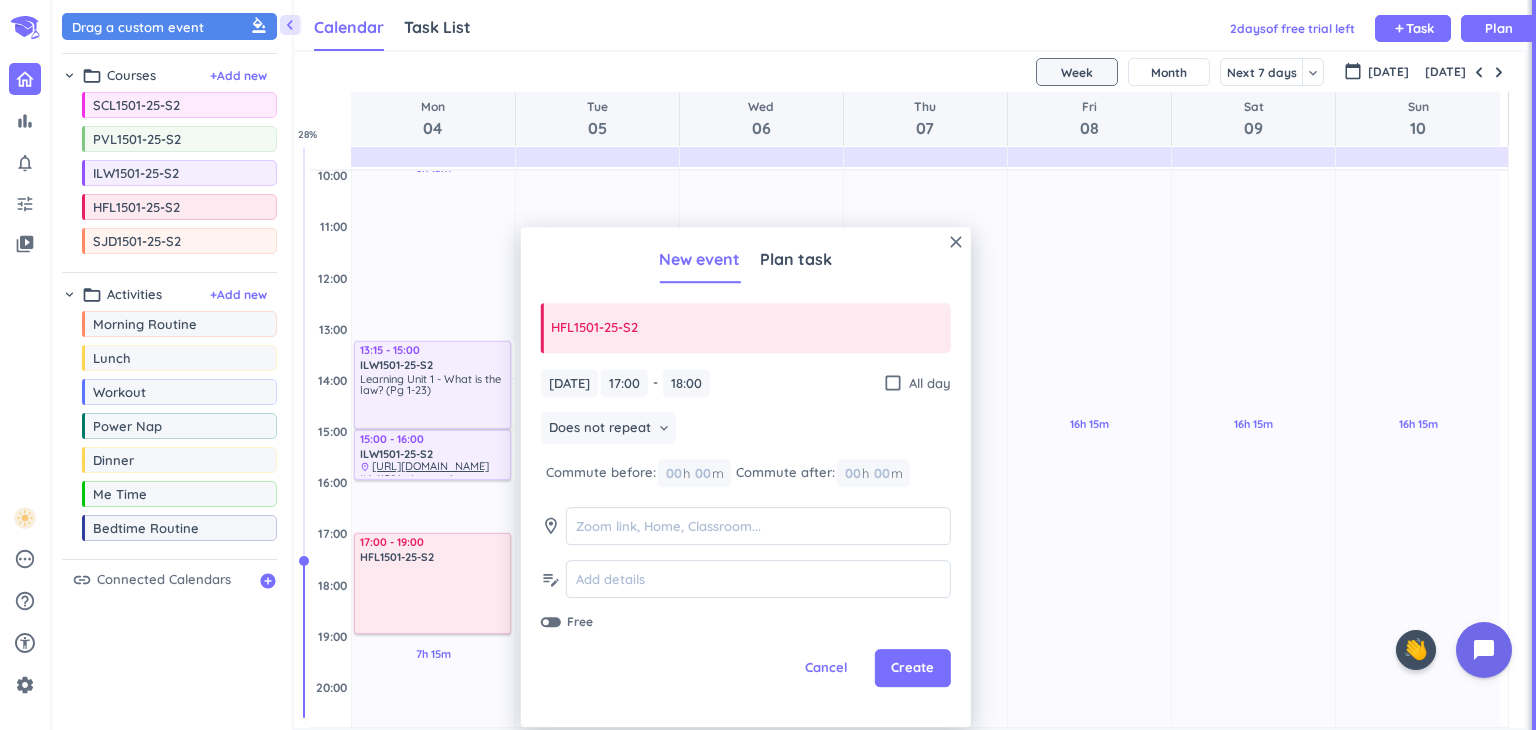 type on "19:00" 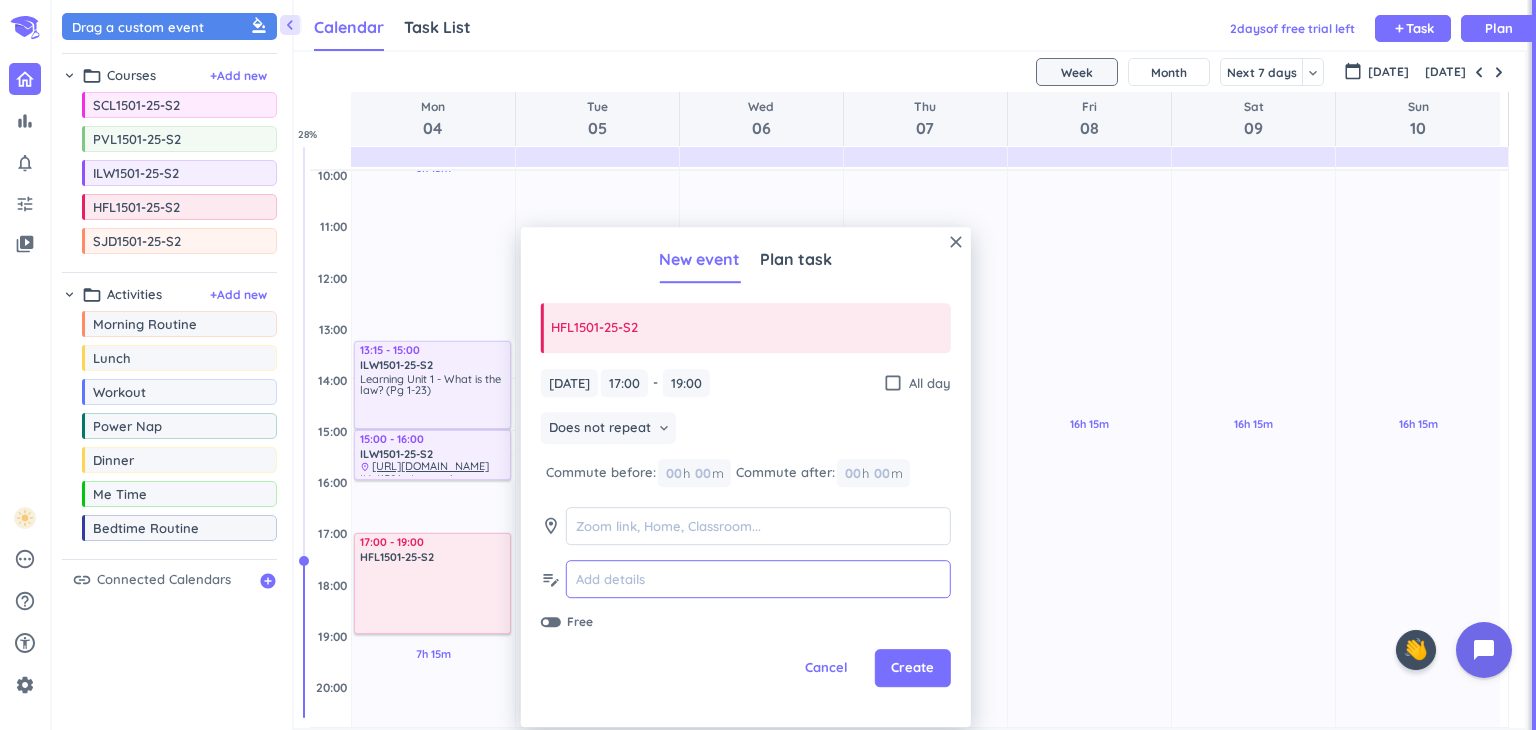 click at bounding box center (758, 579) 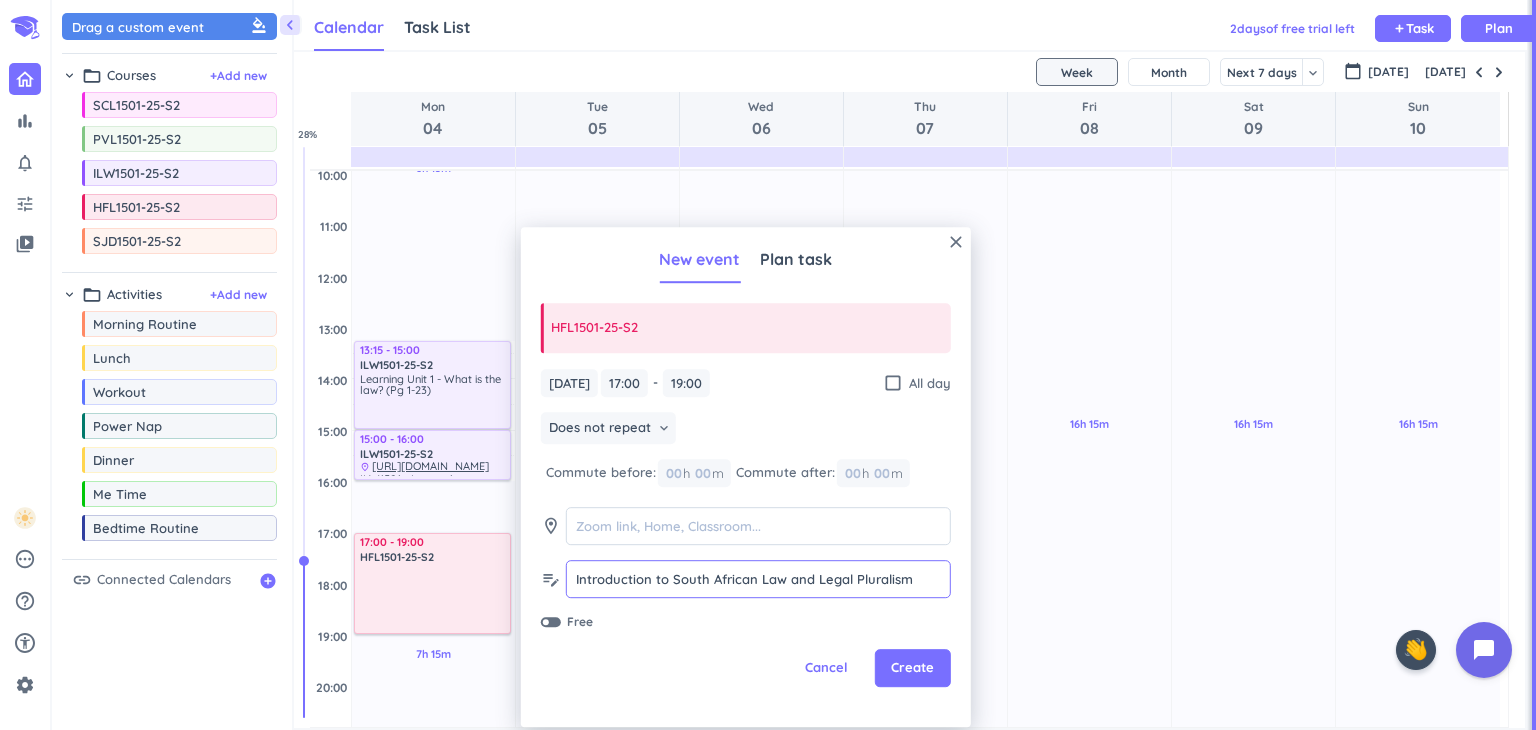 type on "Introduction to South African Law and Legal Pluralism" 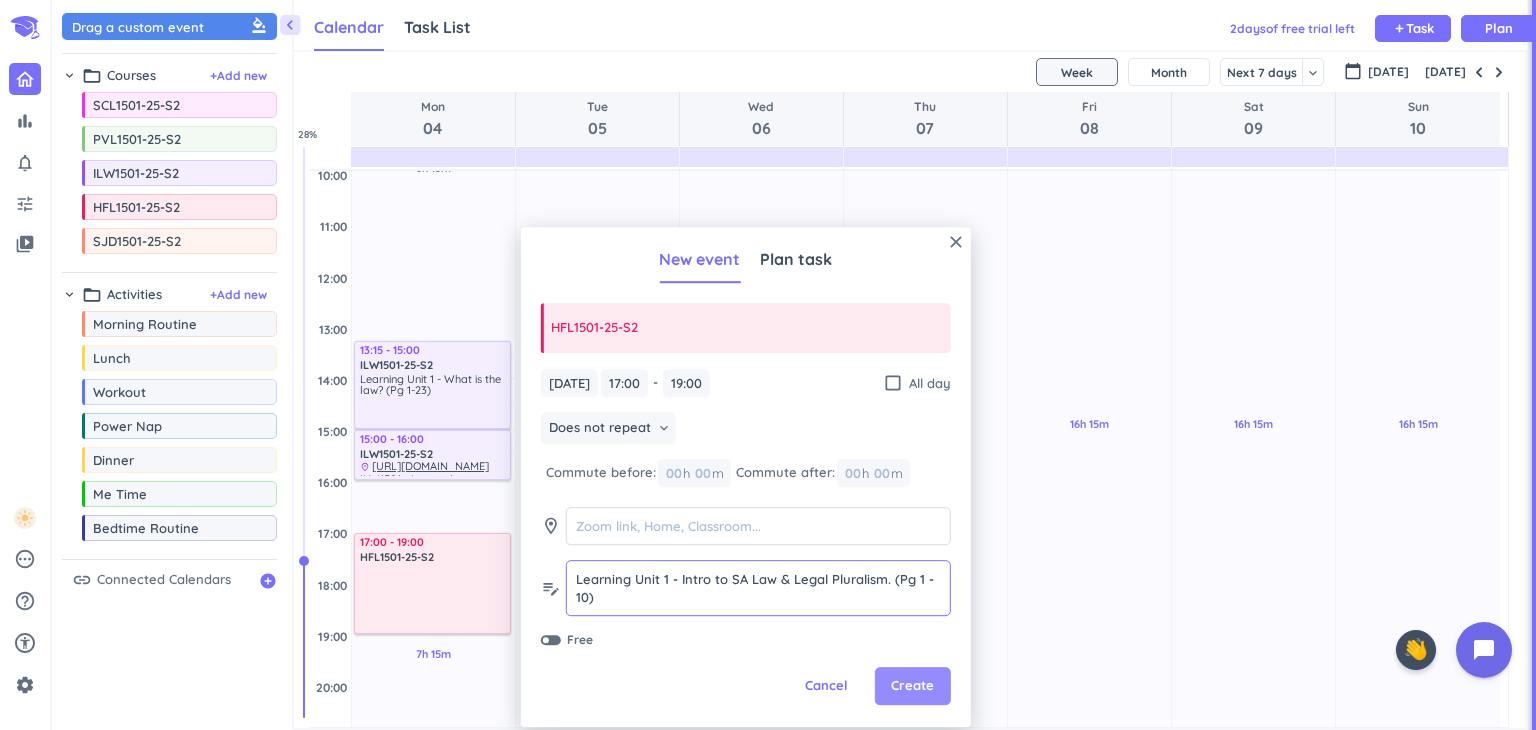 type on "Learning Unit 1 - Intro to SA Law & Legal Pluralism. (Pg 1 - 10)" 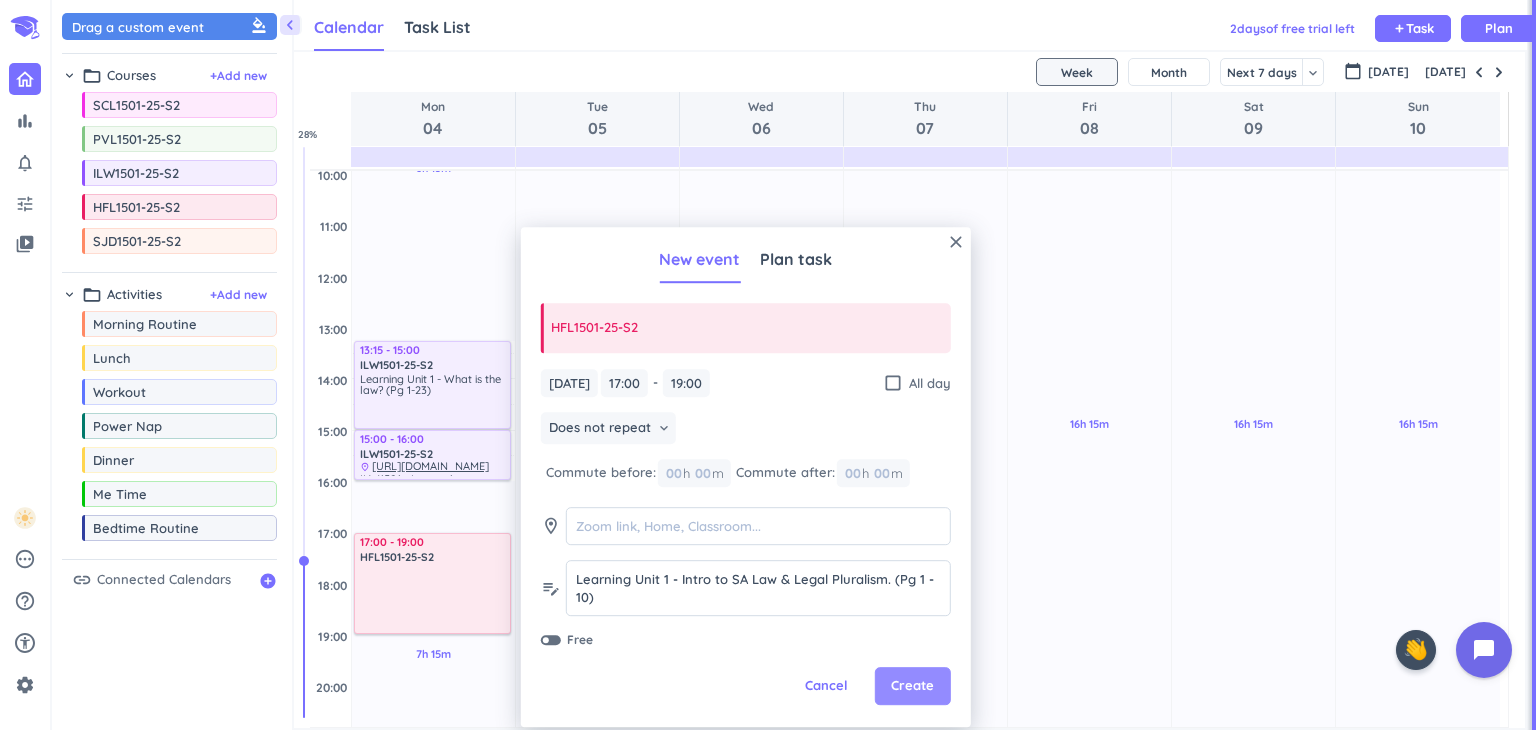 click on "Create" at bounding box center (913, 687) 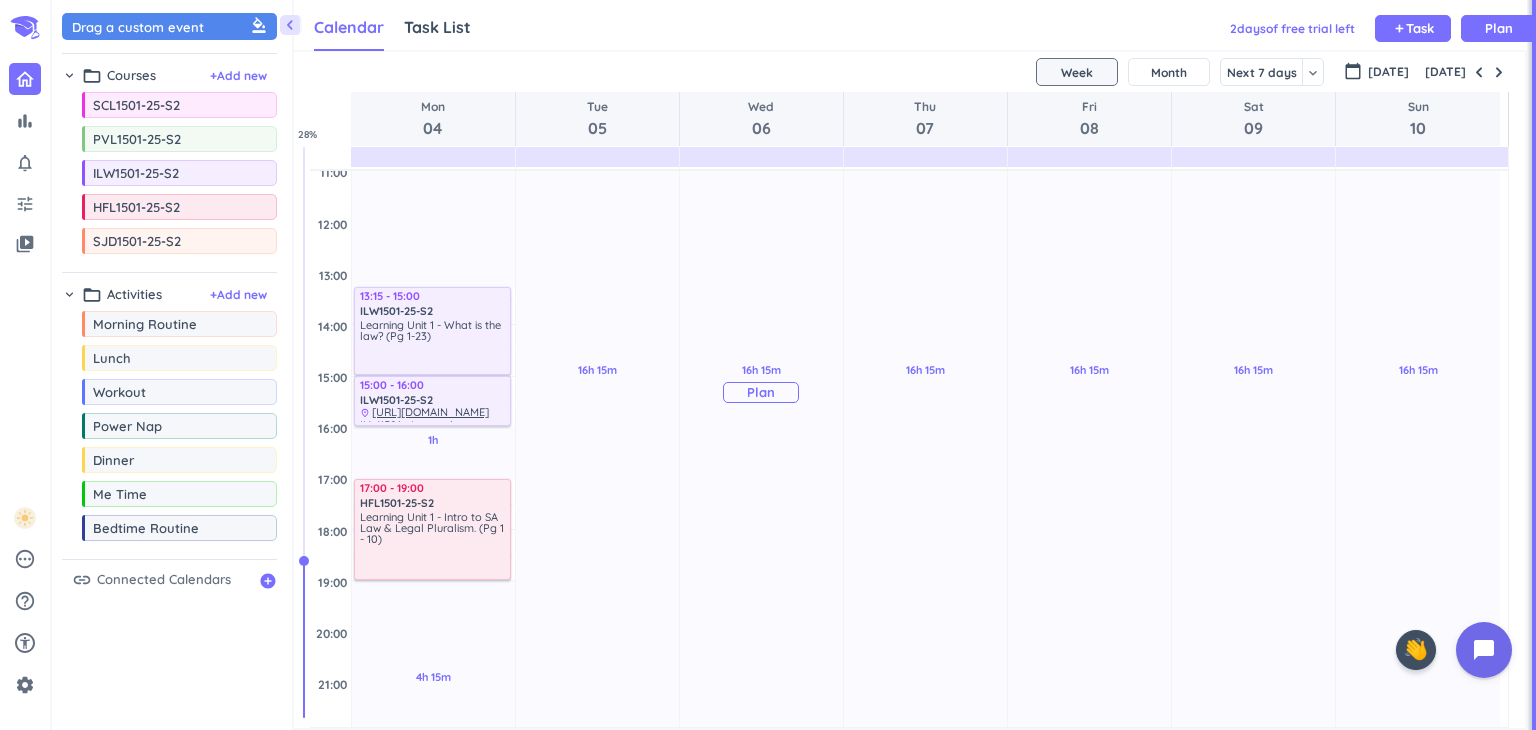 scroll, scrollTop: 504, scrollLeft: 0, axis: vertical 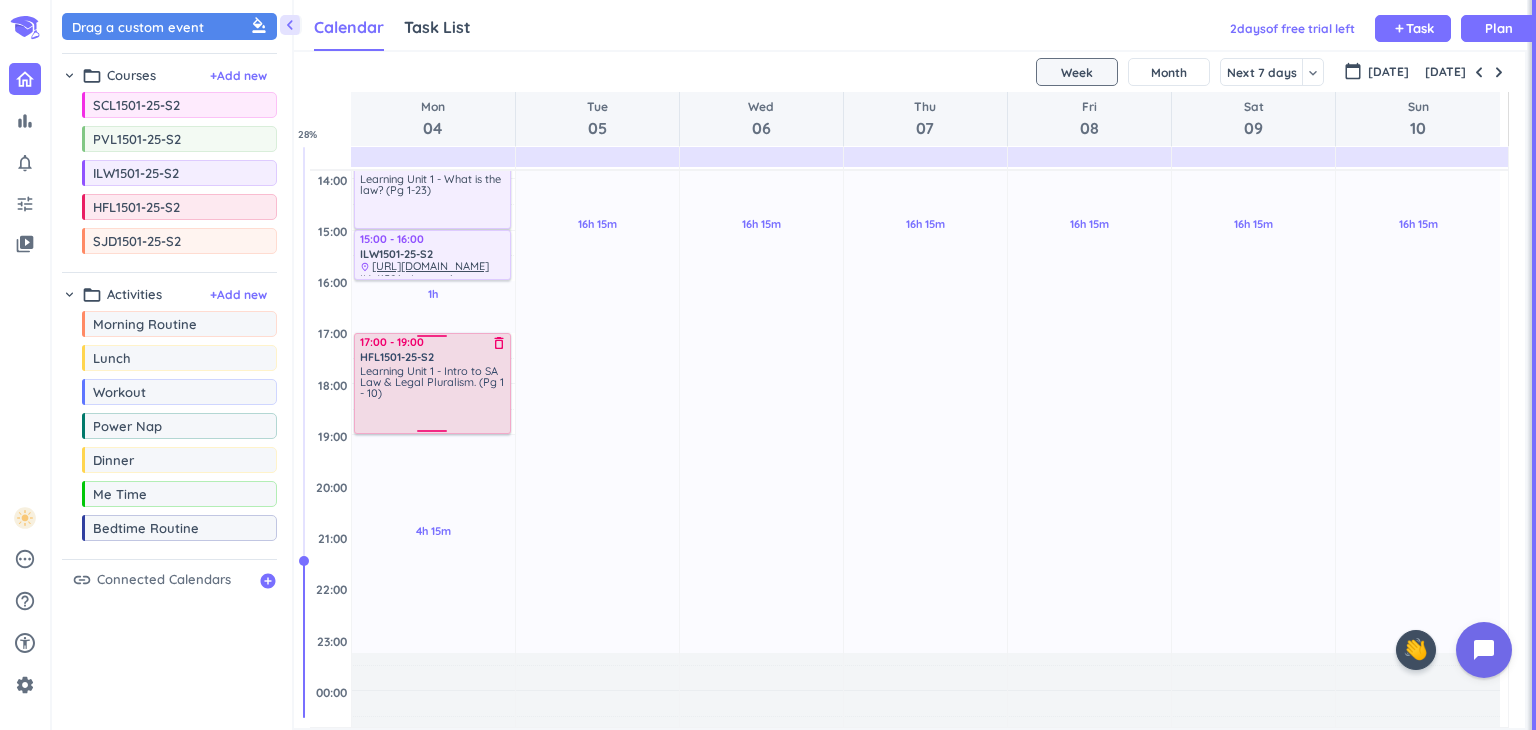 click on "Learning Unit 1 - Intro to SA Law & Legal Pluralism. (Pg 1 - 10)" at bounding box center (433, 398) 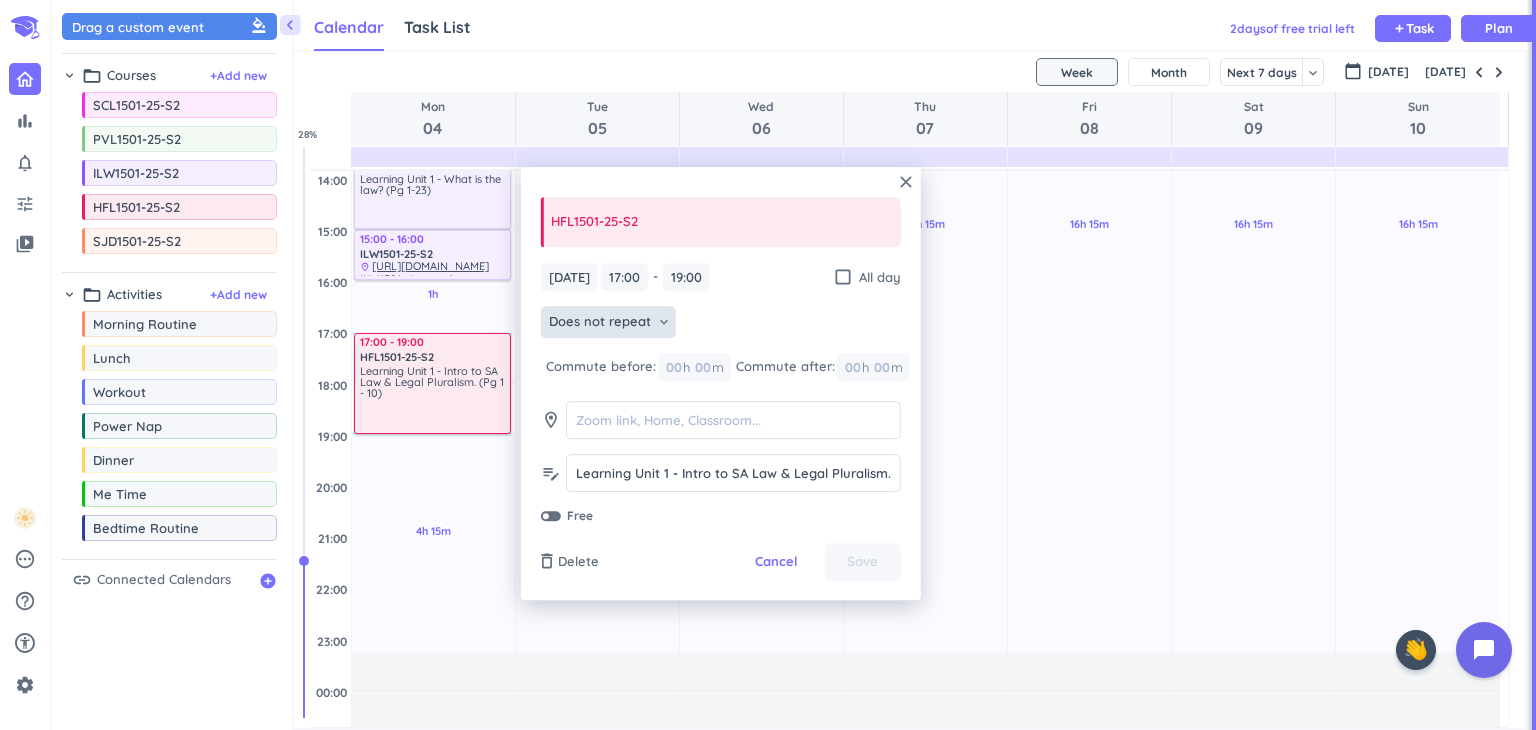 click on "keyboard_arrow_down" at bounding box center (664, 322) 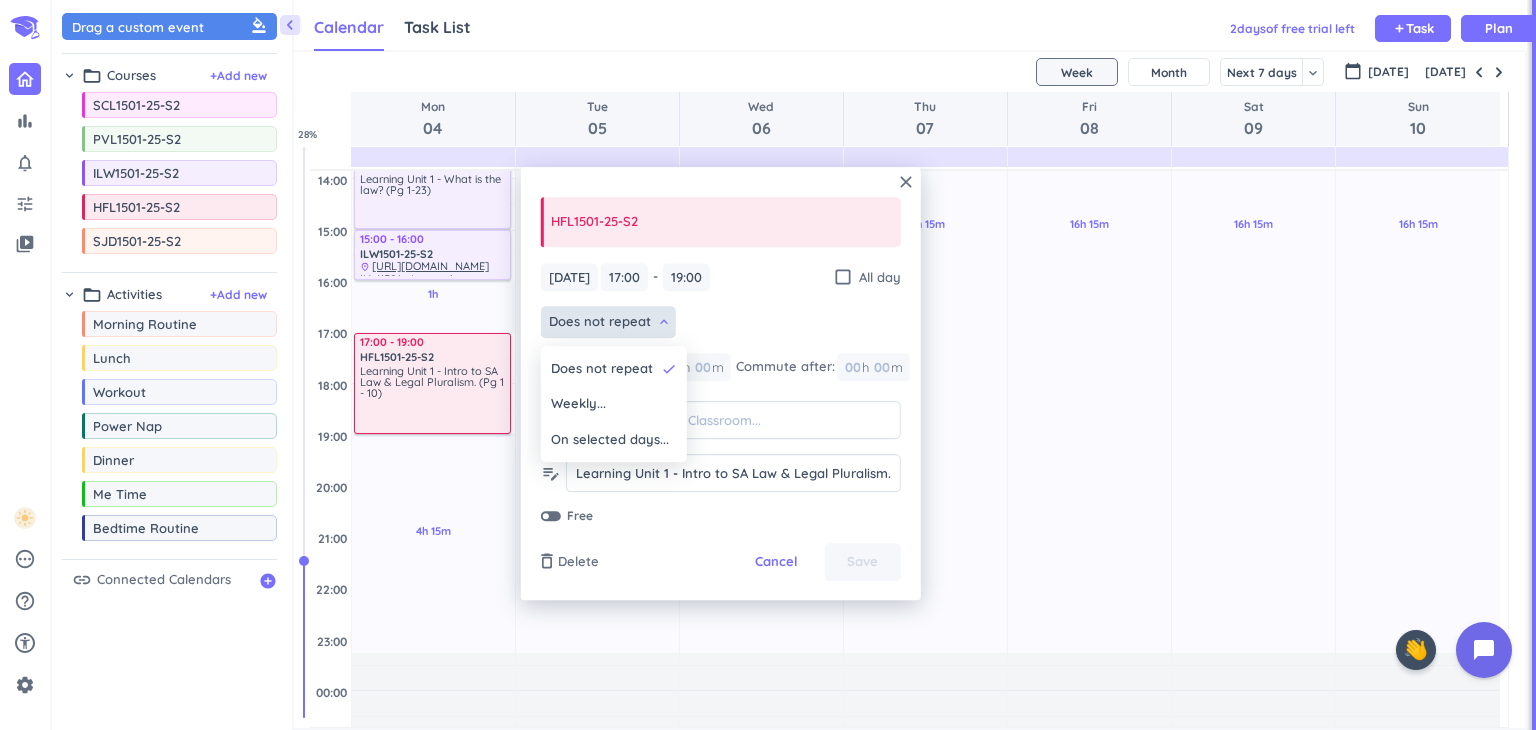 click at bounding box center (721, 383) 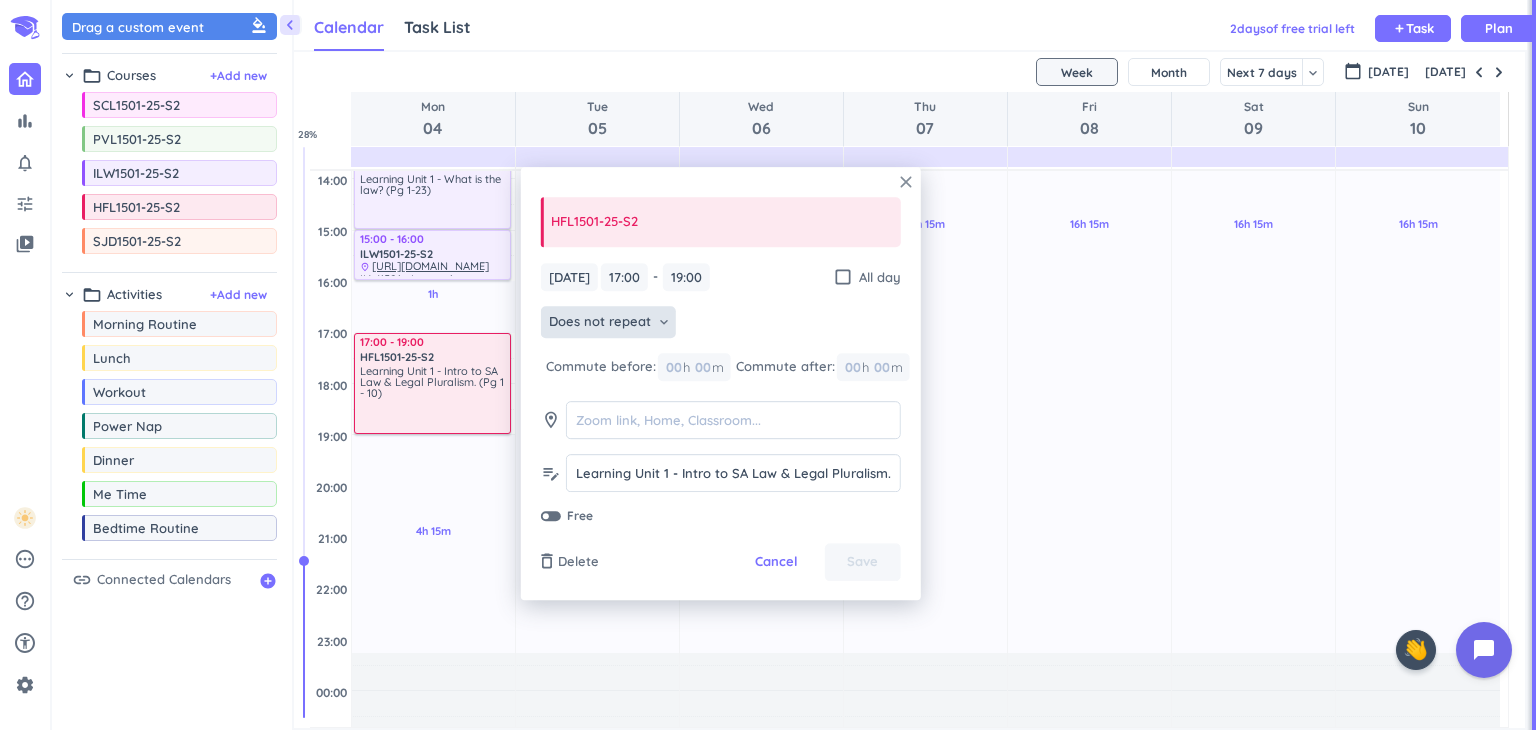 click on "close" at bounding box center [906, 182] 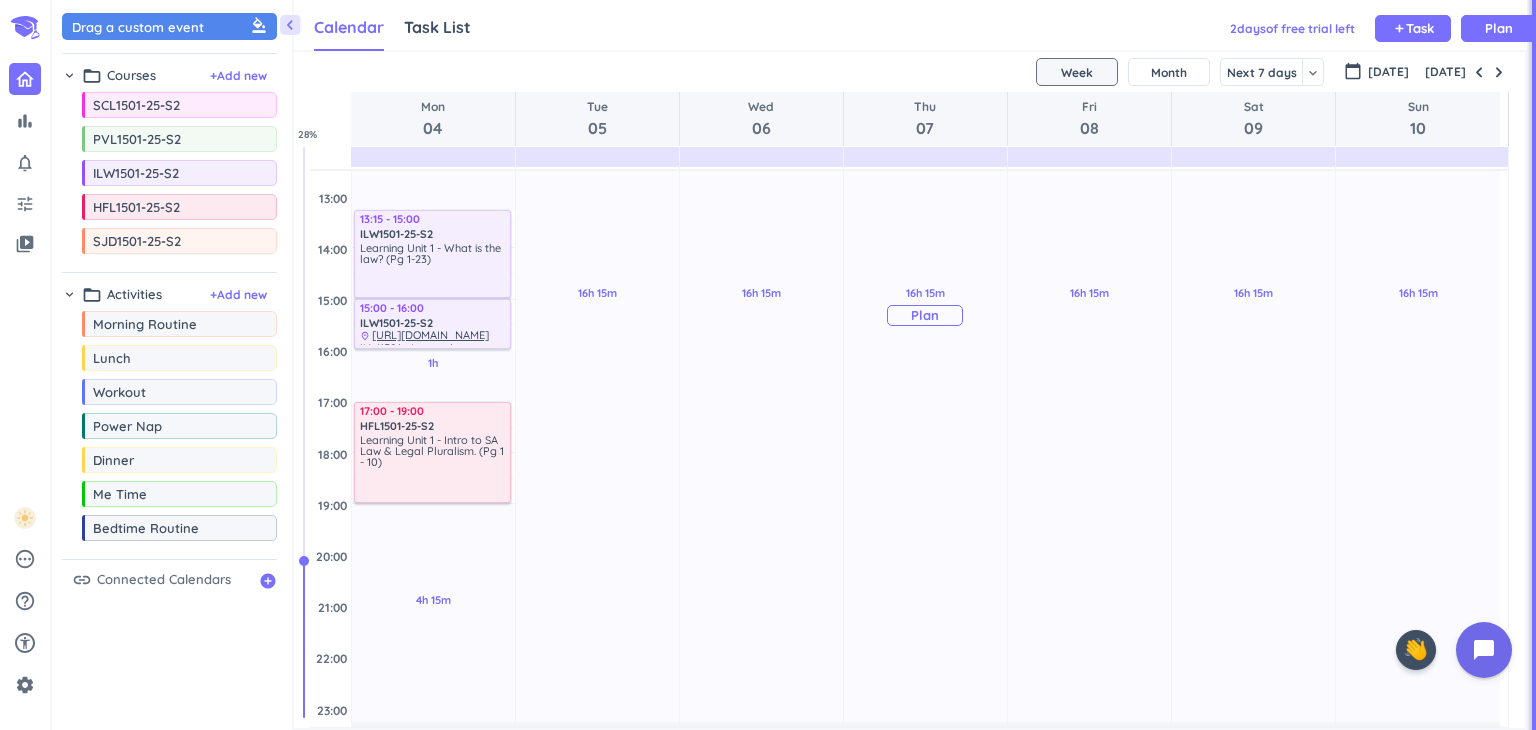 scroll, scrollTop: 404, scrollLeft: 0, axis: vertical 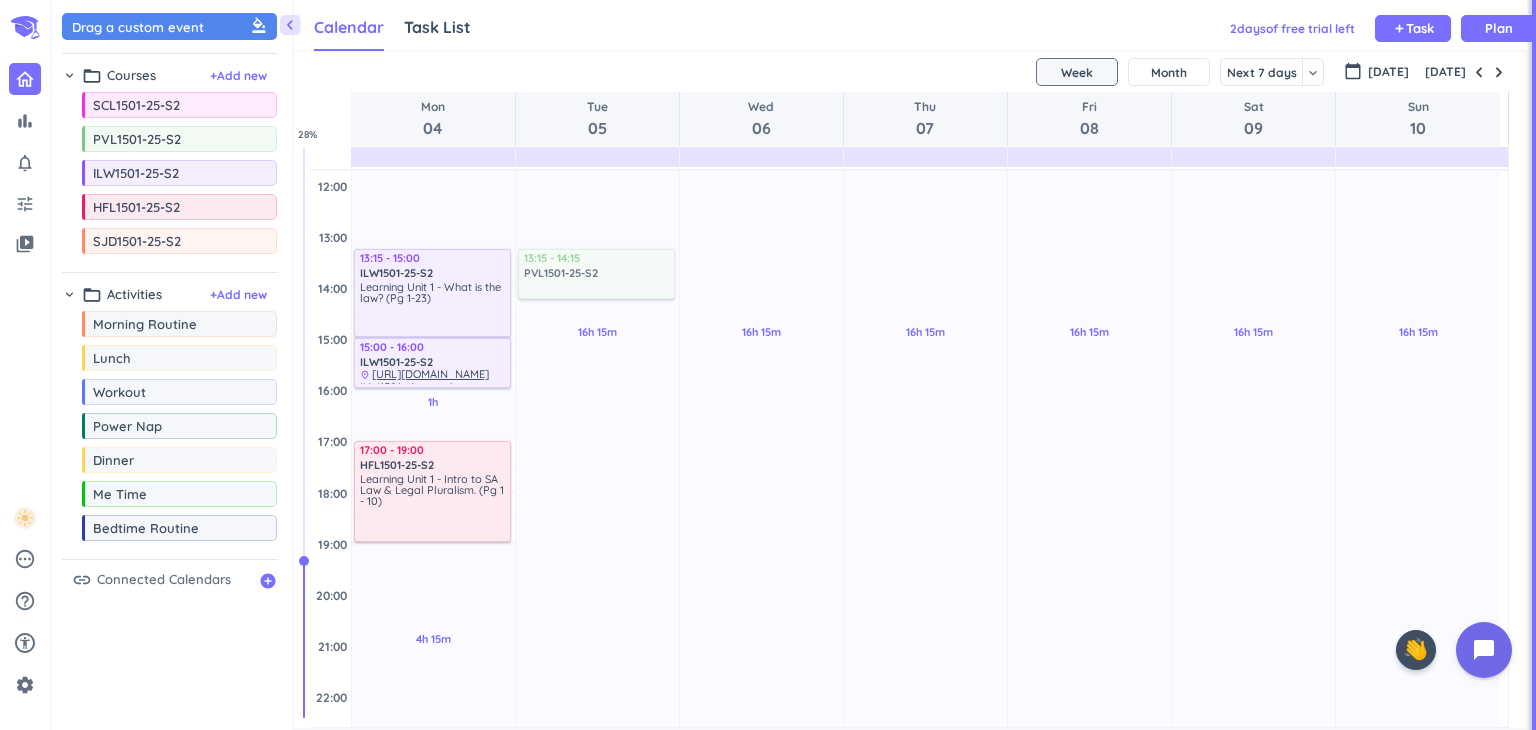 drag, startPoint x: 175, startPoint y: 146, endPoint x: 565, endPoint y: 251, distance: 403.88736 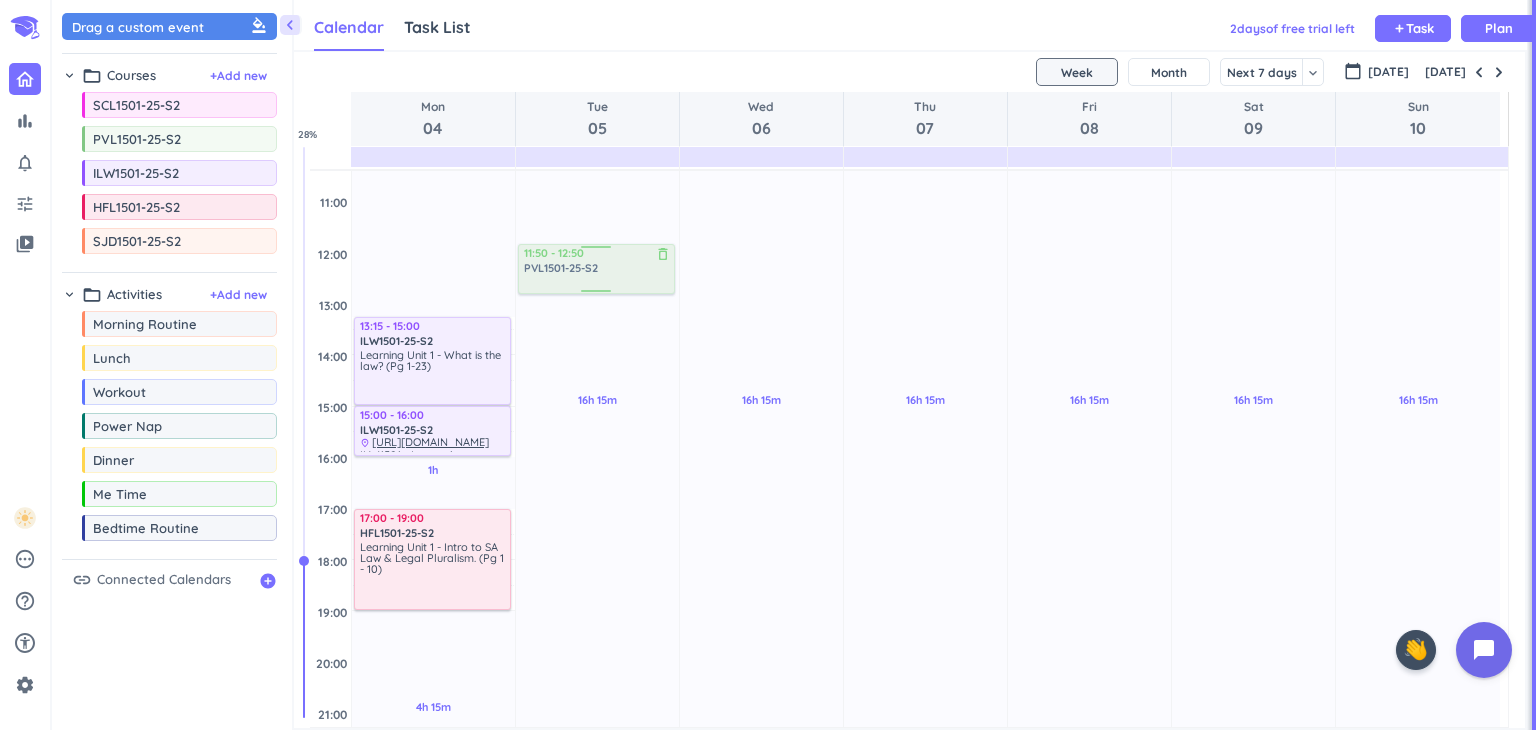 scroll, scrollTop: 328, scrollLeft: 0, axis: vertical 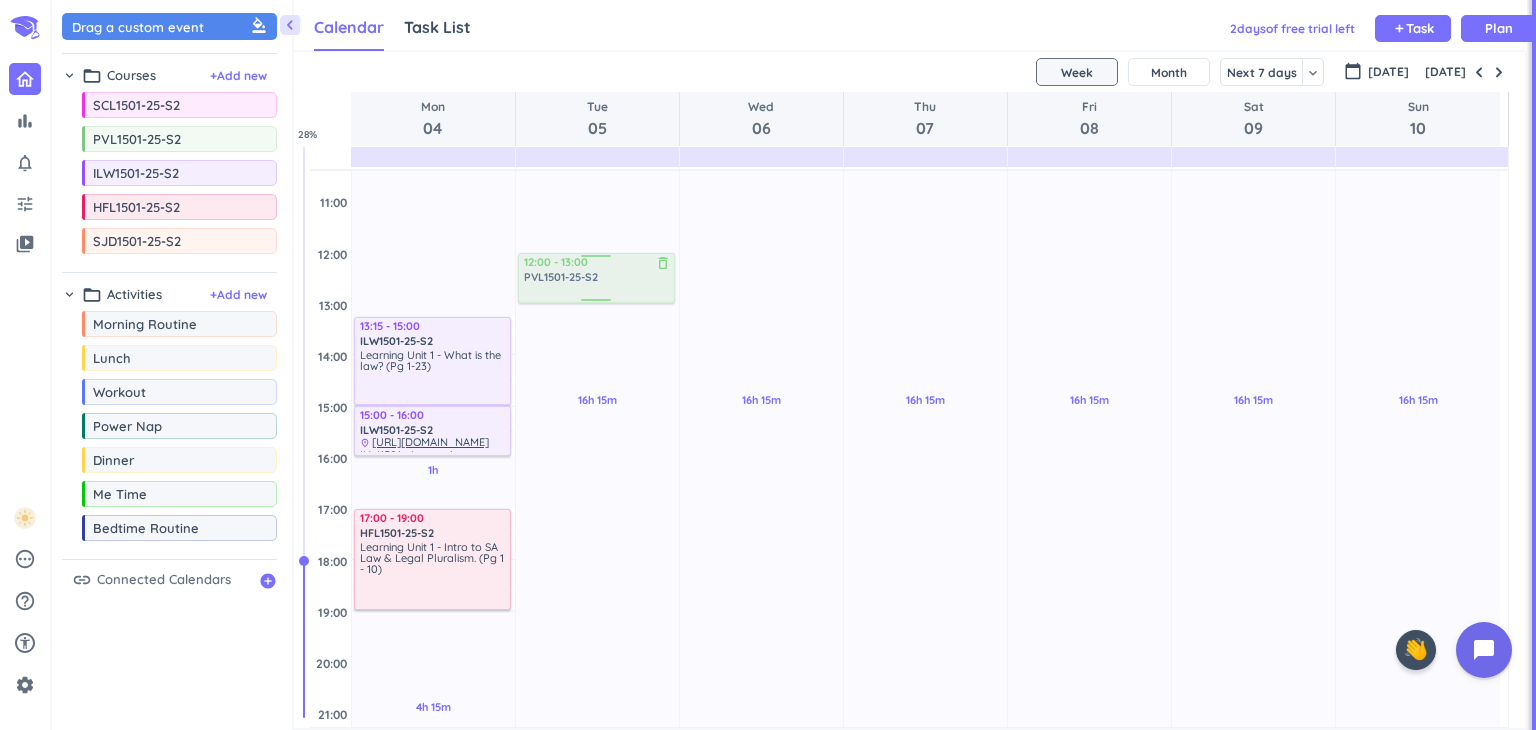 click on "16h 15m Past due Plan Adjust Awake Time Adjust Awake Time 13:15 - 14:15 PVL1501-25-S2 delete_outline 12:00 - 13:00 PVL1501-25-S2 delete_outline" at bounding box center (597, 457) 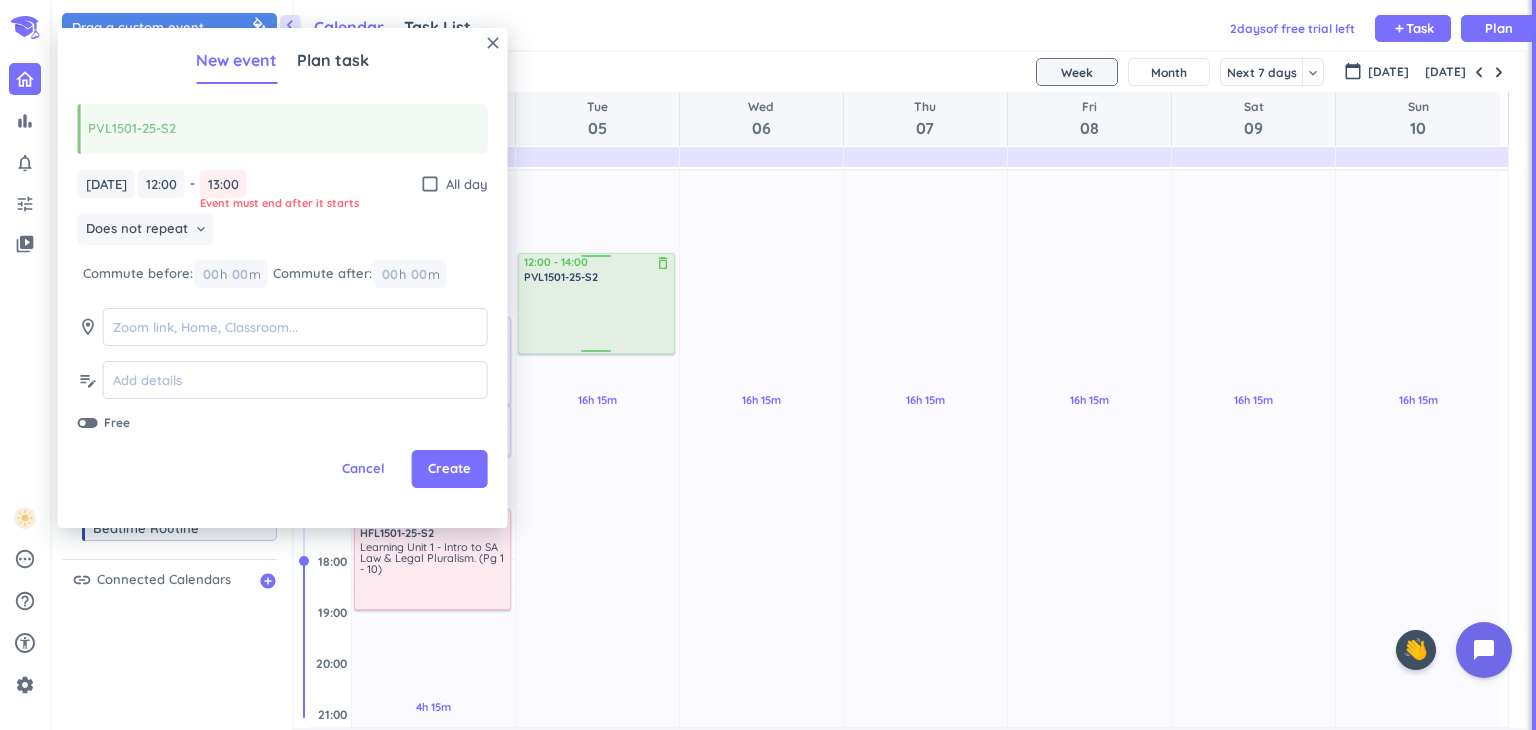 drag, startPoint x: 591, startPoint y: 301, endPoint x: 600, endPoint y: 353, distance: 52.773098 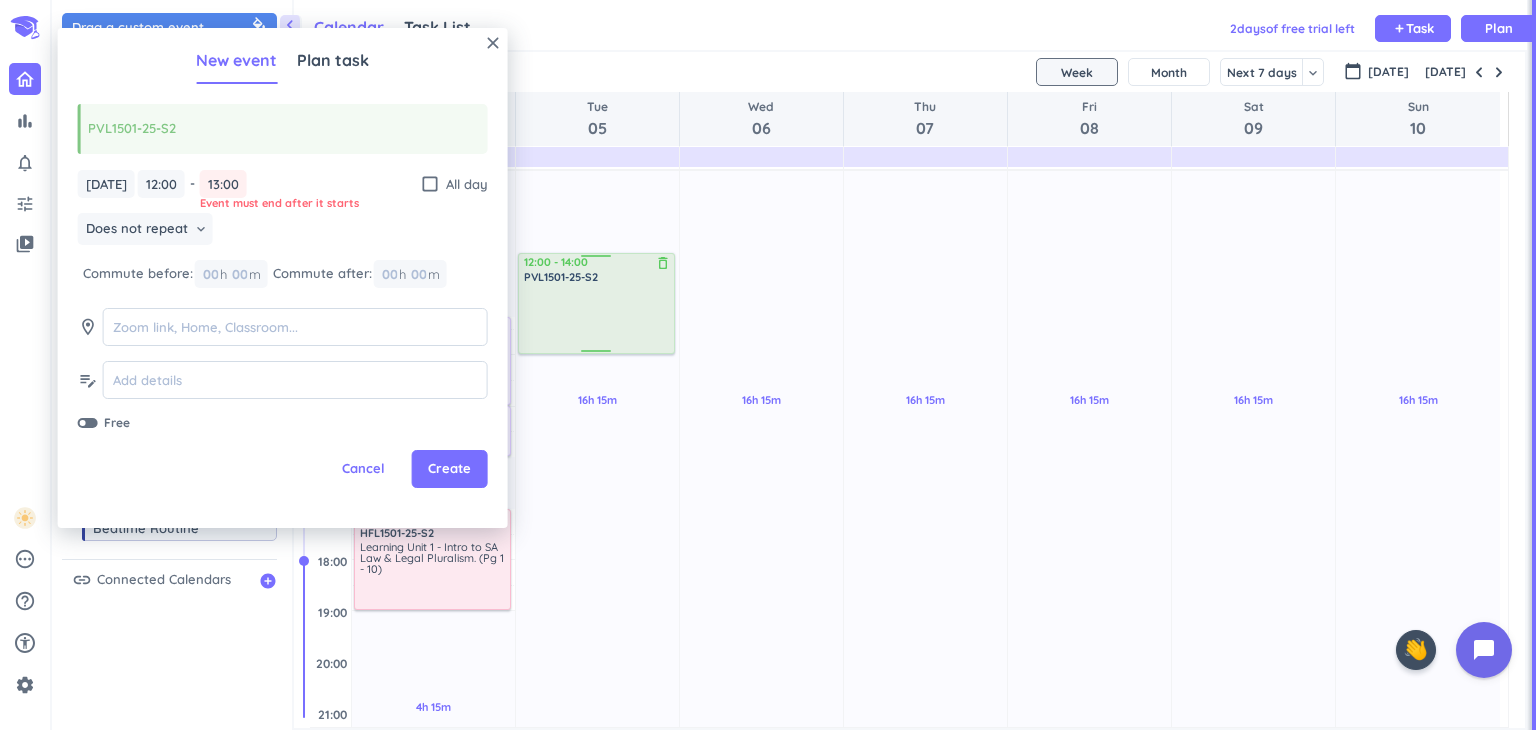 click on "16h 15m Past due Plan Adjust Awake Time Adjust Awake Time 12:00 - 13:00 PVL1501-25-S2 delete_outline 12:00 - 14:00 PVL1501-25-S2 delete_outline" at bounding box center (597, 457) 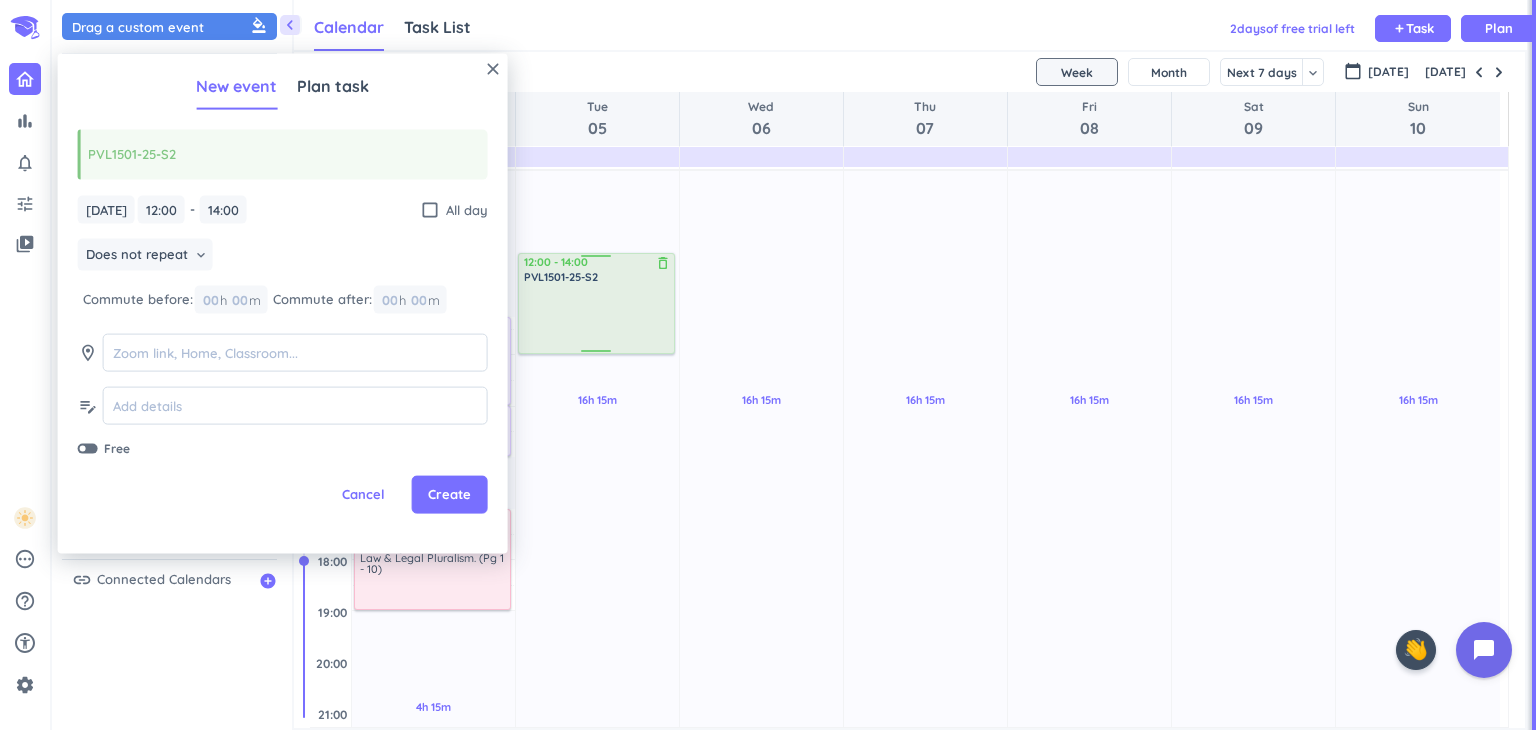 type on "14:00" 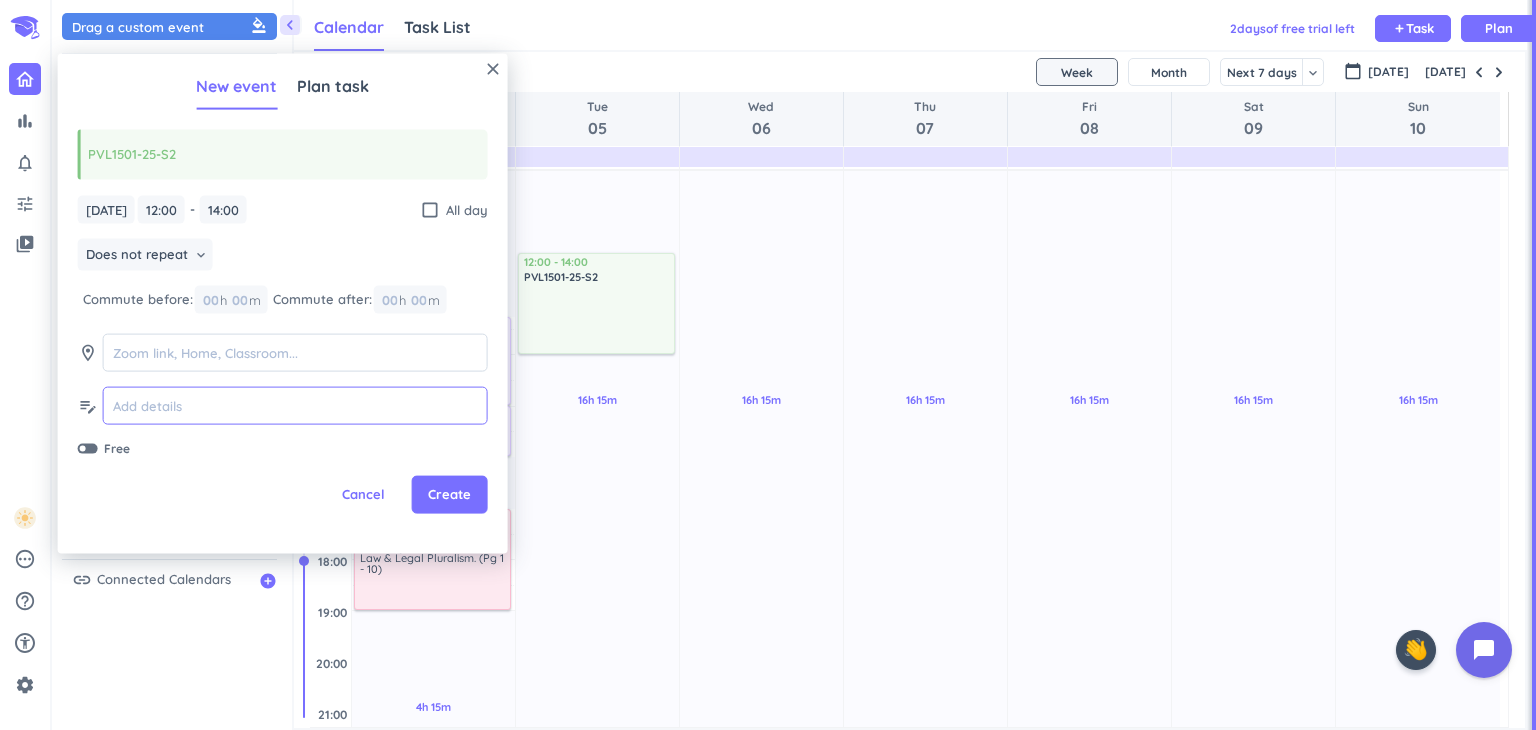 click at bounding box center (295, 405) 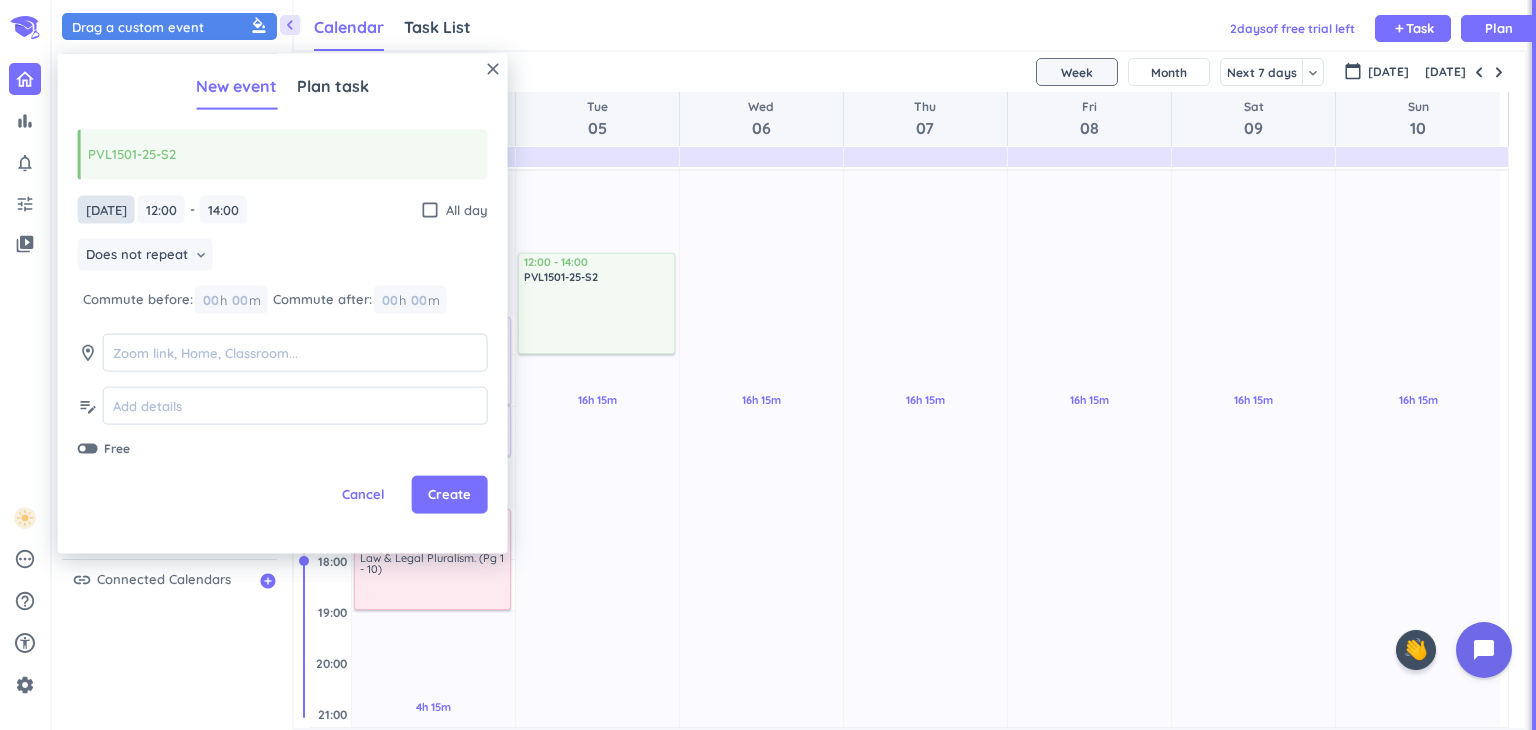 click on "[DATE]" at bounding box center (106, 209) 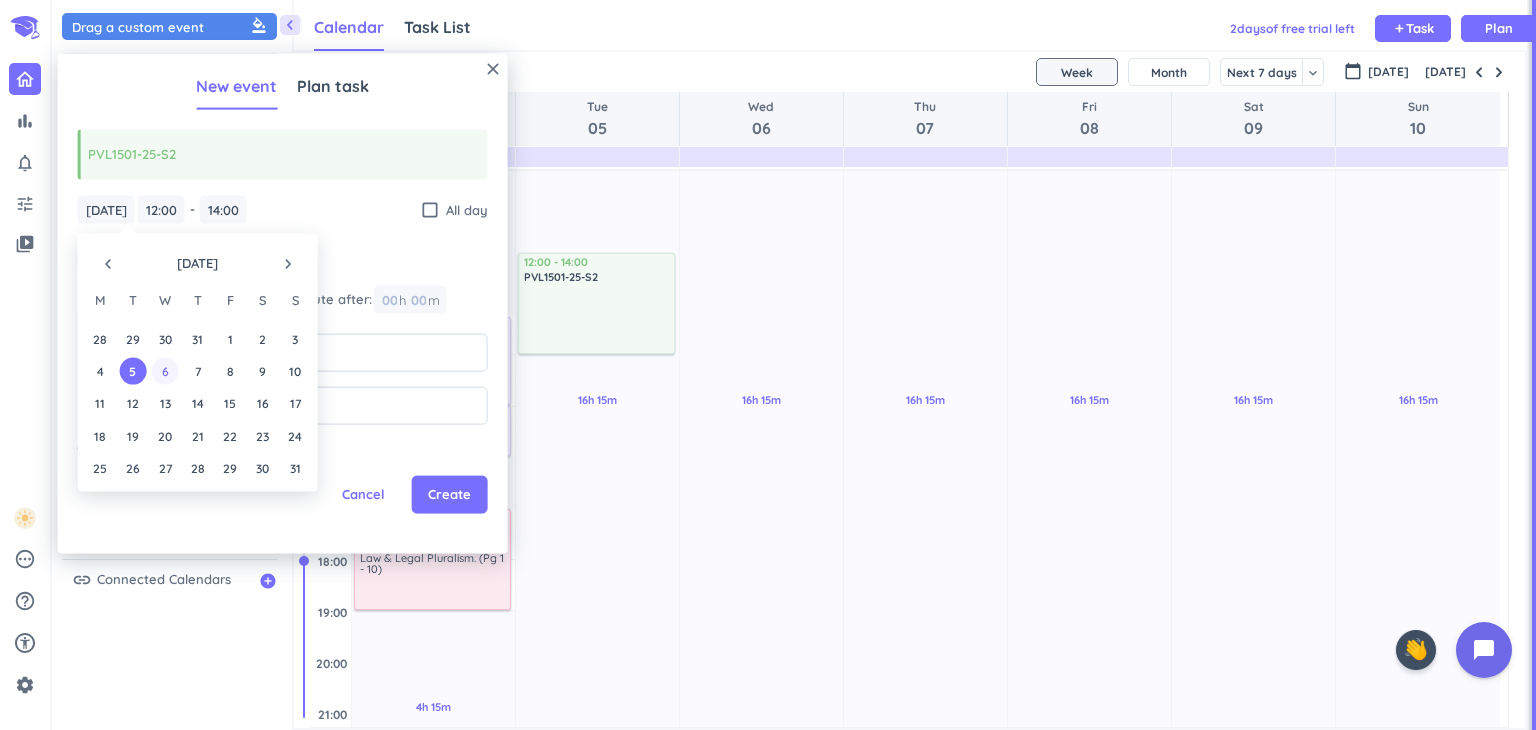 click on "6" at bounding box center (165, 371) 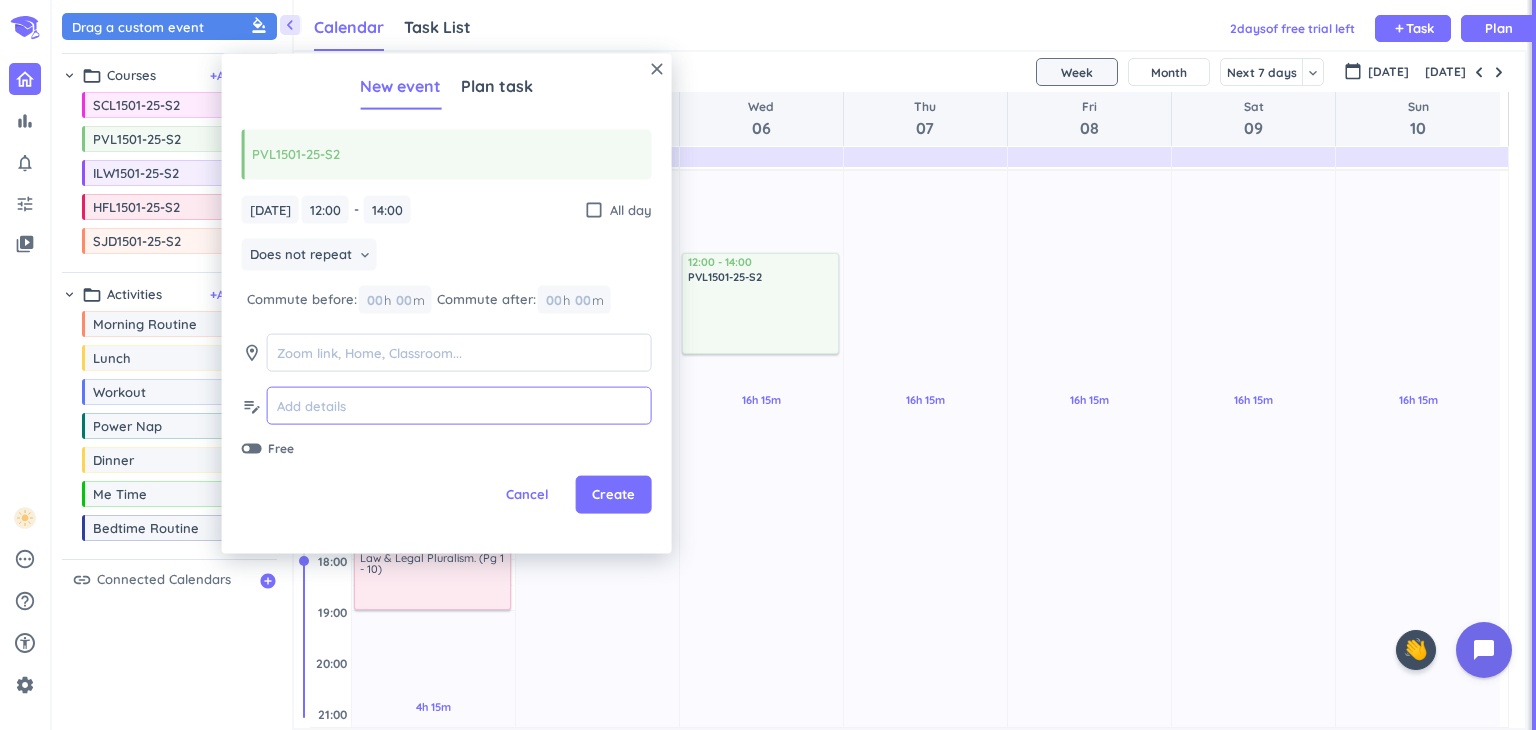 click at bounding box center (459, 405) 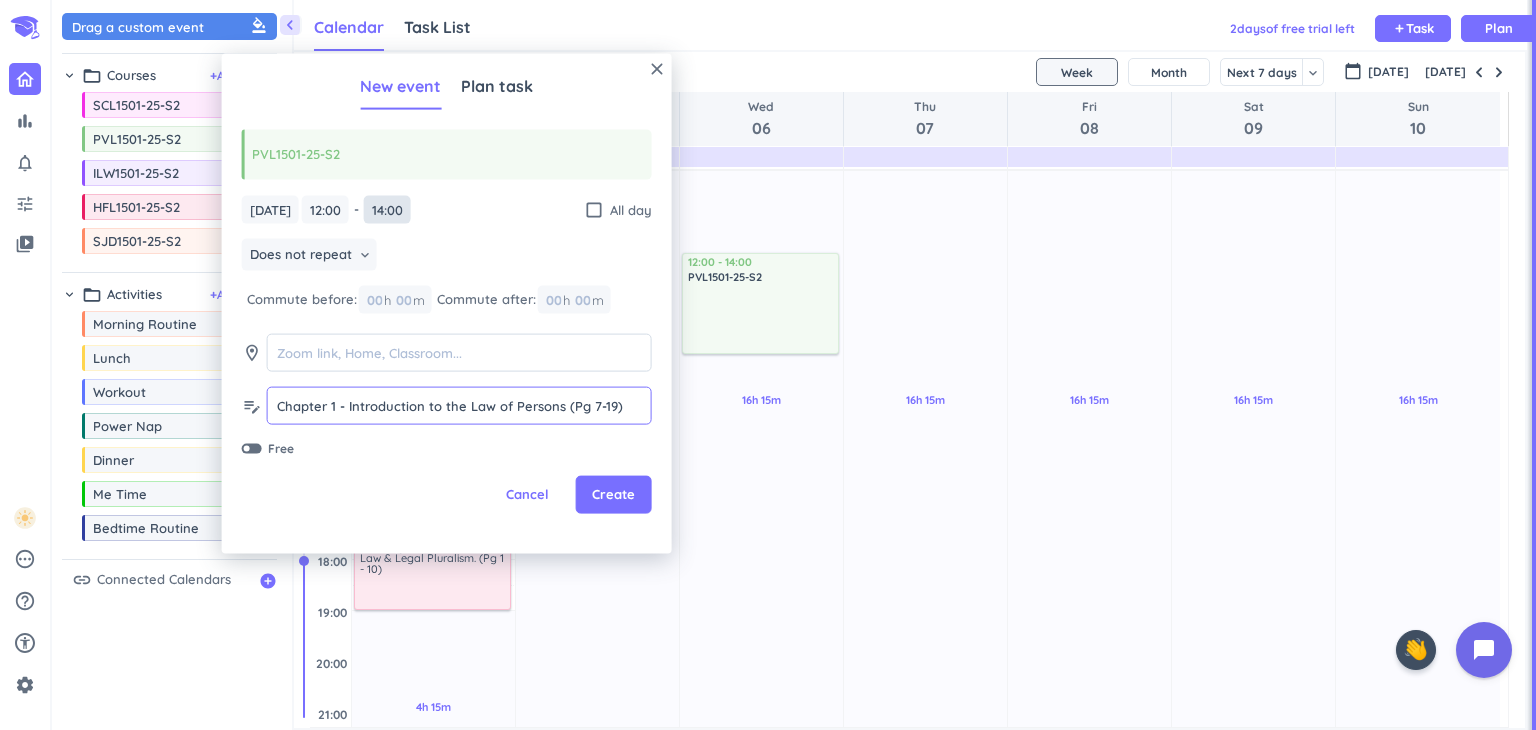 type on "Chapter 1 - Introduction to the Law of Persons (Pg 7-19)" 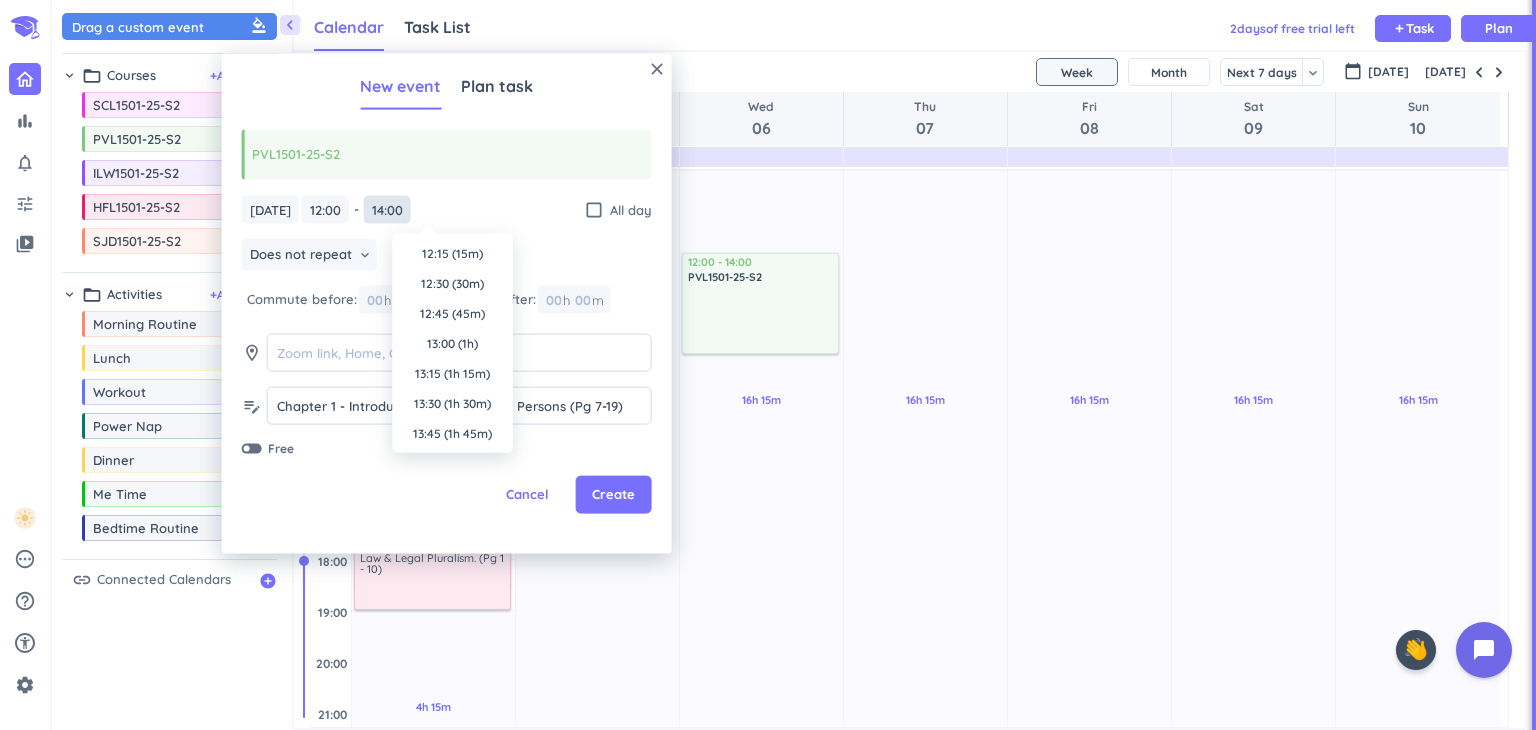 click on "14:00" at bounding box center (387, 209) 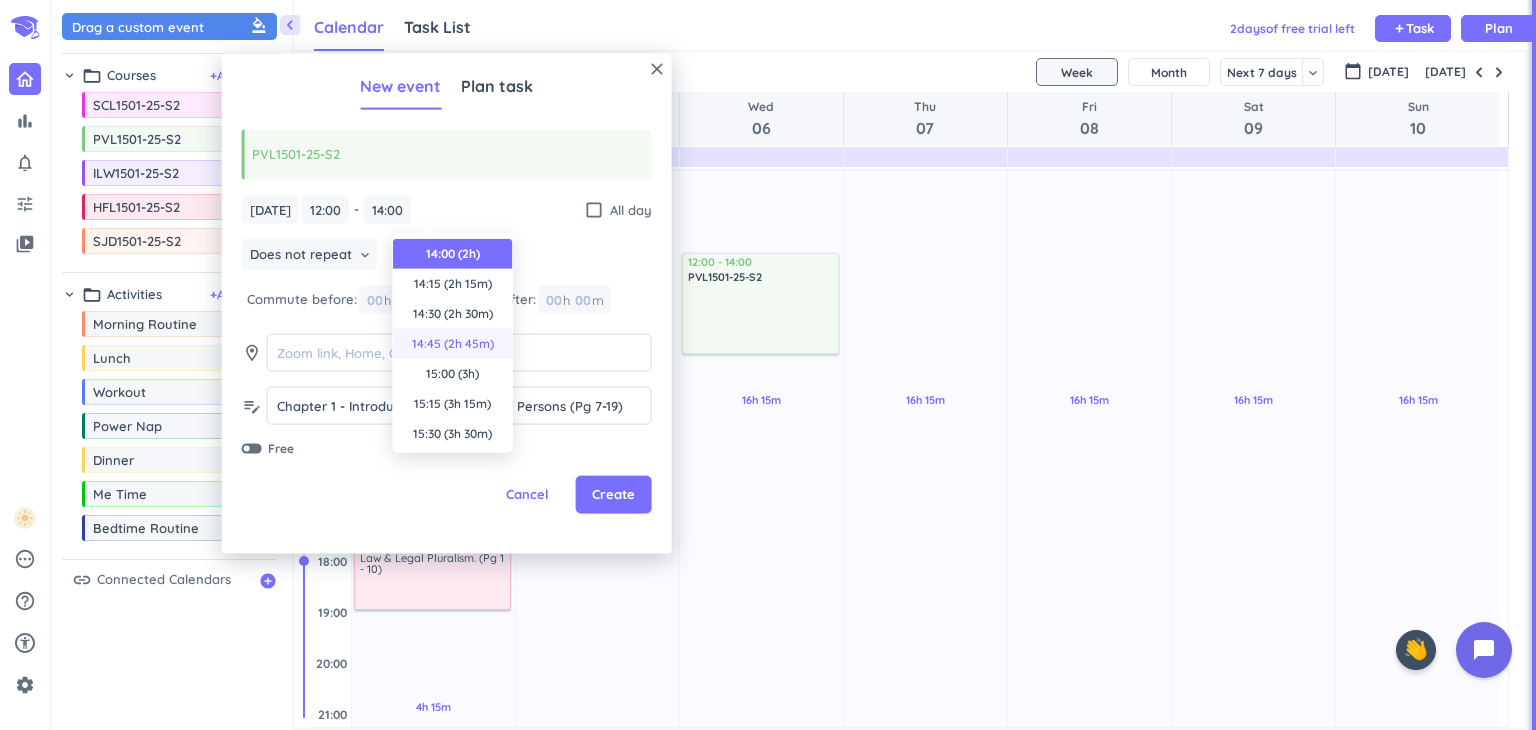 click on "14:45 (2h 45m)" at bounding box center (453, 344) 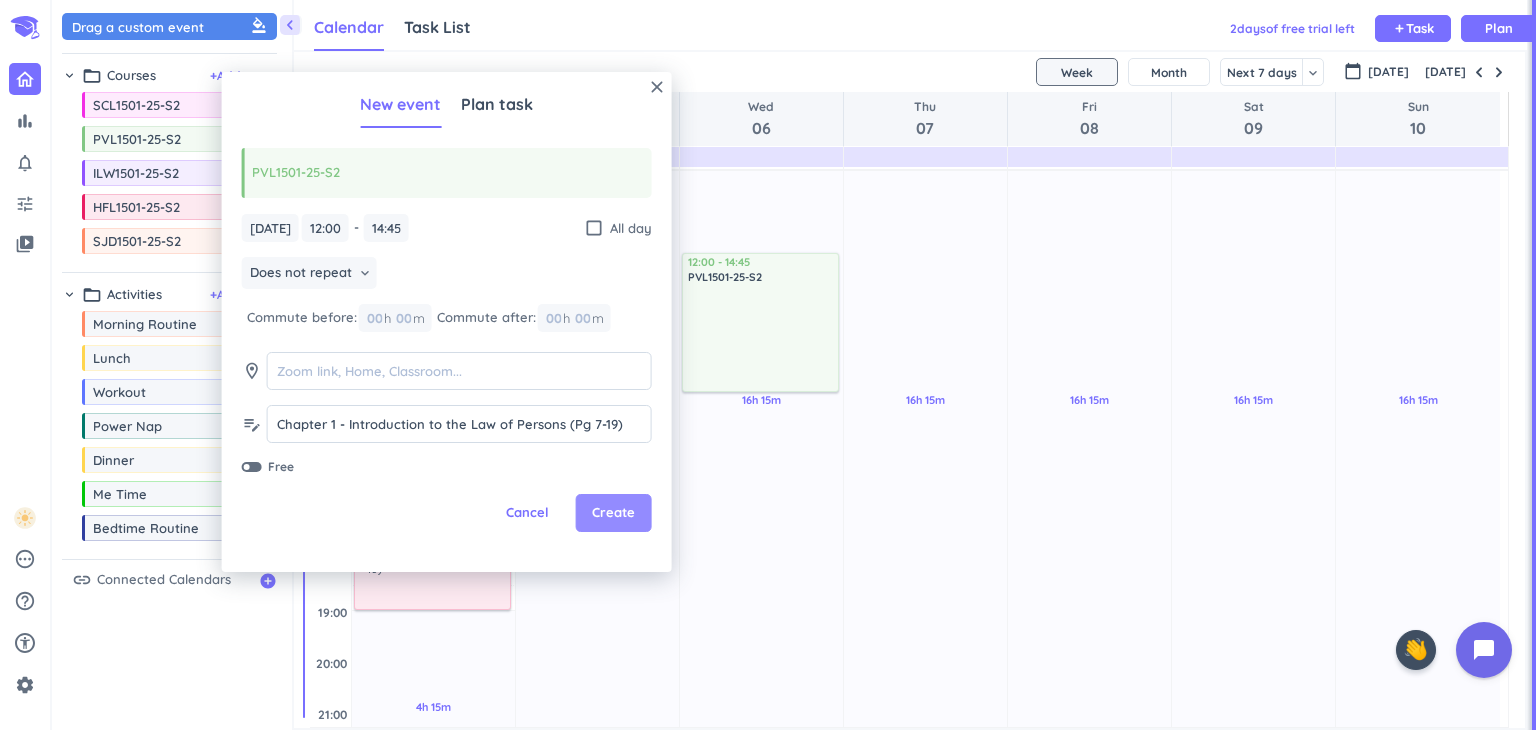 click on "Create" at bounding box center [613, 513] 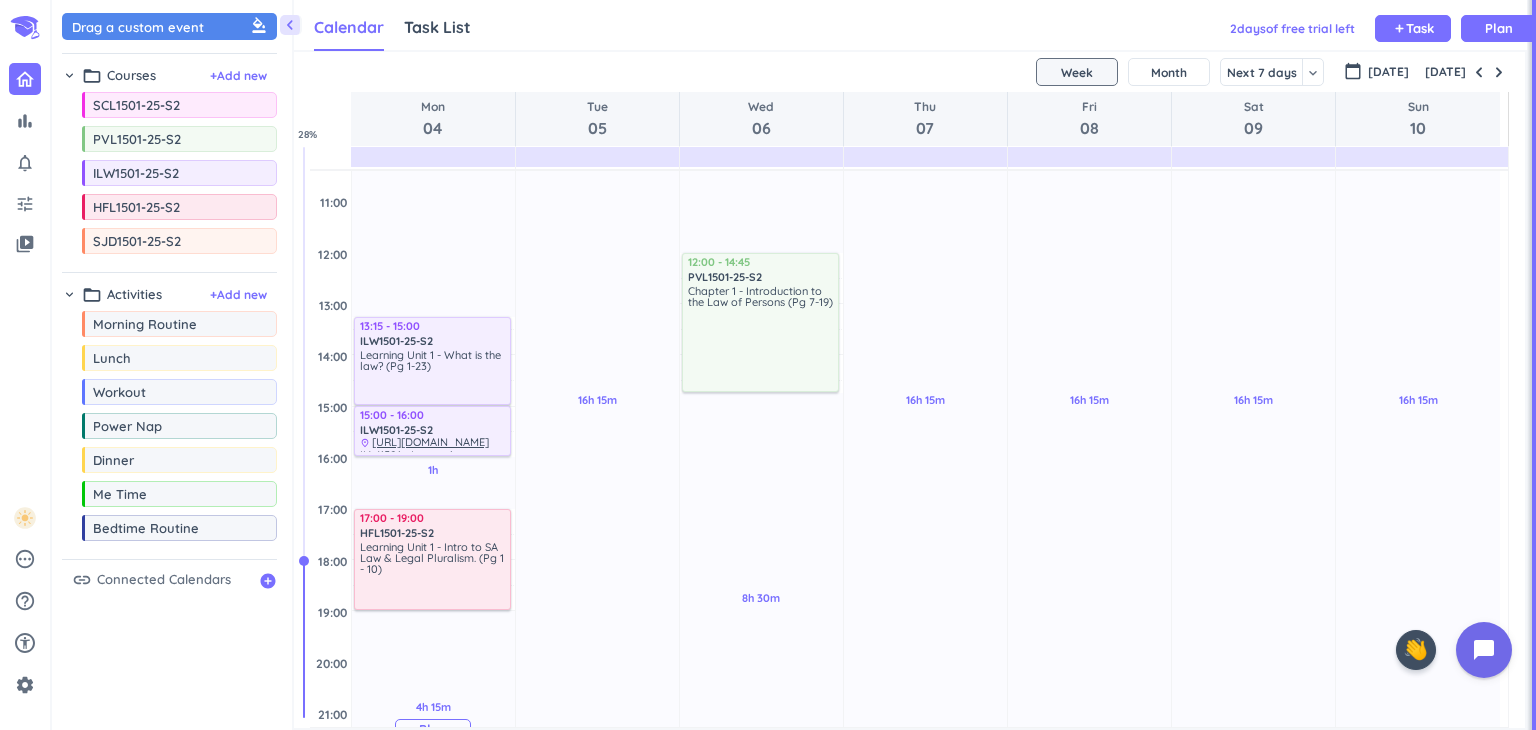 scroll, scrollTop: 528, scrollLeft: 0, axis: vertical 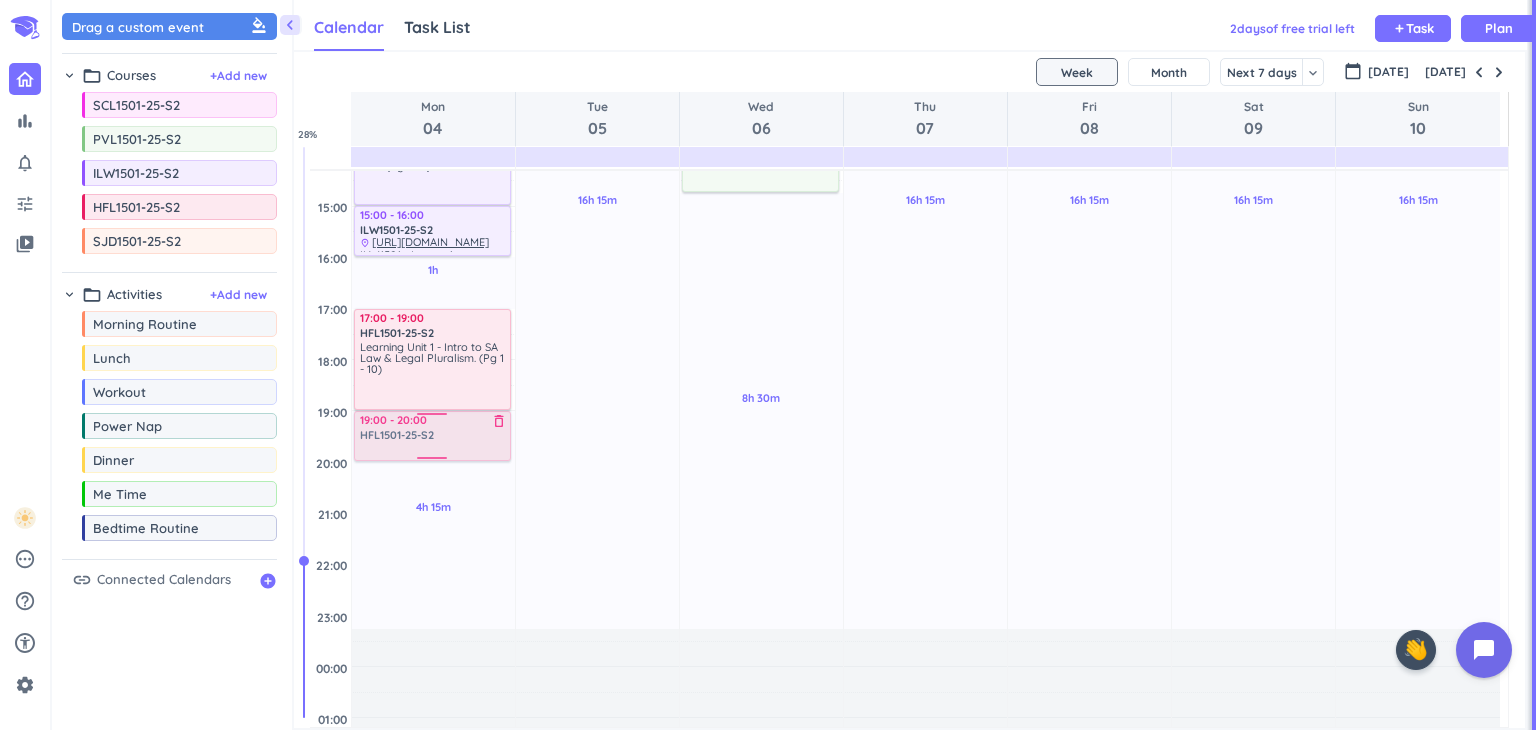 drag, startPoint x: 191, startPoint y: 211, endPoint x: 440, endPoint y: 413, distance: 320.6322 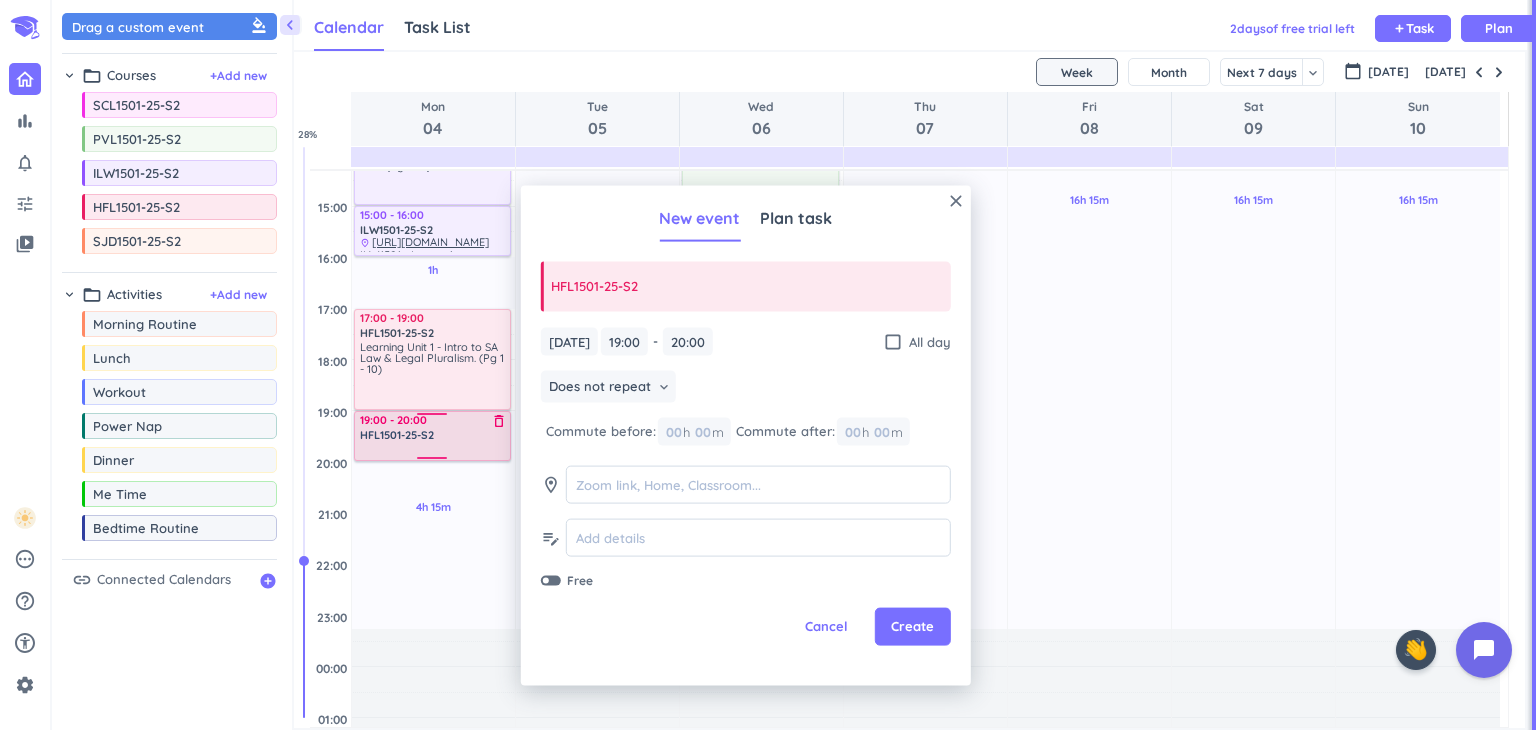 click on "6h 15m Past due Plan 1h  Past due Plan 4h 15m Past due Plan Adjust Awake Time Adjust Awake Time 13:15 - 15:00 ILW1501-25-S2 delete_outline Learning Unit 1 - What is the law? (Pg 1-23) 15:00 - 16:00 ILW1501-25-S2 delete_outline place [URL][DOMAIN_NAME] ILW1501 - Lesson 1 - MyModules 17:00 - 19:00 HFL1501-25-S2 delete_outline Learning Unit 1 - Intro to SA Law & Legal Pluralism. (Pg 1 - 10) 19:00 - 20:00 HFL1501-25-S2 delete_outline 19:00 - 20:00 HFL1501-25-S2 delete_outline" at bounding box center [433, 257] 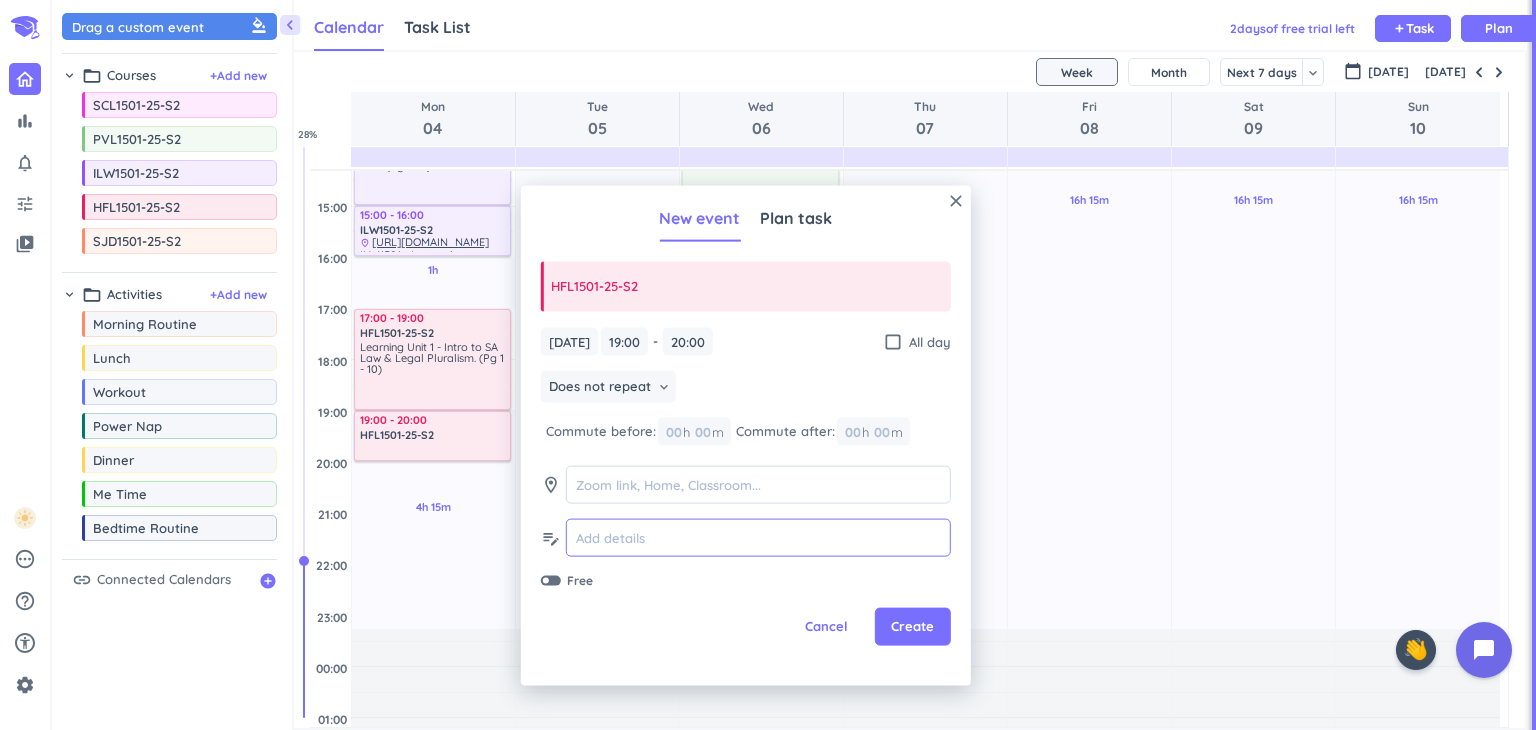 click at bounding box center (758, 537) 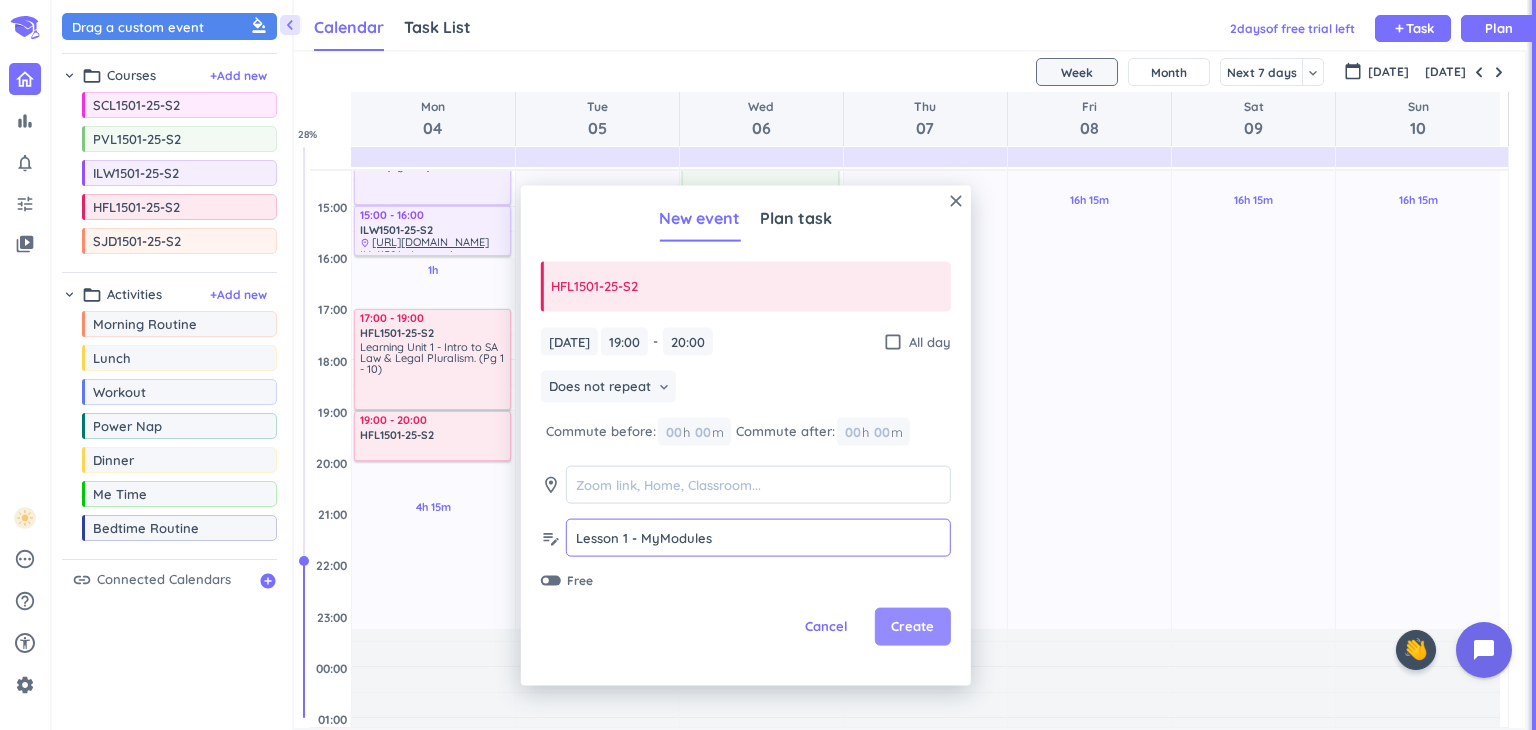 type on "Lesson 1 - MyModules" 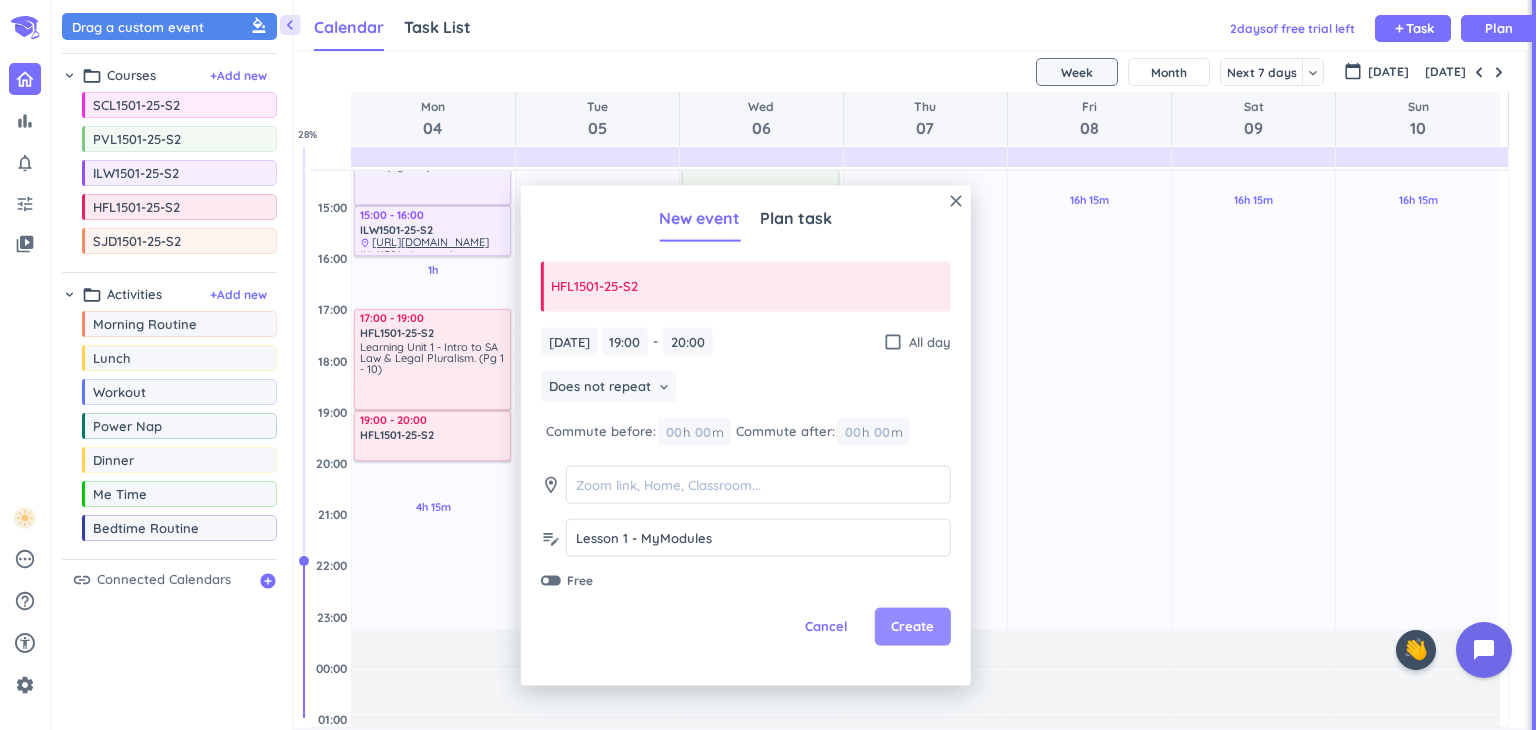 click on "Create" at bounding box center (912, 627) 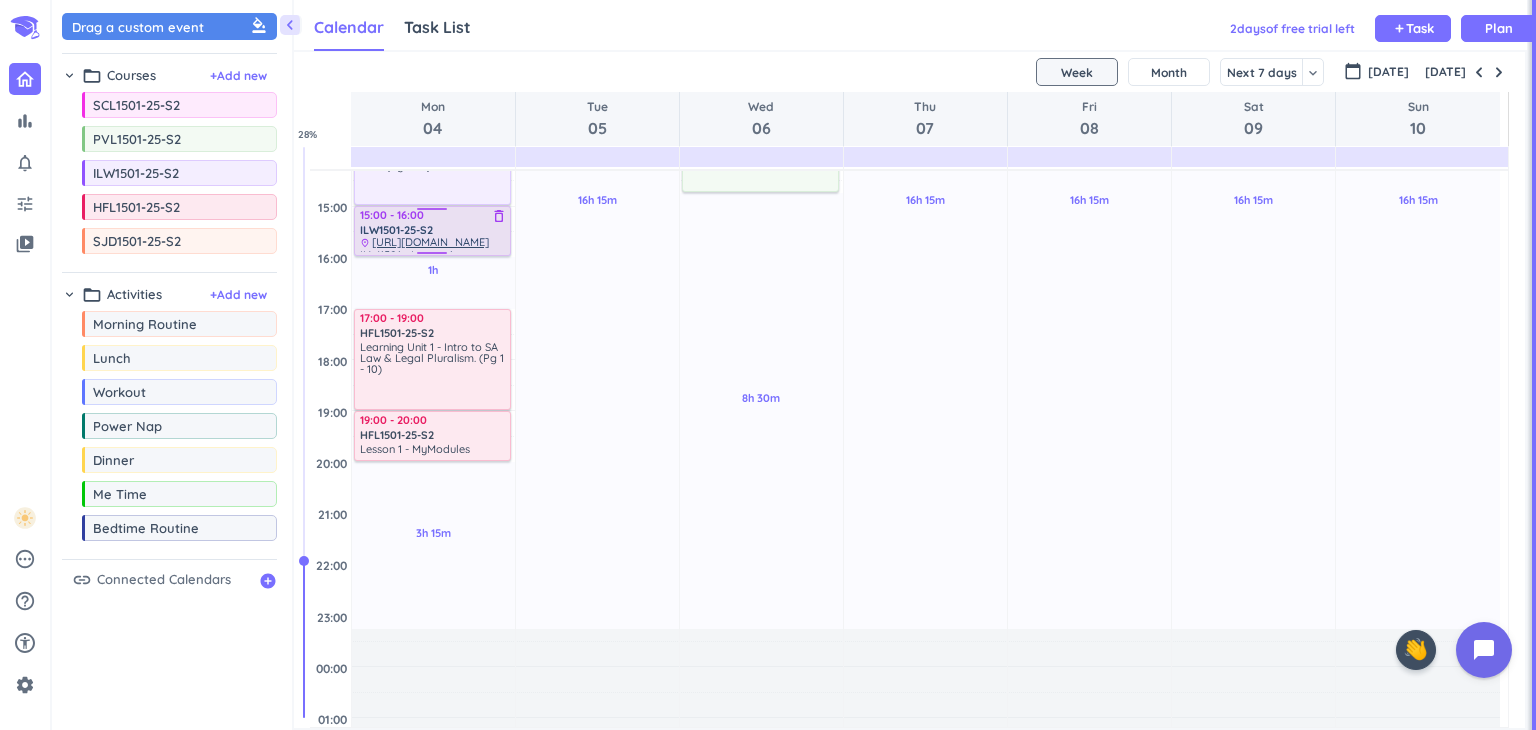 click on "ILW1501-25-S2" at bounding box center (433, 230) 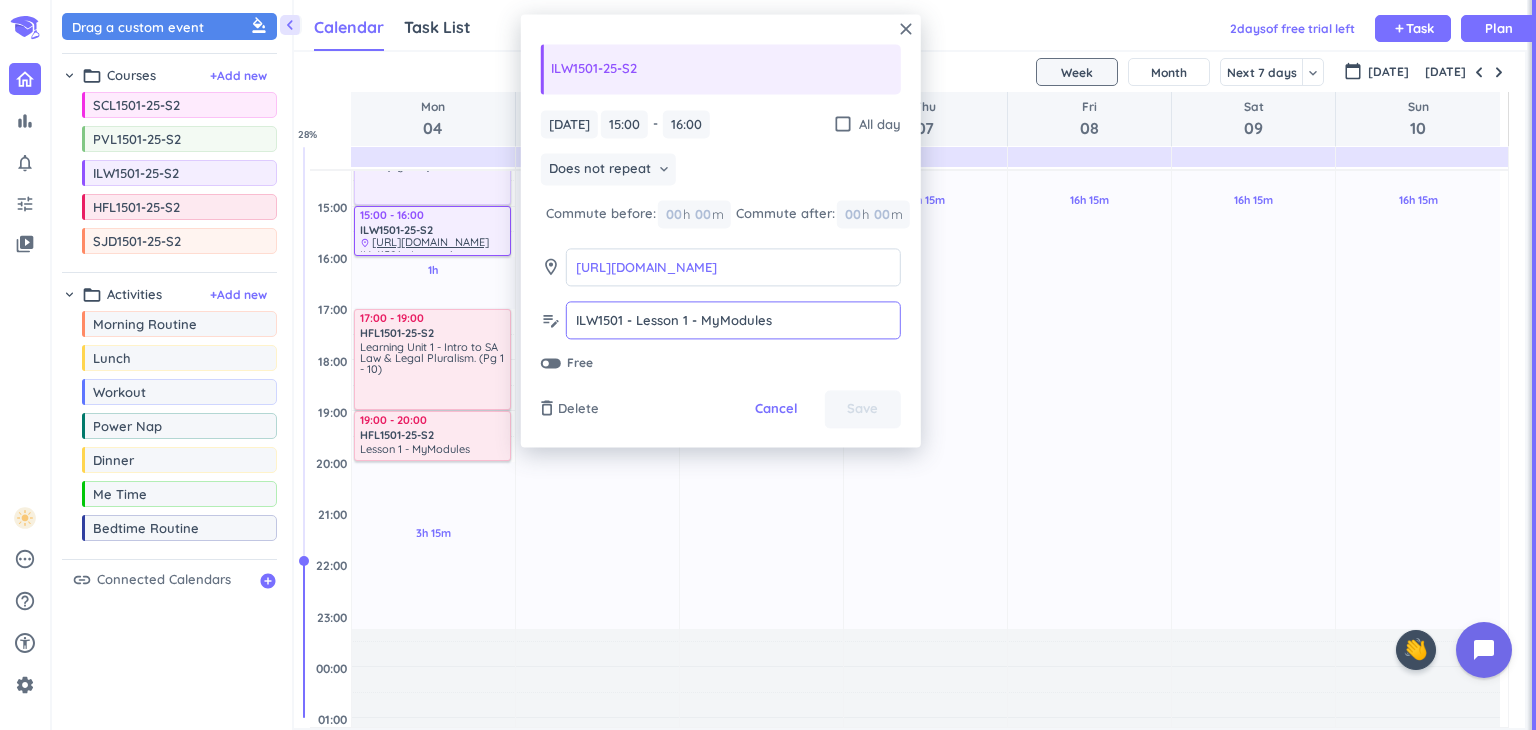 click on "ILW1501 - Lesson 1 - MyModules" at bounding box center [733, 320] 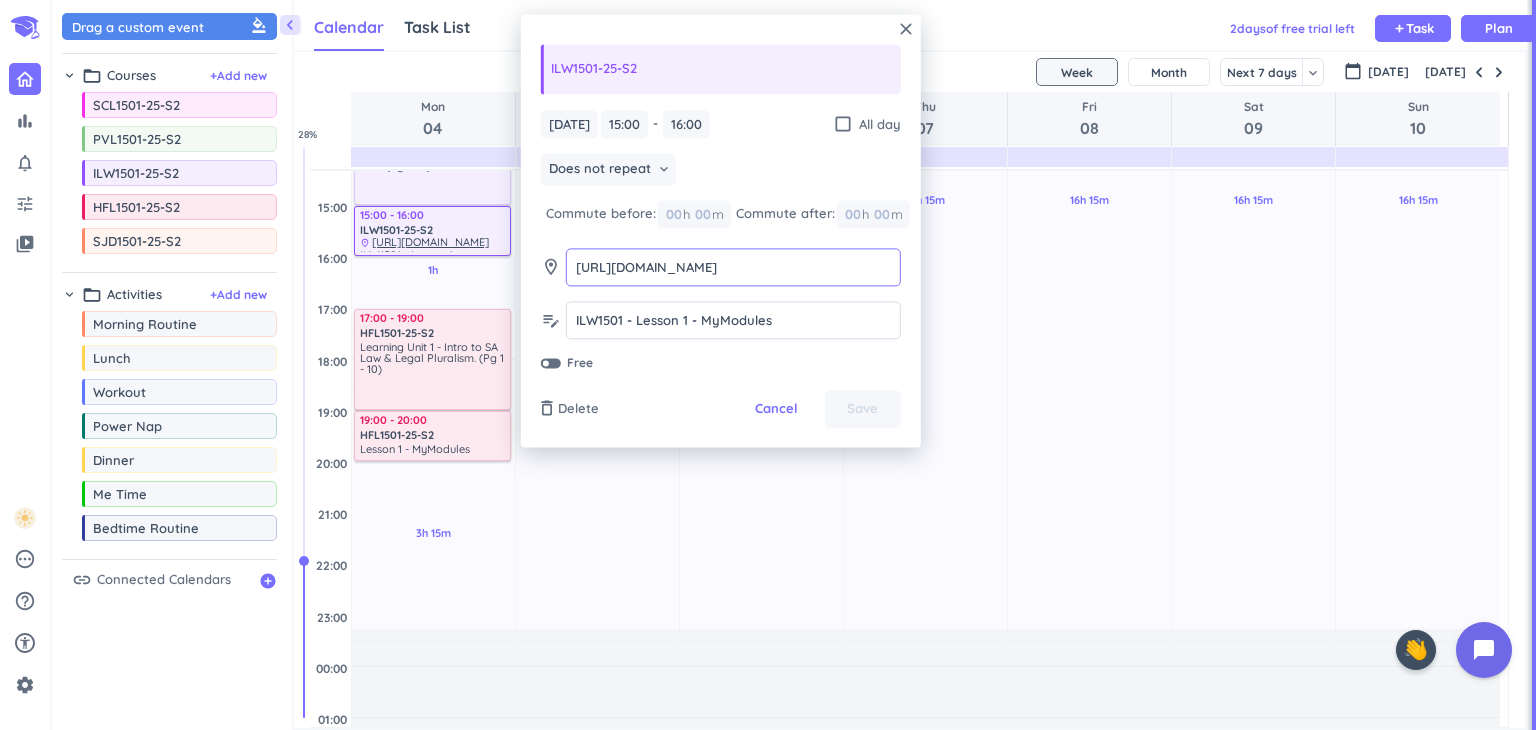 click on "[URL][DOMAIN_NAME]" at bounding box center (733, 267) 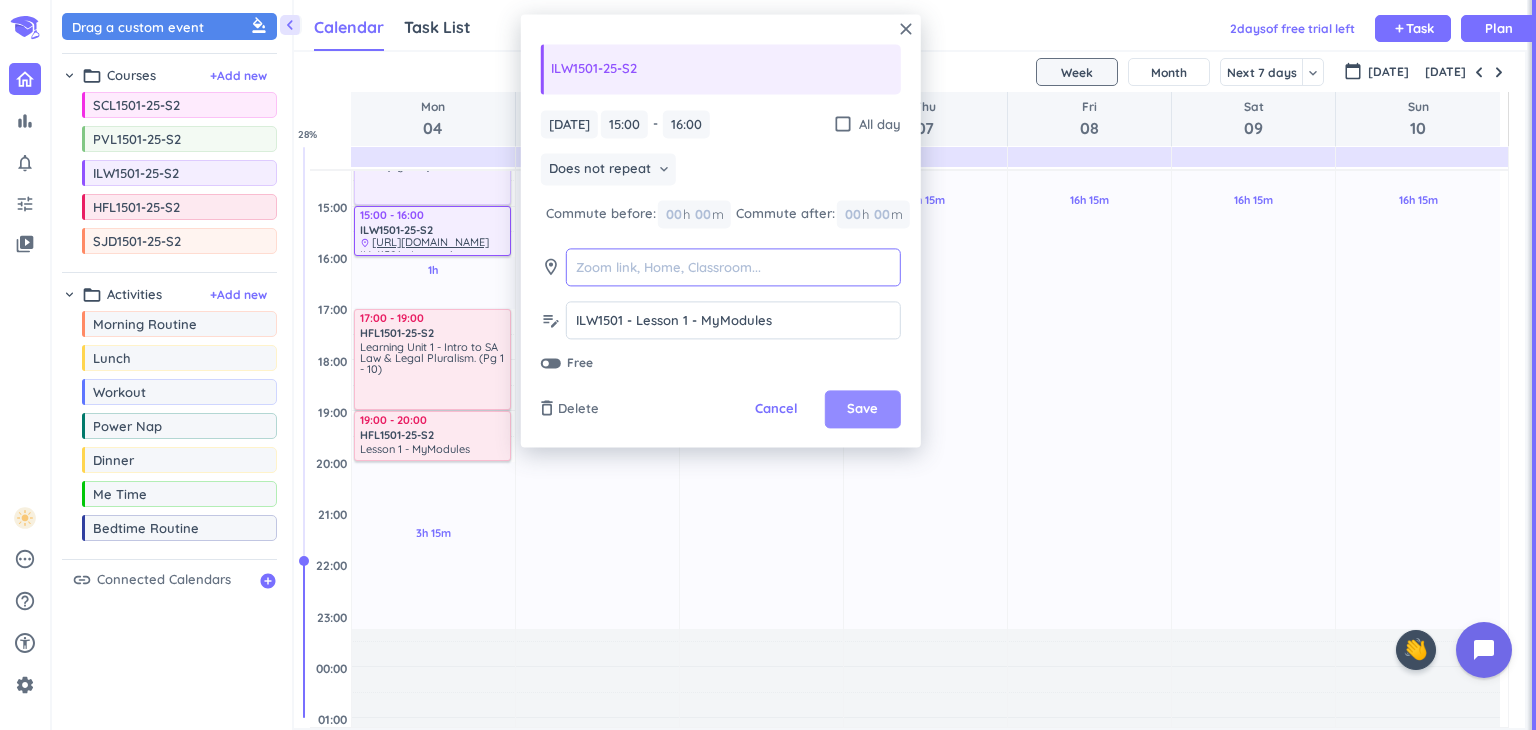type 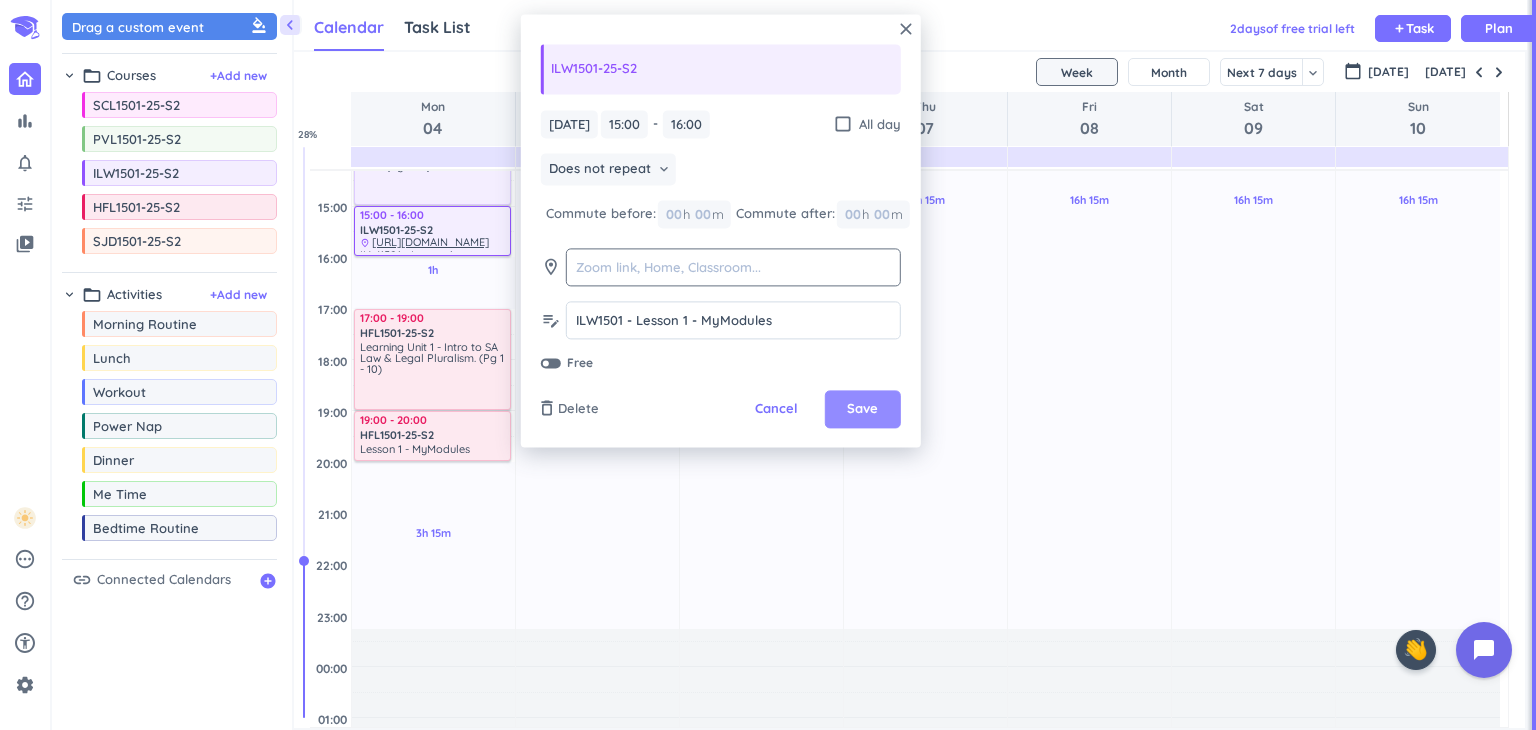 click on "Save" at bounding box center [863, 410] 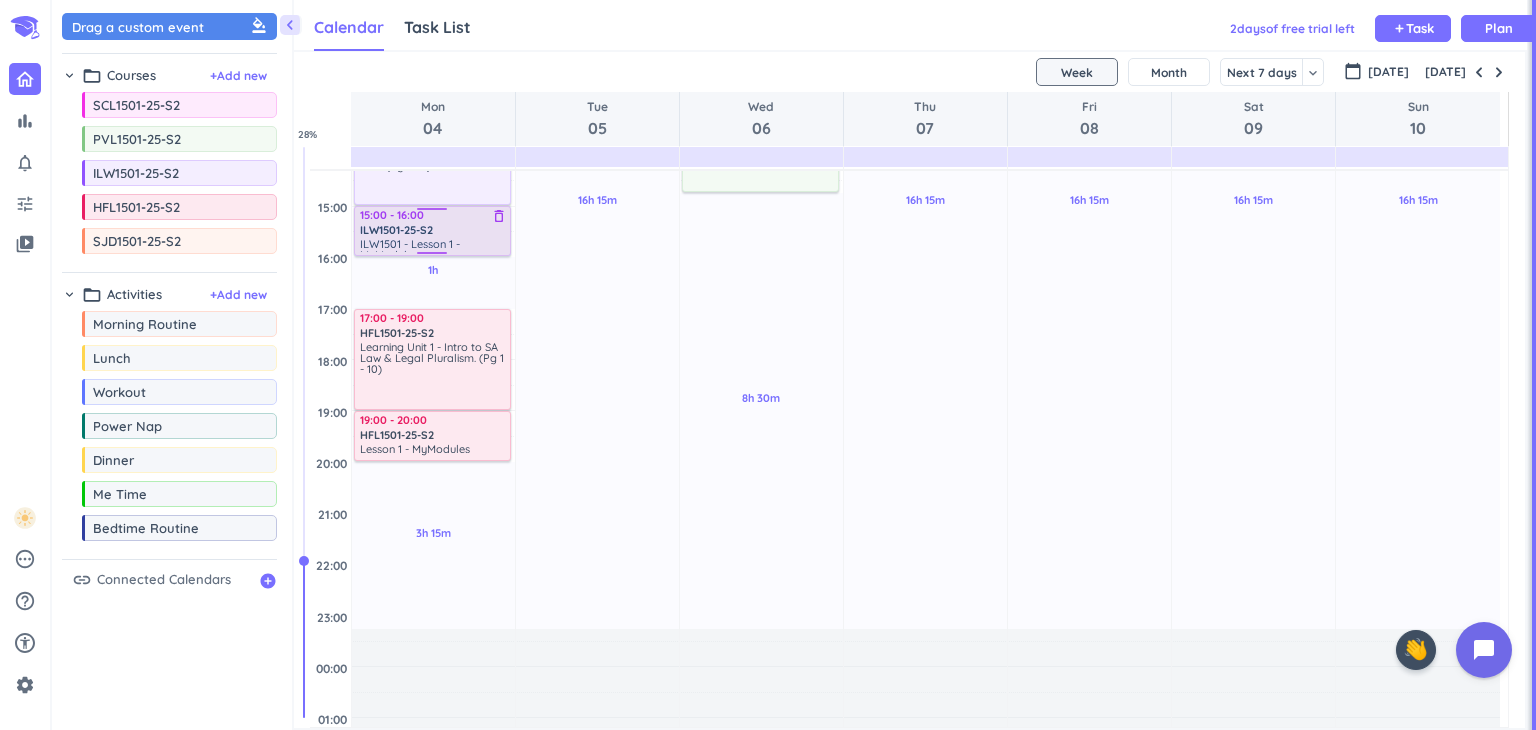 click on "ILW1501-25-S2" at bounding box center (433, 230) 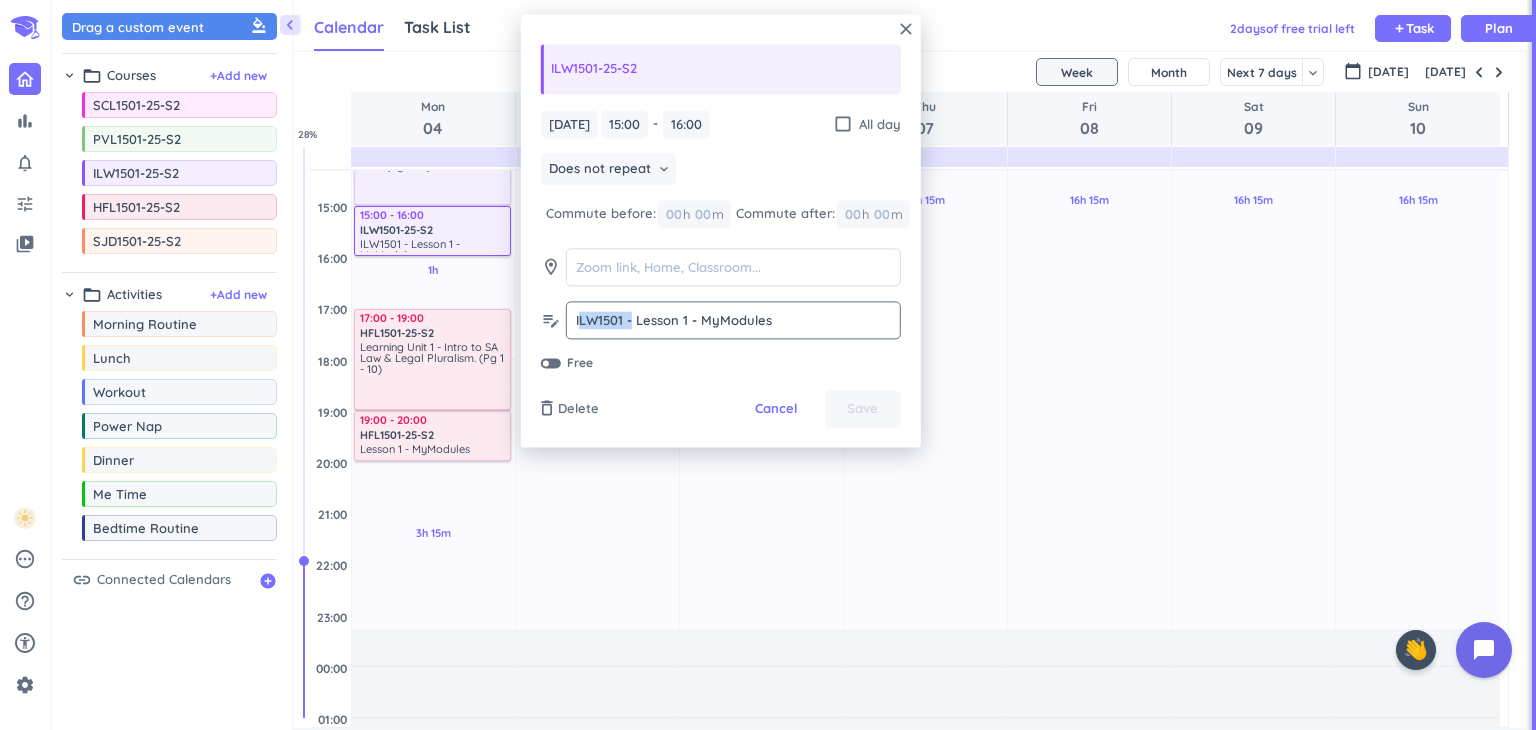 drag, startPoint x: 632, startPoint y: 317, endPoint x: 580, endPoint y: 317, distance: 52 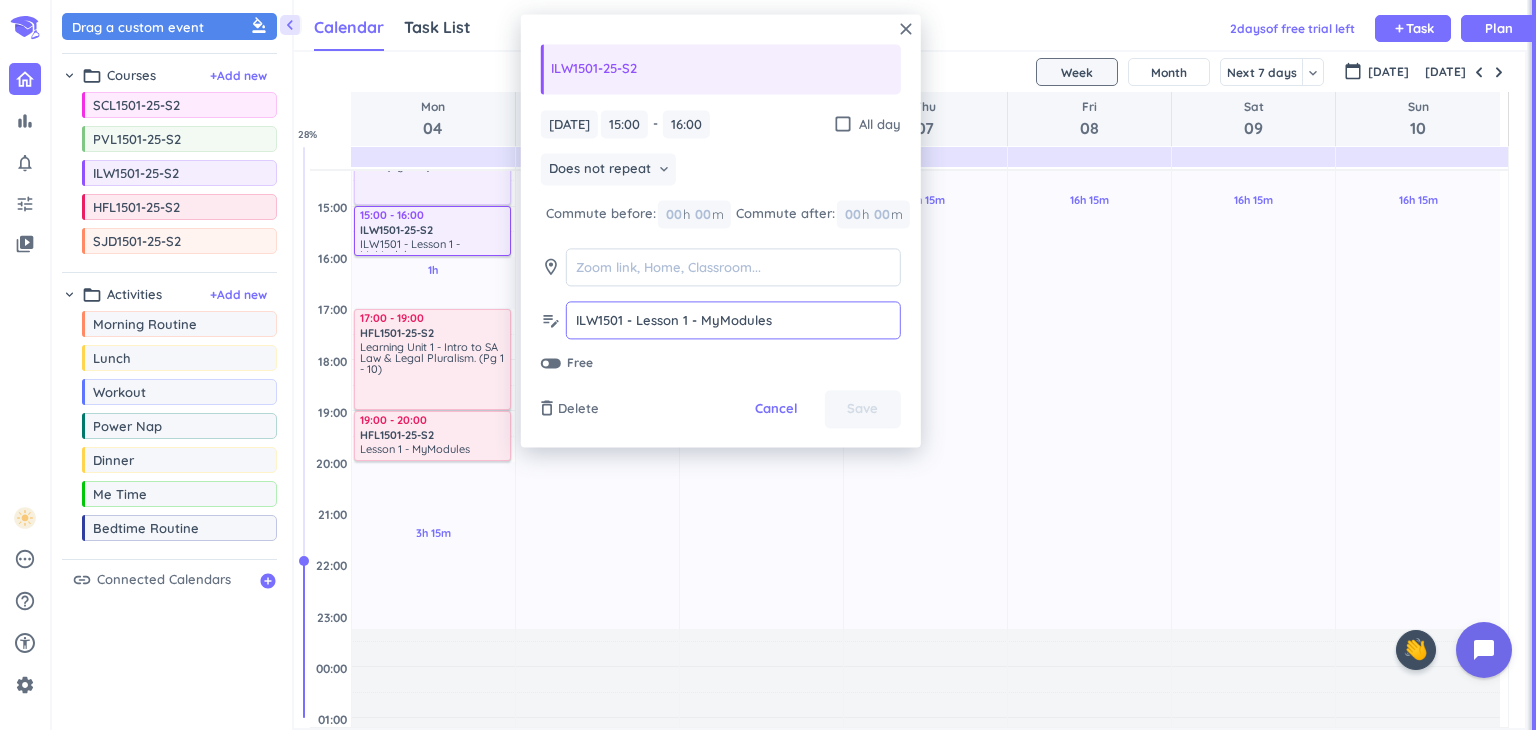 click on "ILW1501 - Lesson 1 - MyModules" at bounding box center [733, 320] 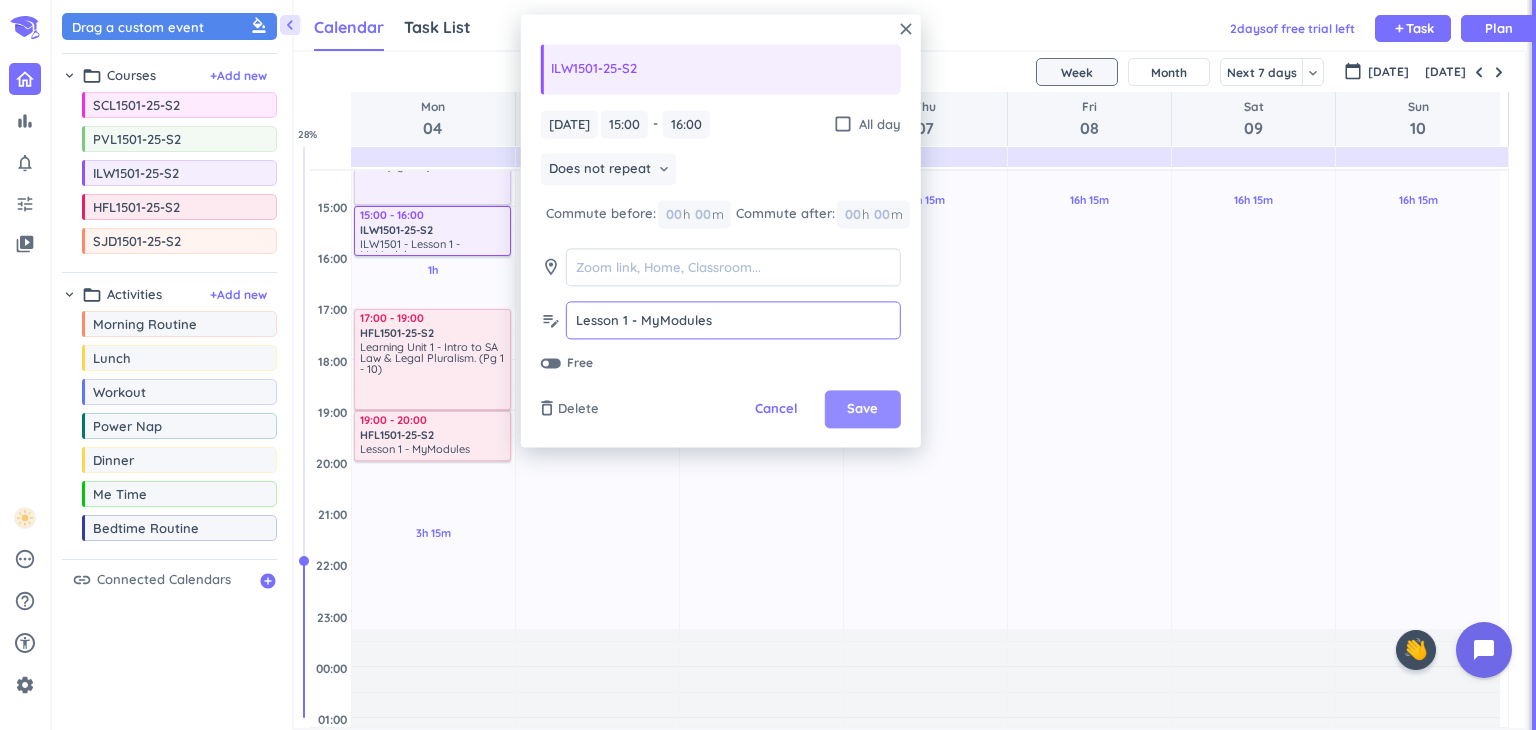 type on "Lesson 1 - MyModules" 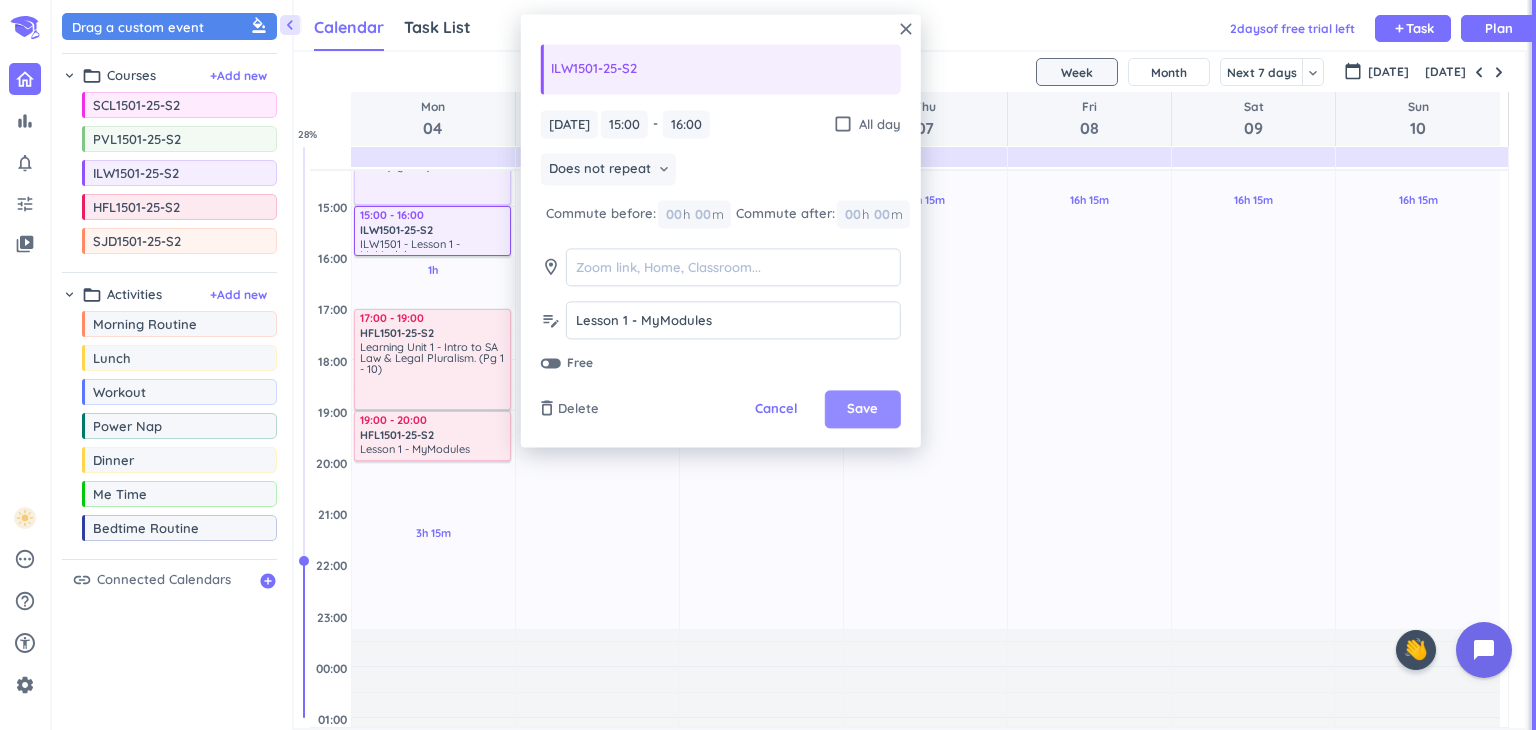click on "Save" at bounding box center [862, 410] 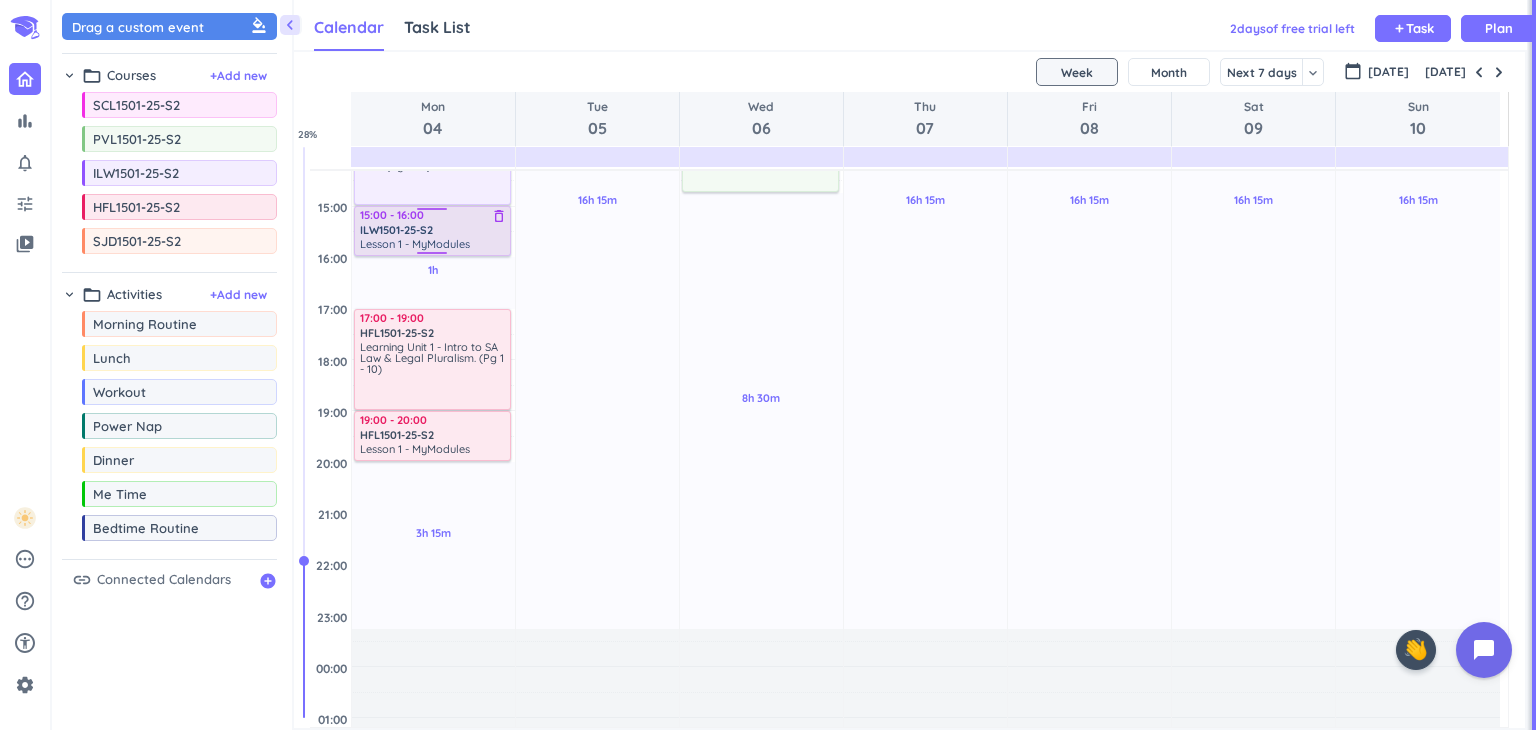 click on "Lesson 1 - MyModules" at bounding box center [415, 244] 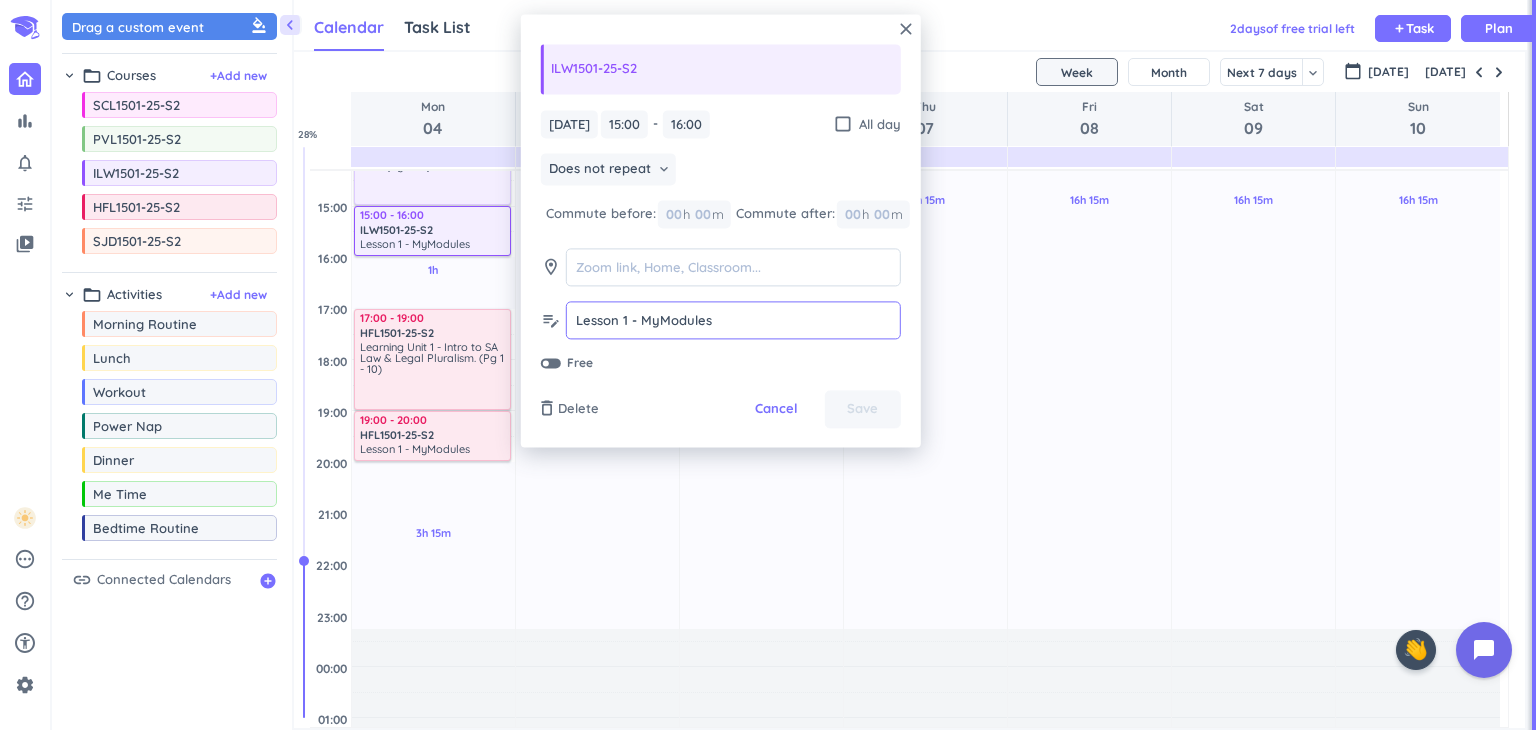 click on "Lesson 1 - MyModules" at bounding box center (733, 320) 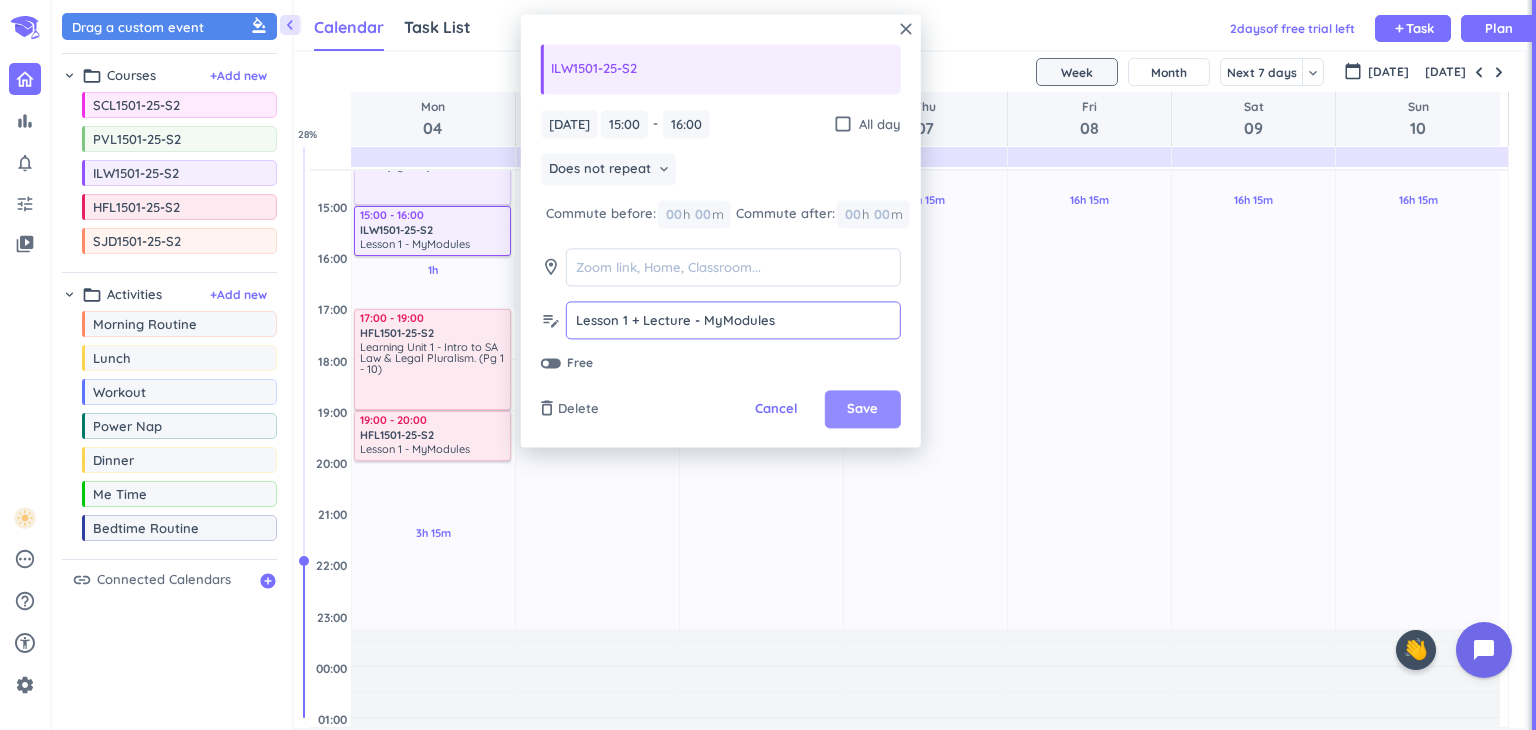 type on "Lesson 1 + Lecture - MyModules" 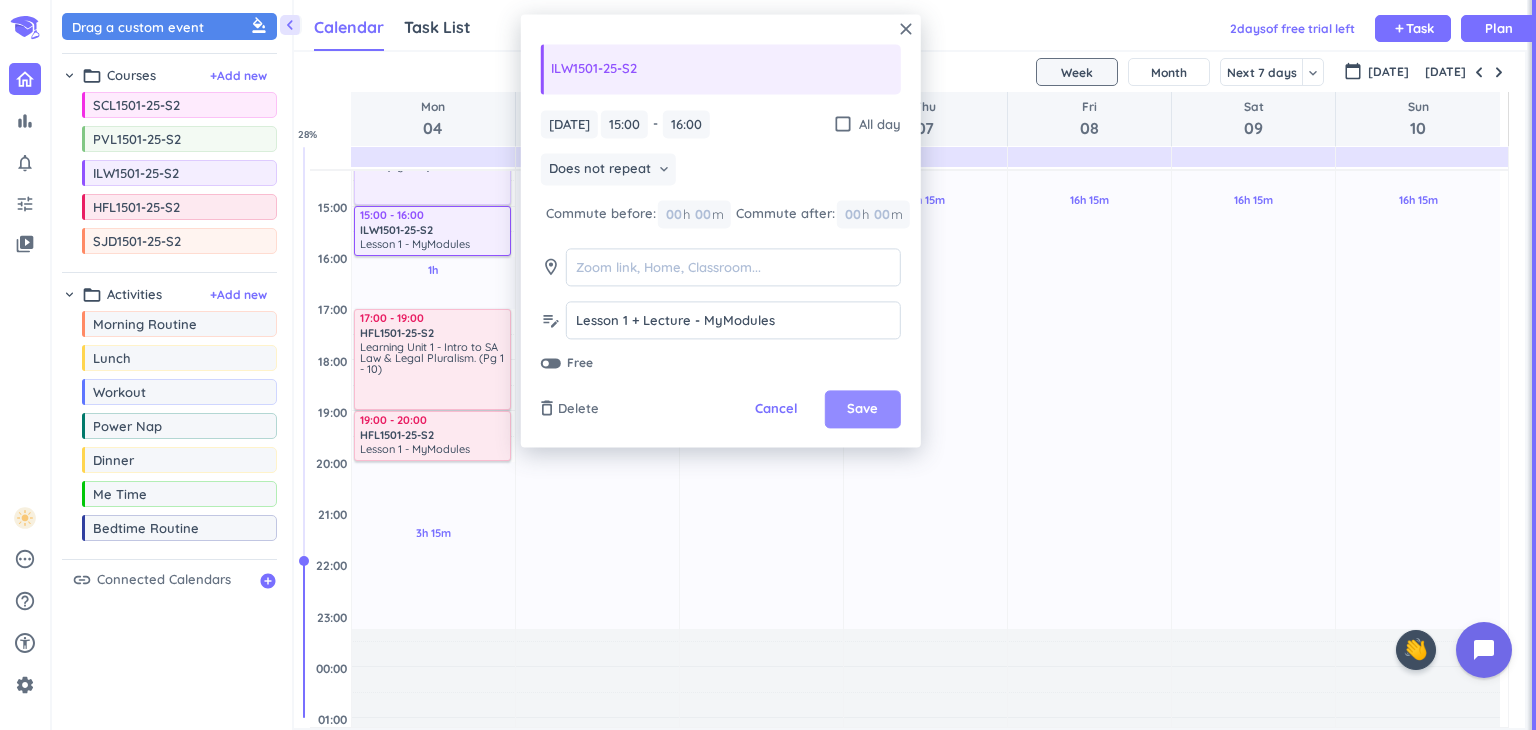 click on "Save" at bounding box center (862, 410) 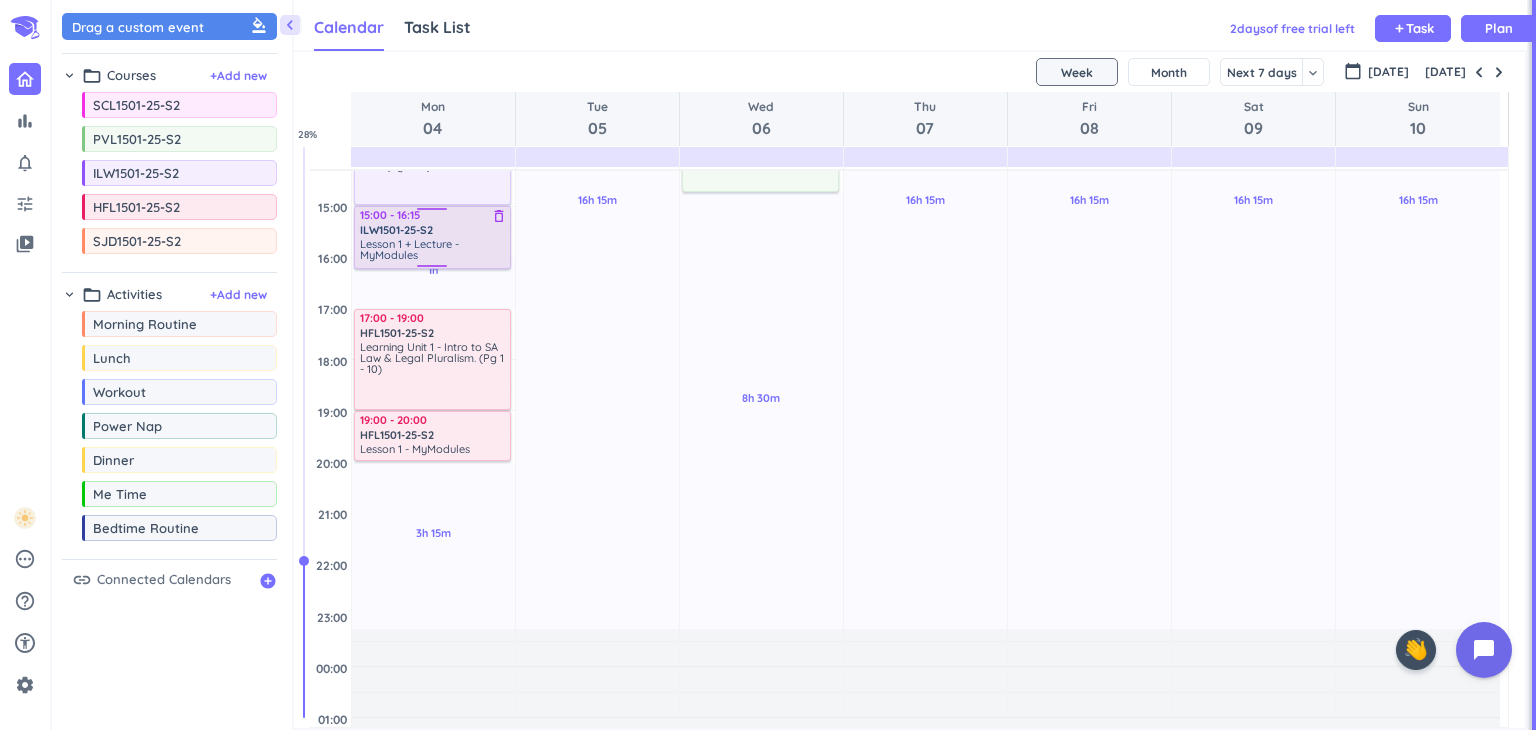 drag, startPoint x: 438, startPoint y: 251, endPoint x: 441, endPoint y: 264, distance: 13.341664 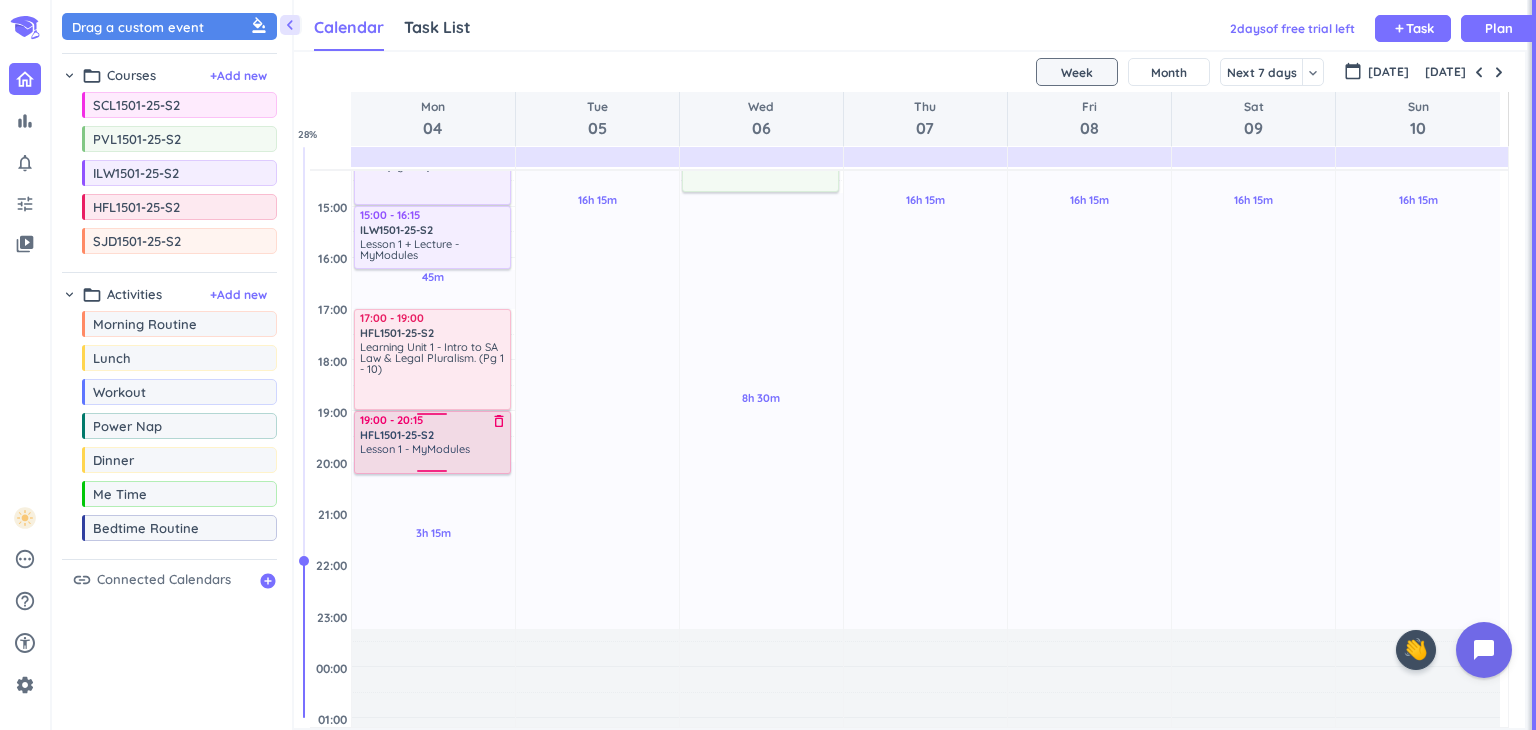 drag, startPoint x: 432, startPoint y: 460, endPoint x: 432, endPoint y: 472, distance: 12 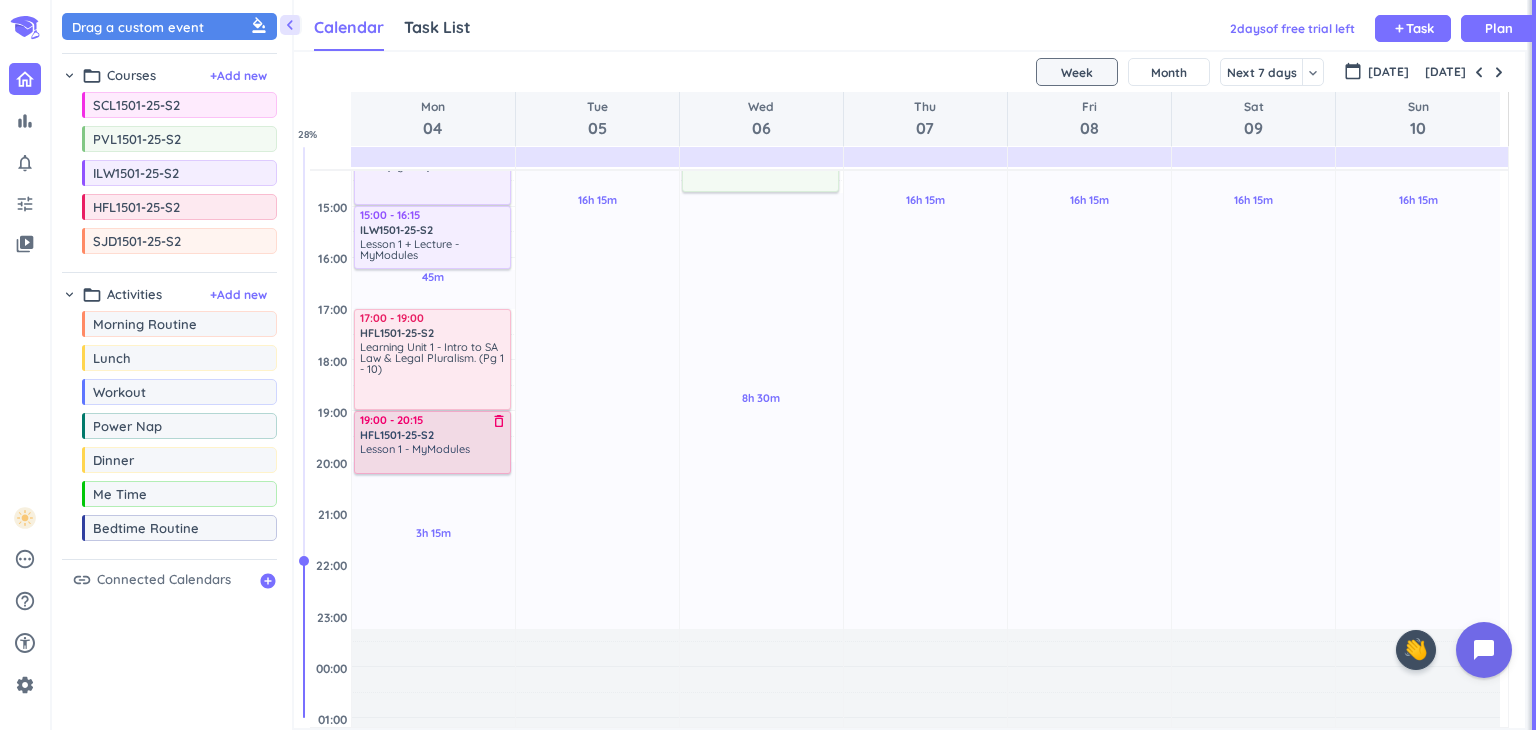 click on "Lesson 1 - MyModules" at bounding box center [415, 449] 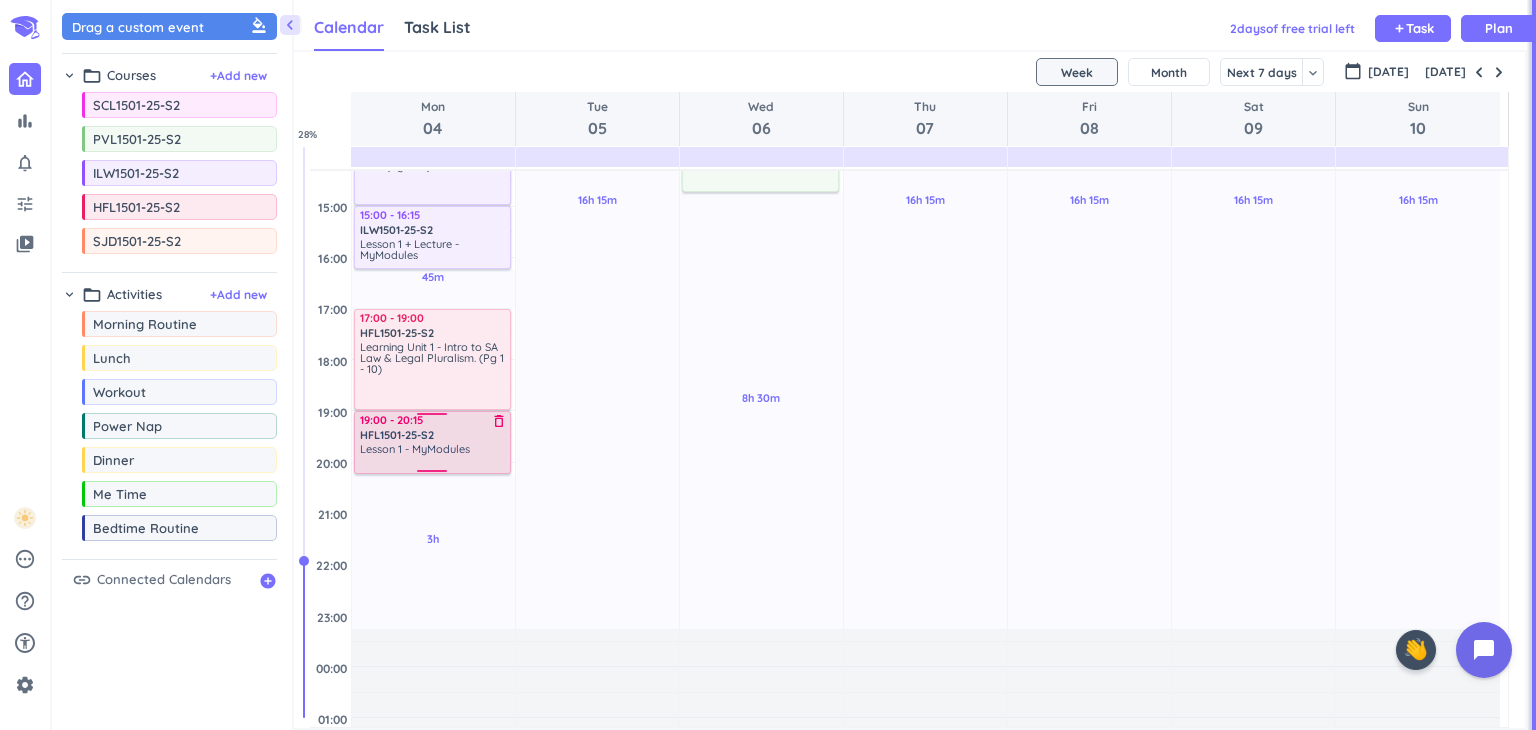 click on "HFL1501-25-S2" at bounding box center (433, 435) 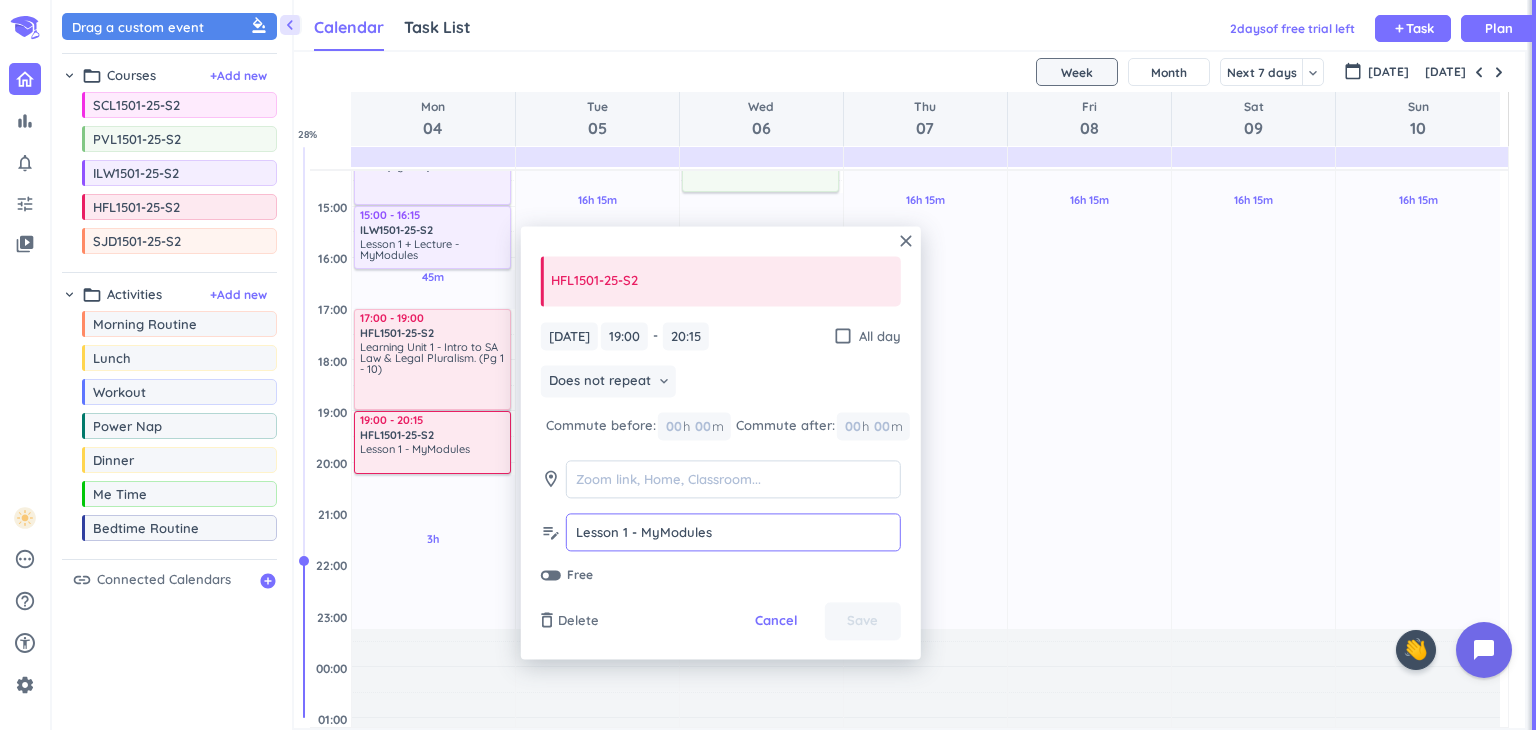 click on "Lesson 1 - MyModules" at bounding box center [733, 532] 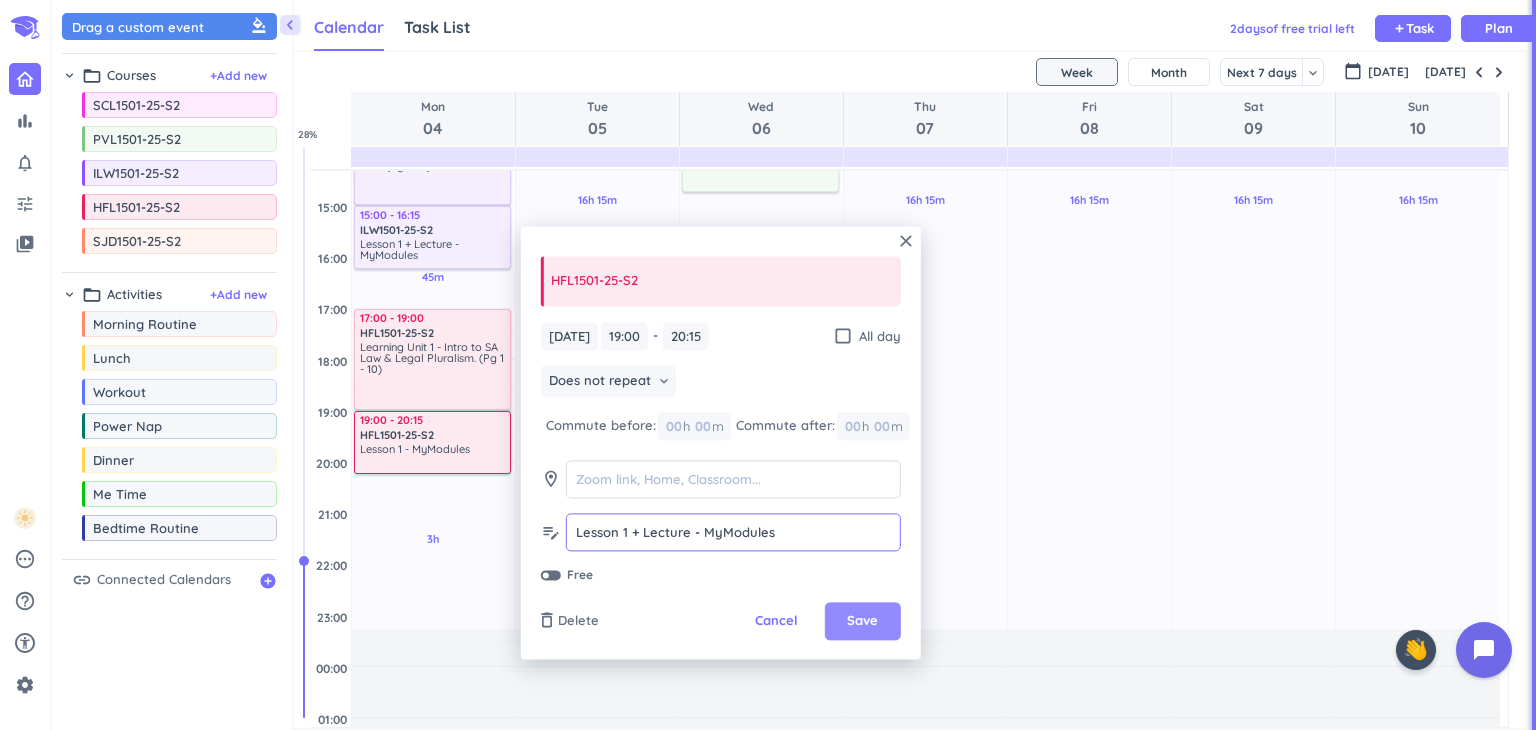 type on "Lesson 1 + Lecture - MyModules" 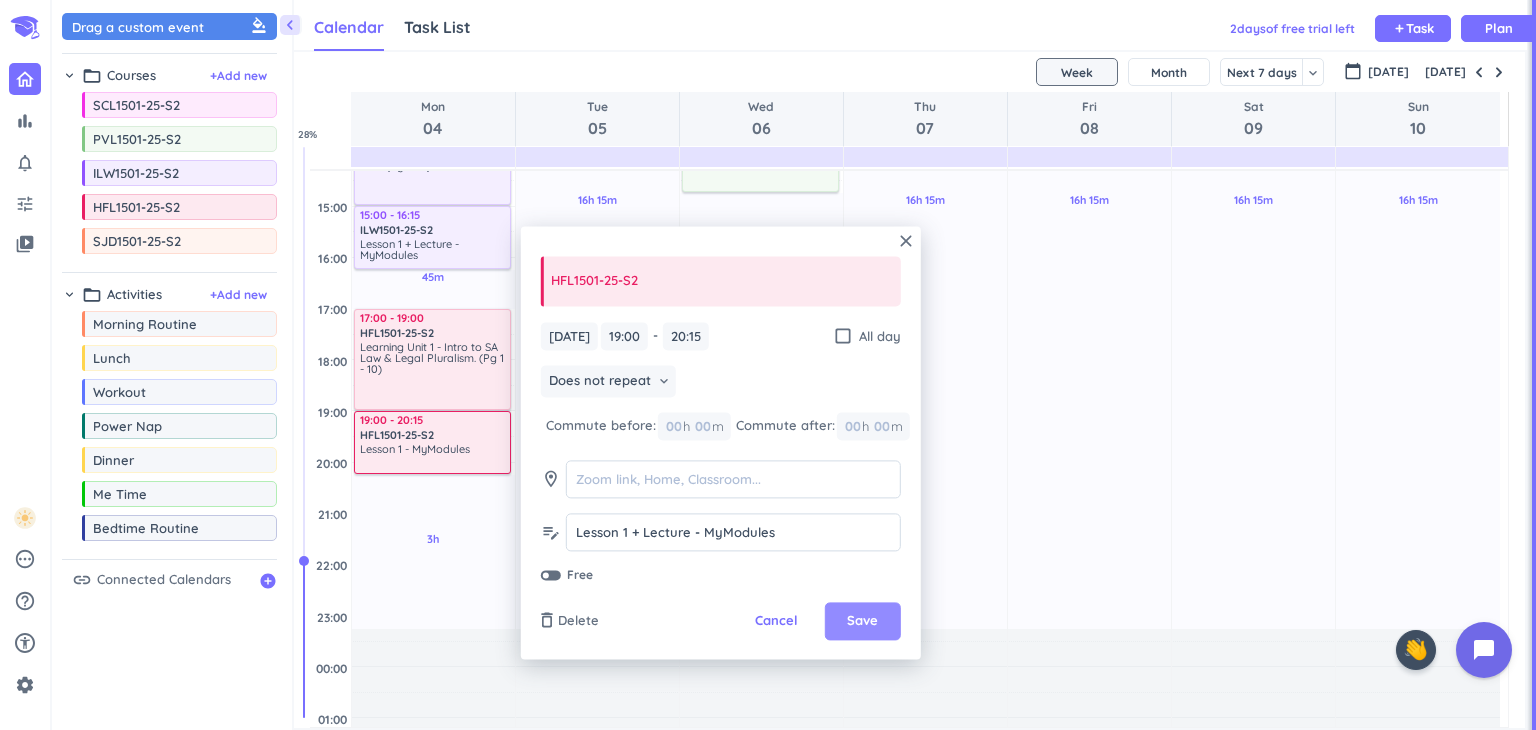 click on "Save" at bounding box center [862, 622] 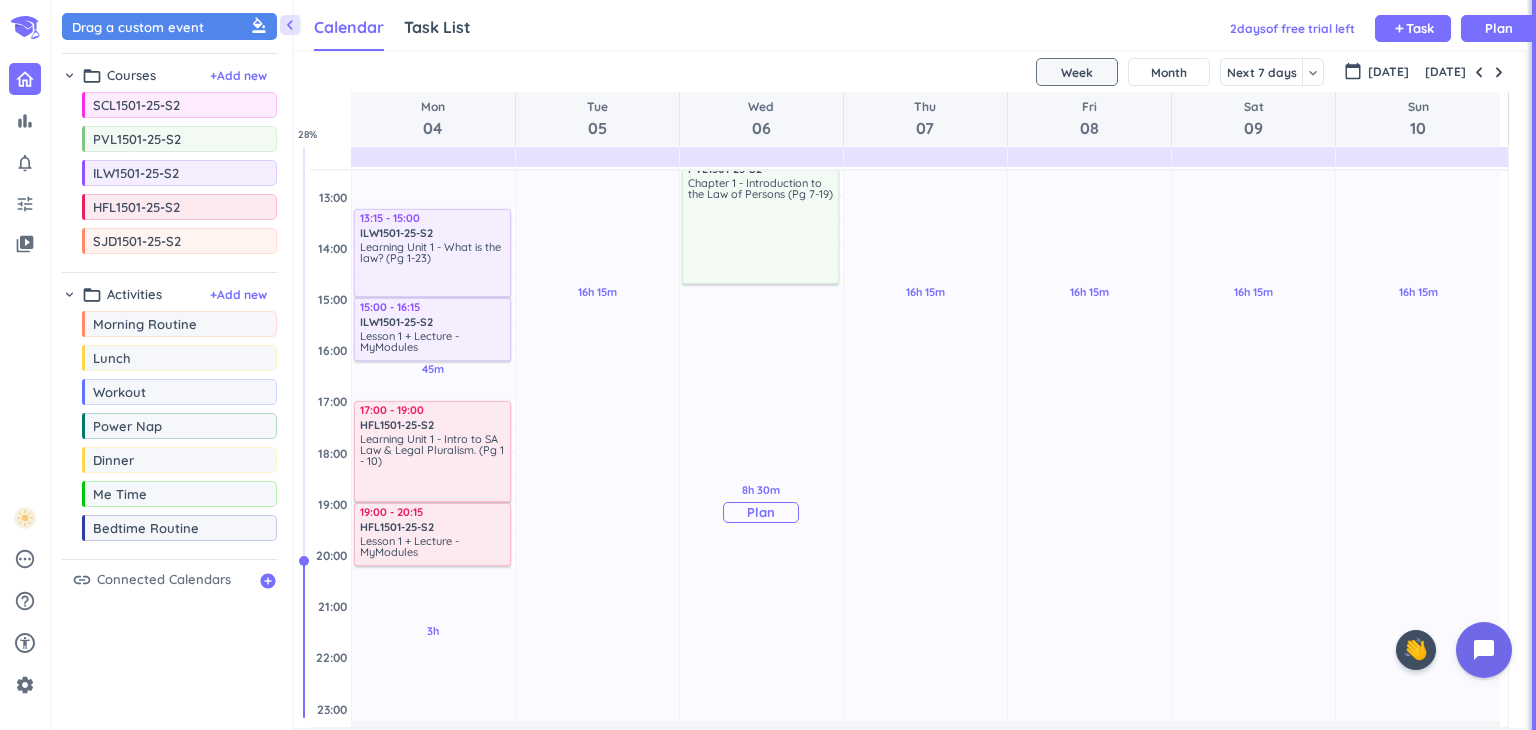 scroll, scrollTop: 328, scrollLeft: 0, axis: vertical 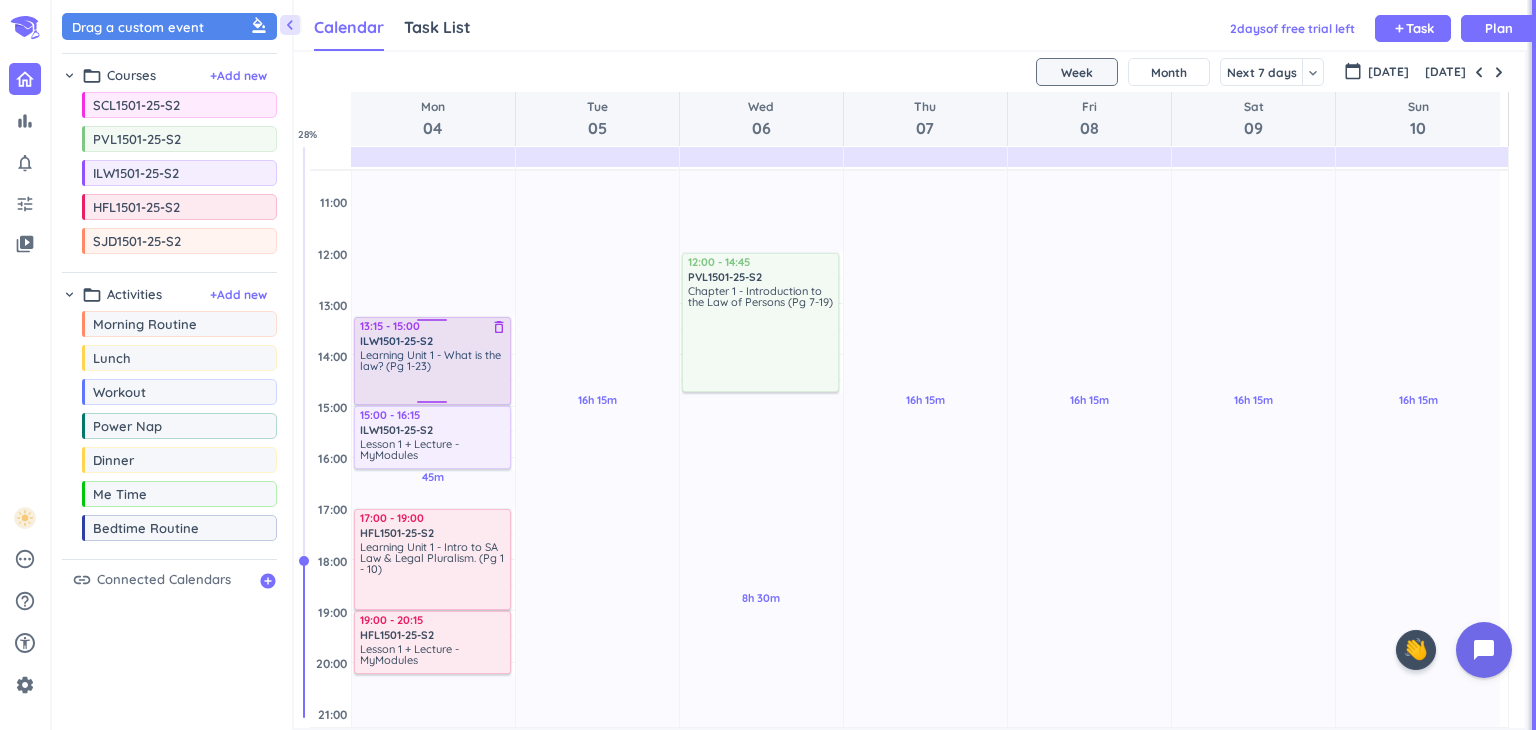 click on "ILW1501-25-S2 delete_outline Learning Unit 1 - What is the law? (Pg 1-23)" at bounding box center (433, 367) 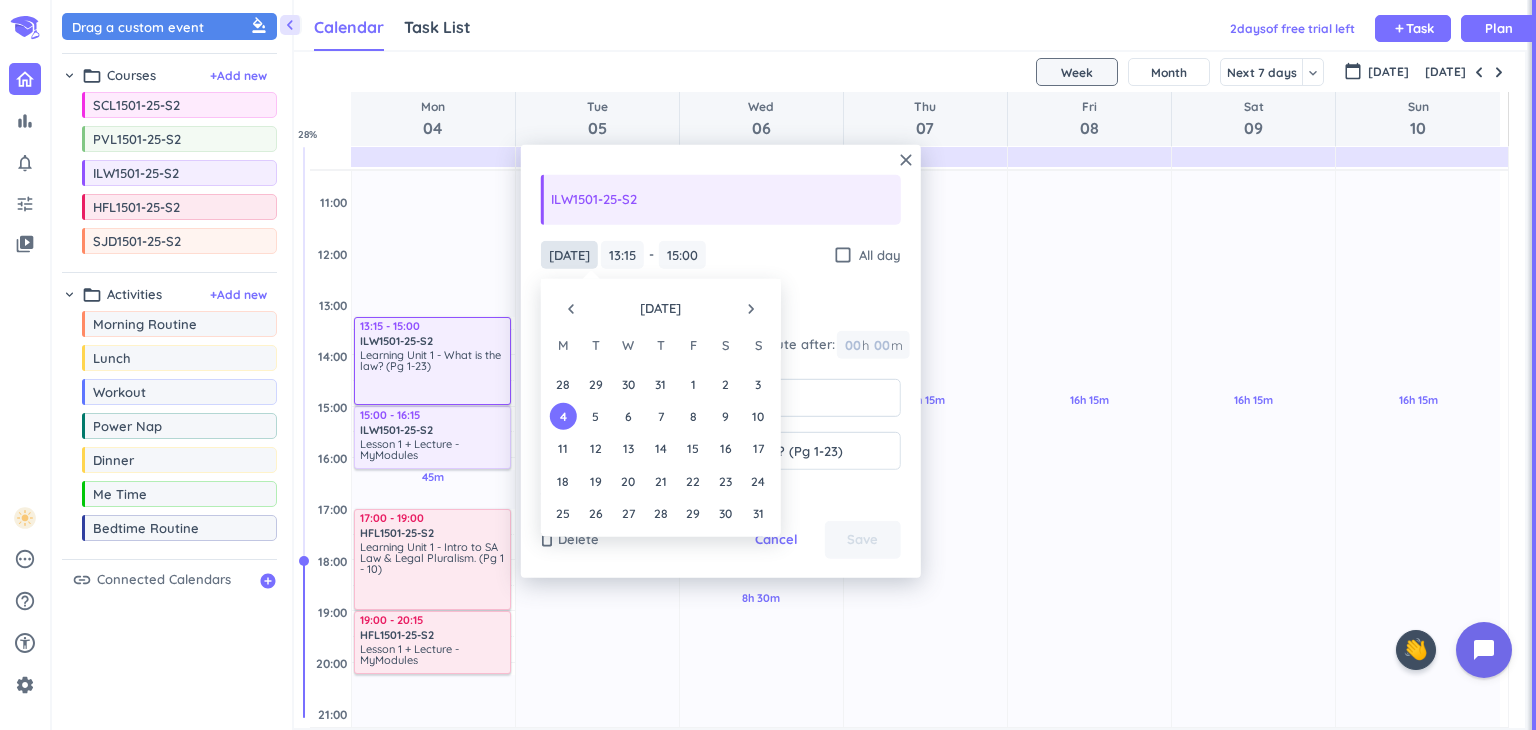 click on "[DATE]" at bounding box center [569, 254] 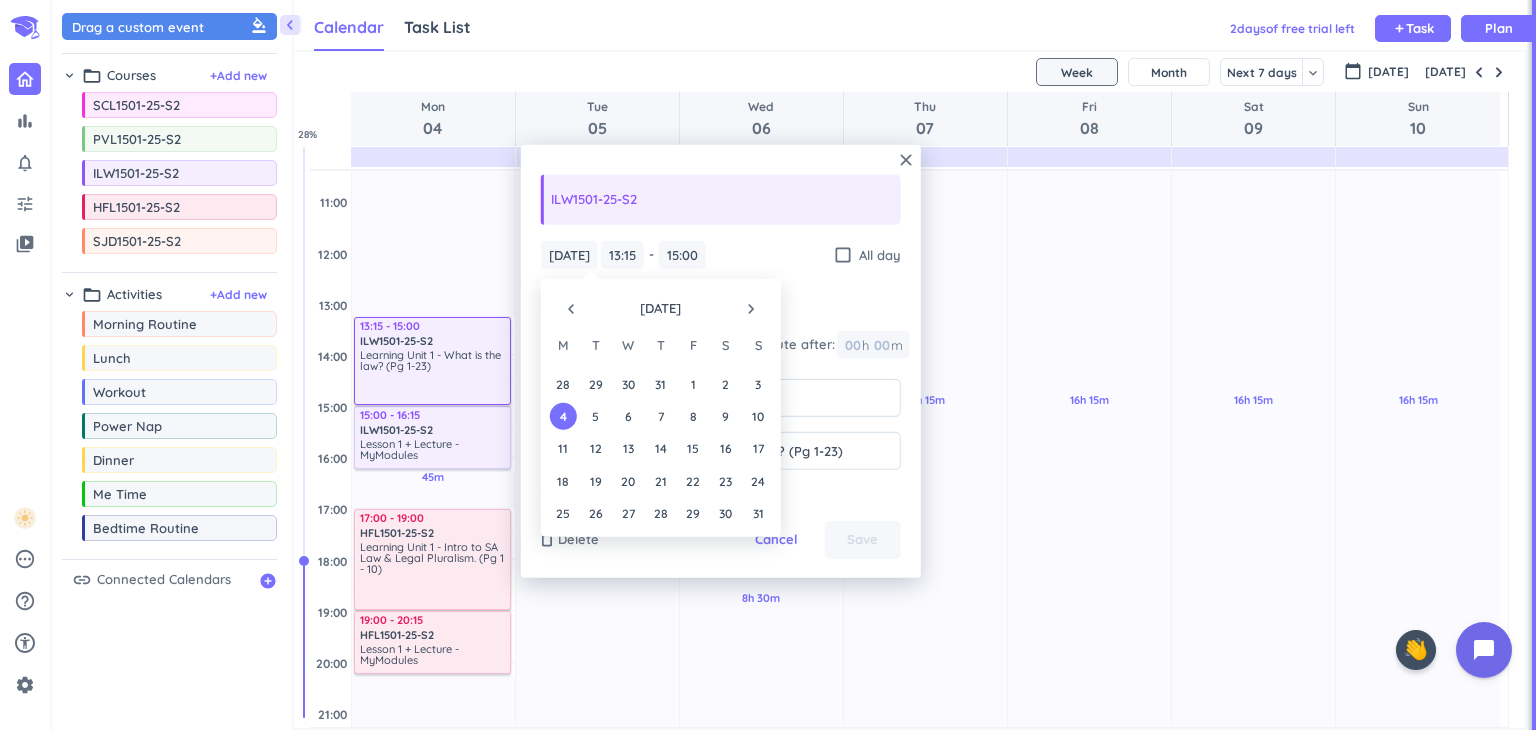 click on "navigate_before" at bounding box center [571, 309] 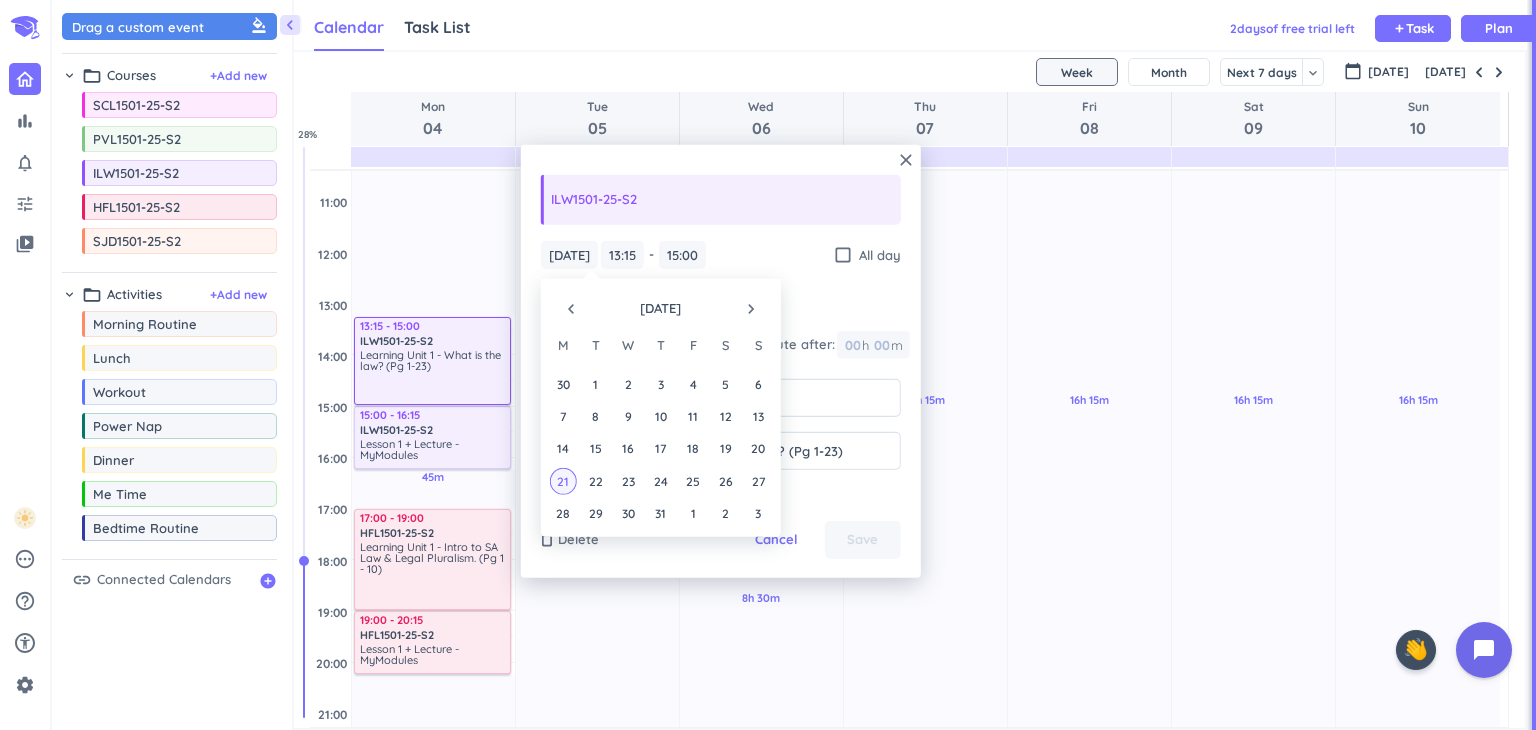 click on "21" at bounding box center [563, 481] 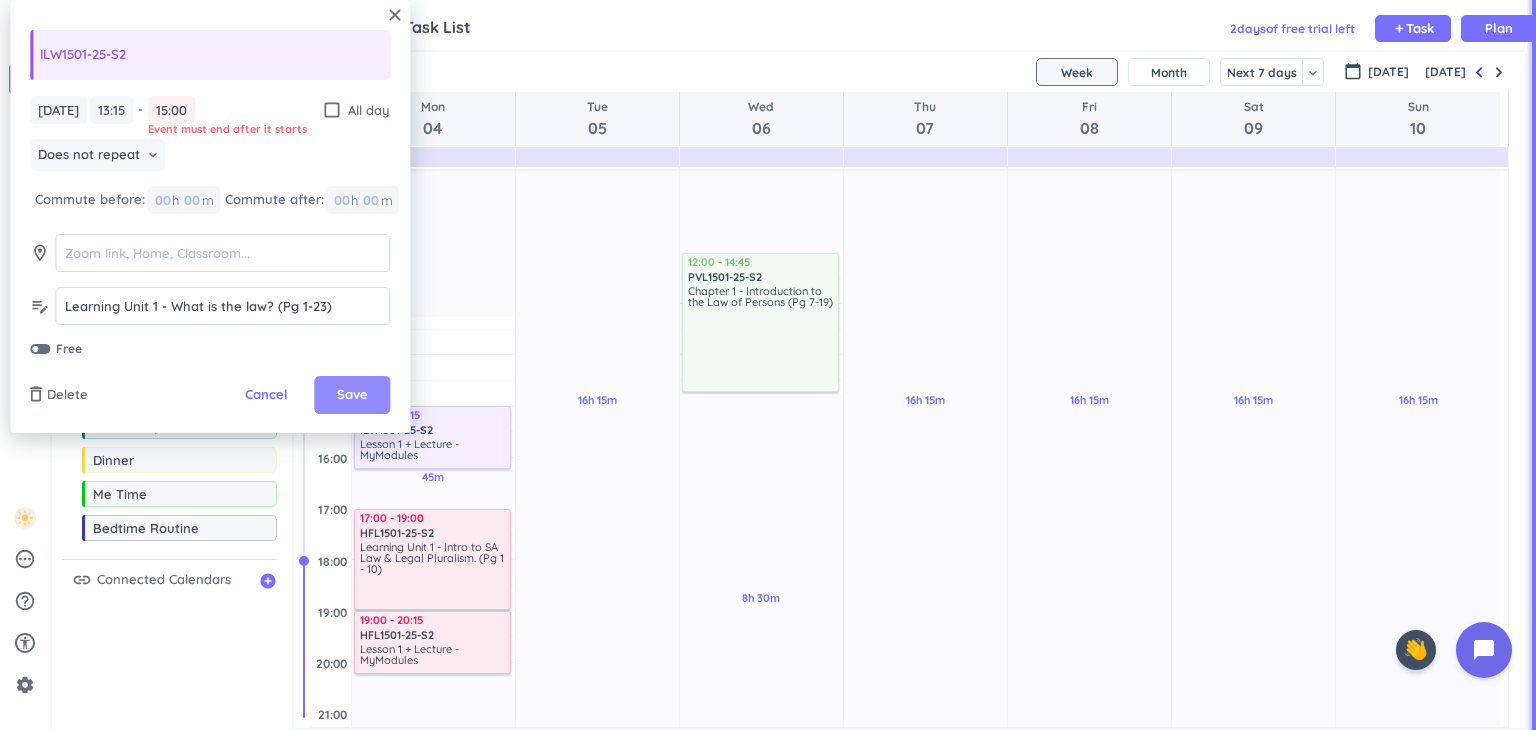 click on "Save" at bounding box center (352, 395) 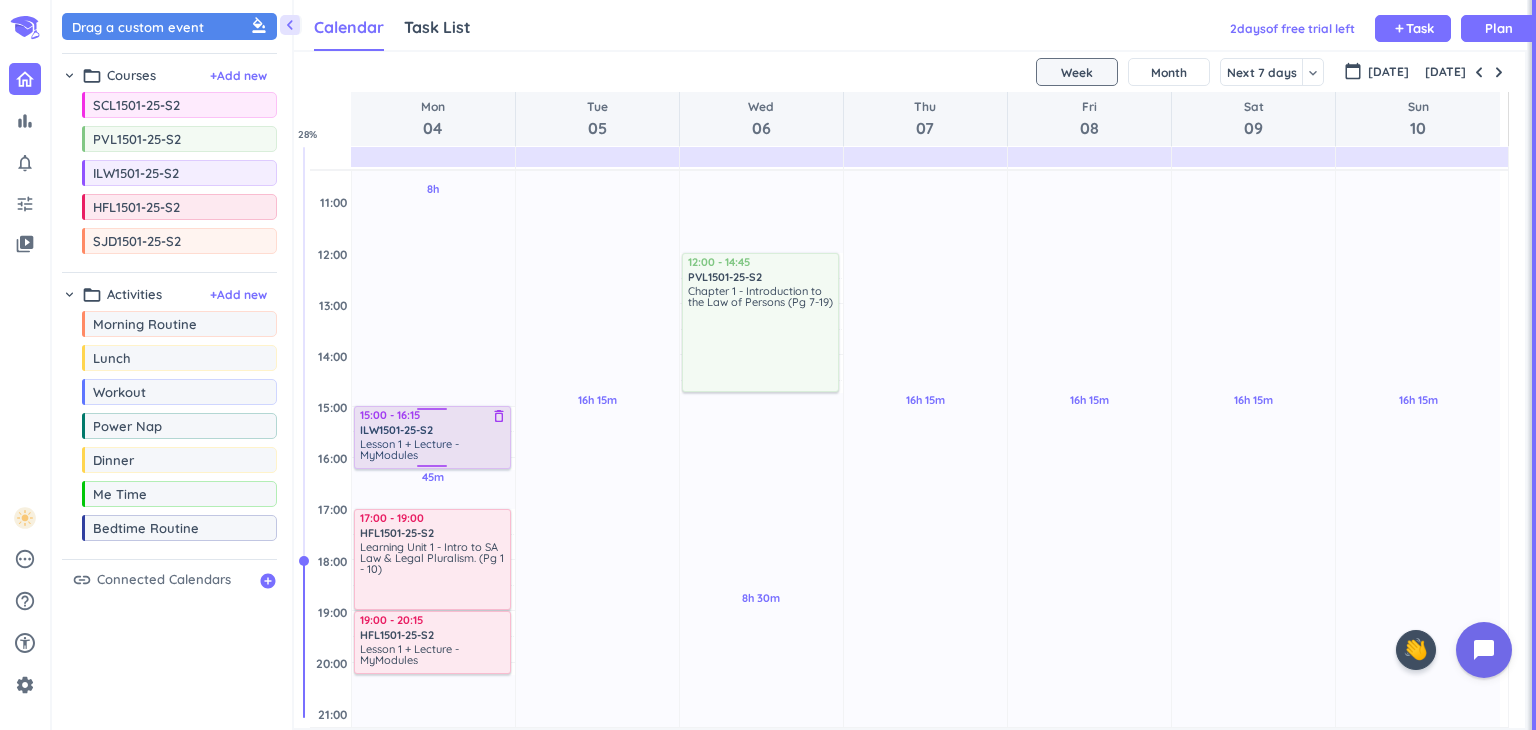 click on "Lesson 1 + Lecture - MyModules" at bounding box center (409, 449) 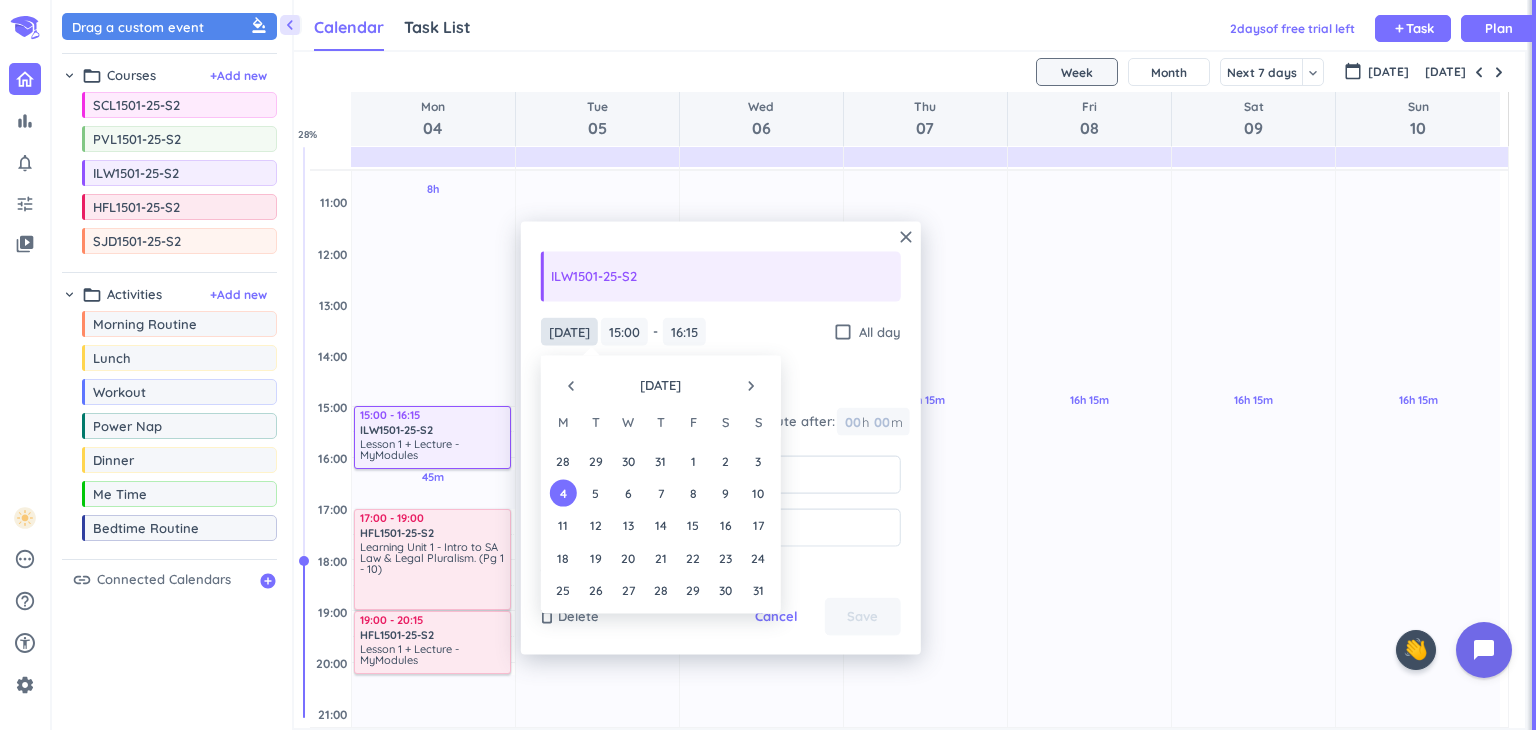 click on "[DATE]" at bounding box center [569, 331] 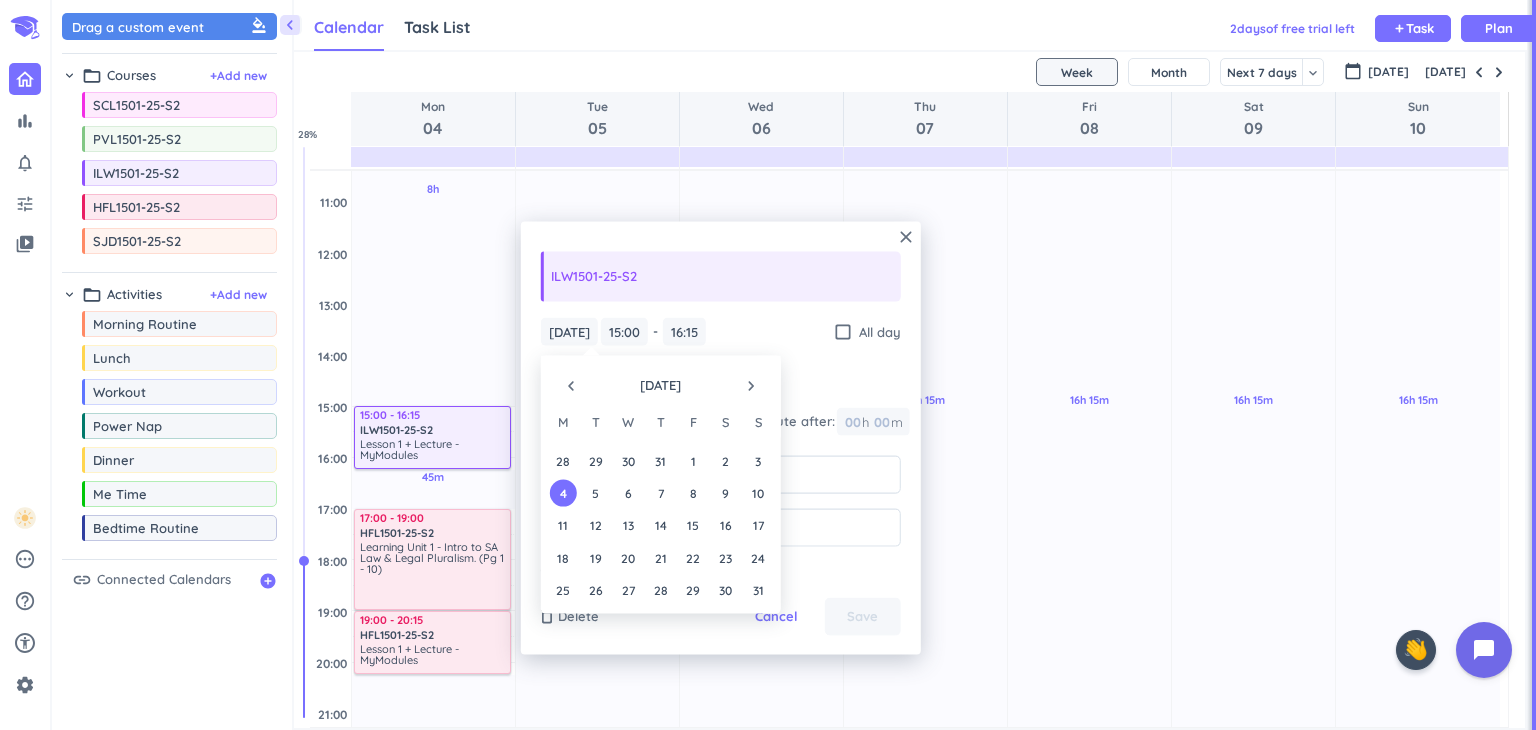 click on "navigate_before" at bounding box center (571, 386) 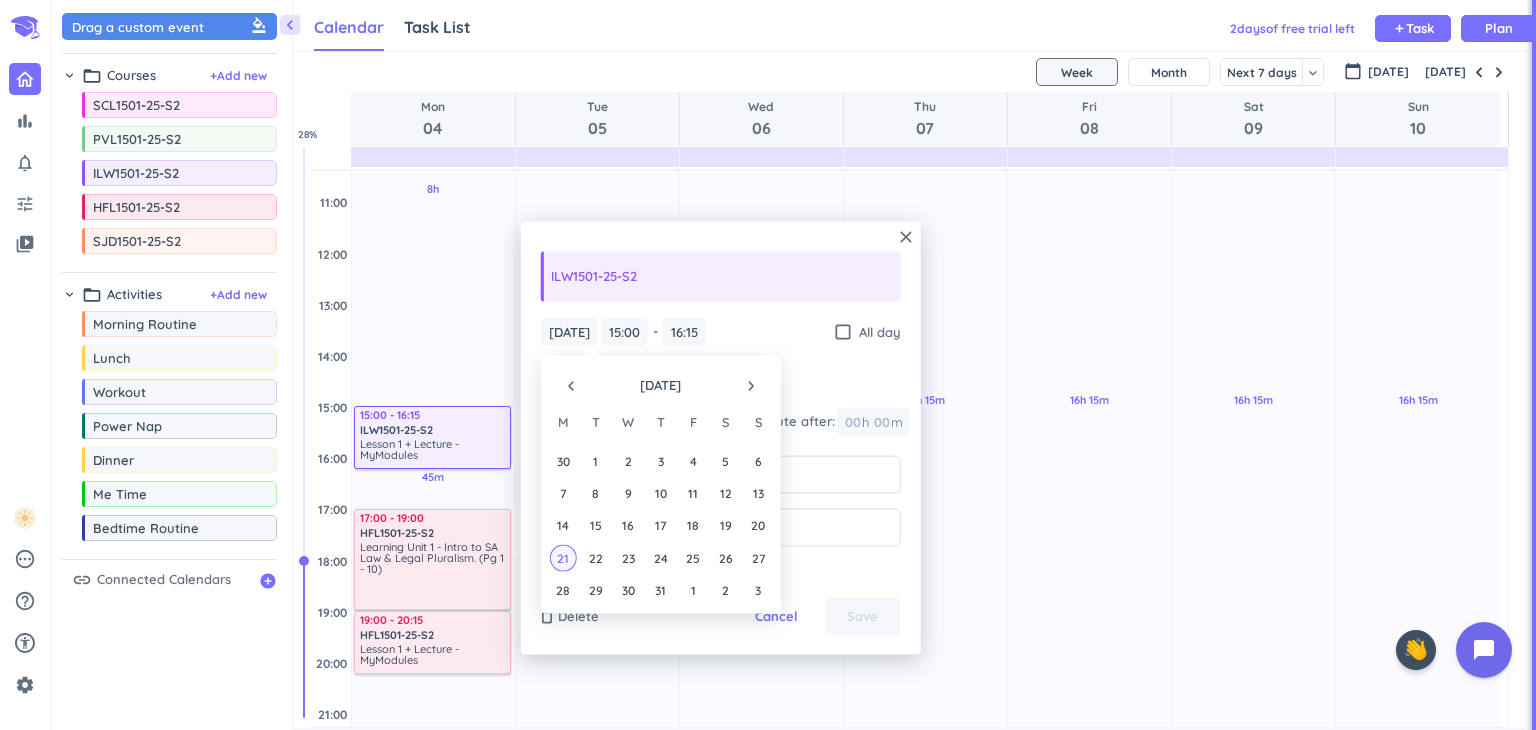 click on "21" at bounding box center (563, 558) 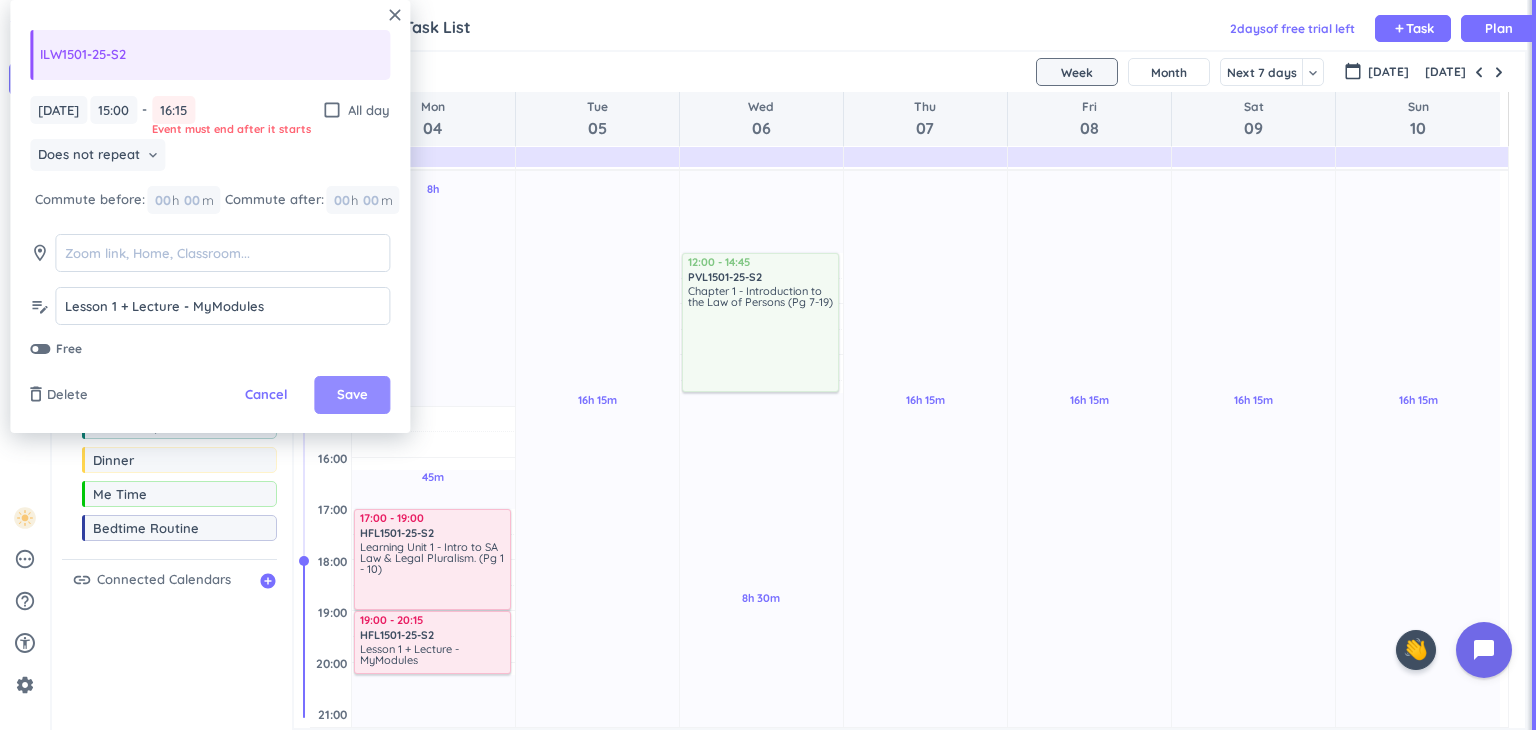 click on "Save" at bounding box center [352, 395] 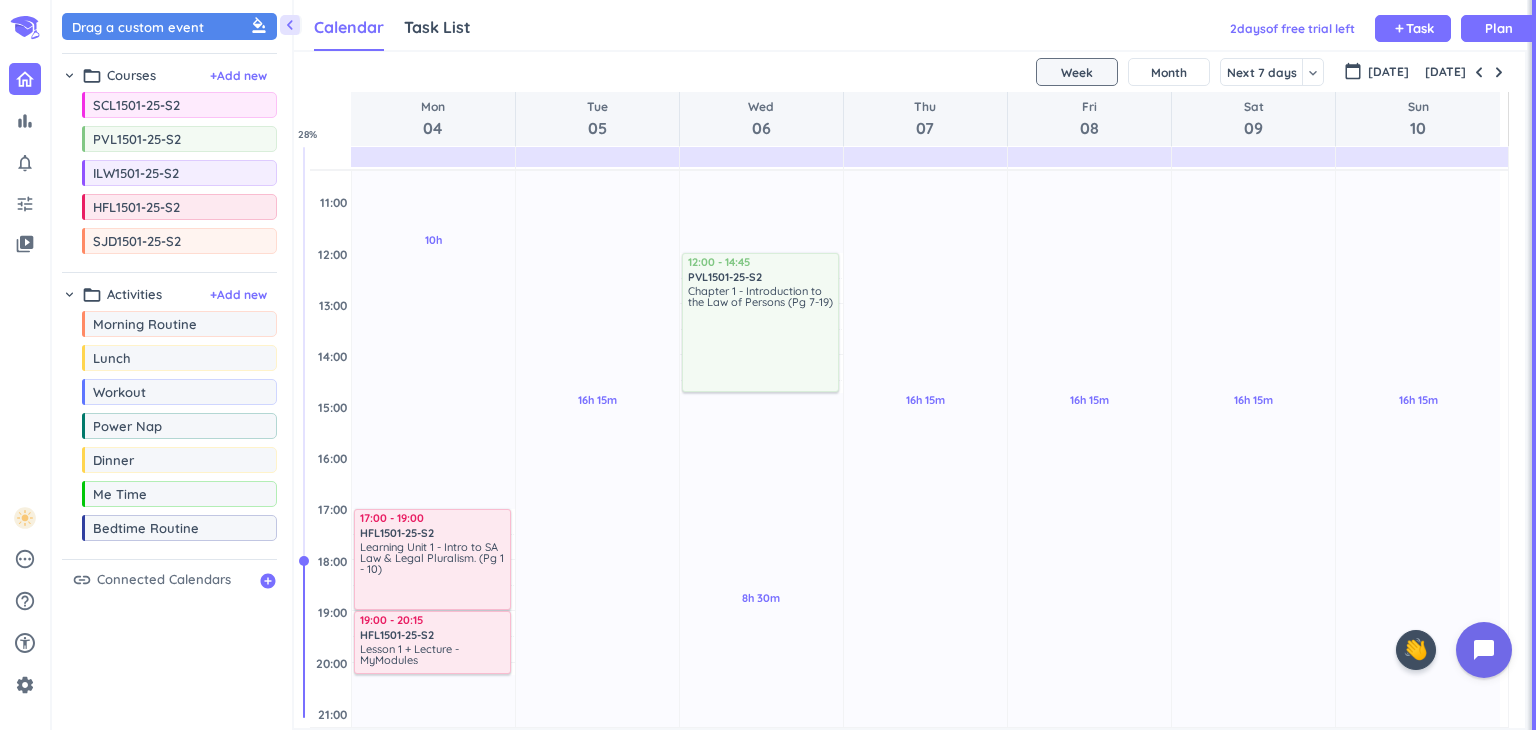 click on "HFL1501-25-S2 delete_outline Learning Unit 1 - Intro to SA Law & Legal Pluralism. (Pg 1 - 10)" at bounding box center (433, 566) 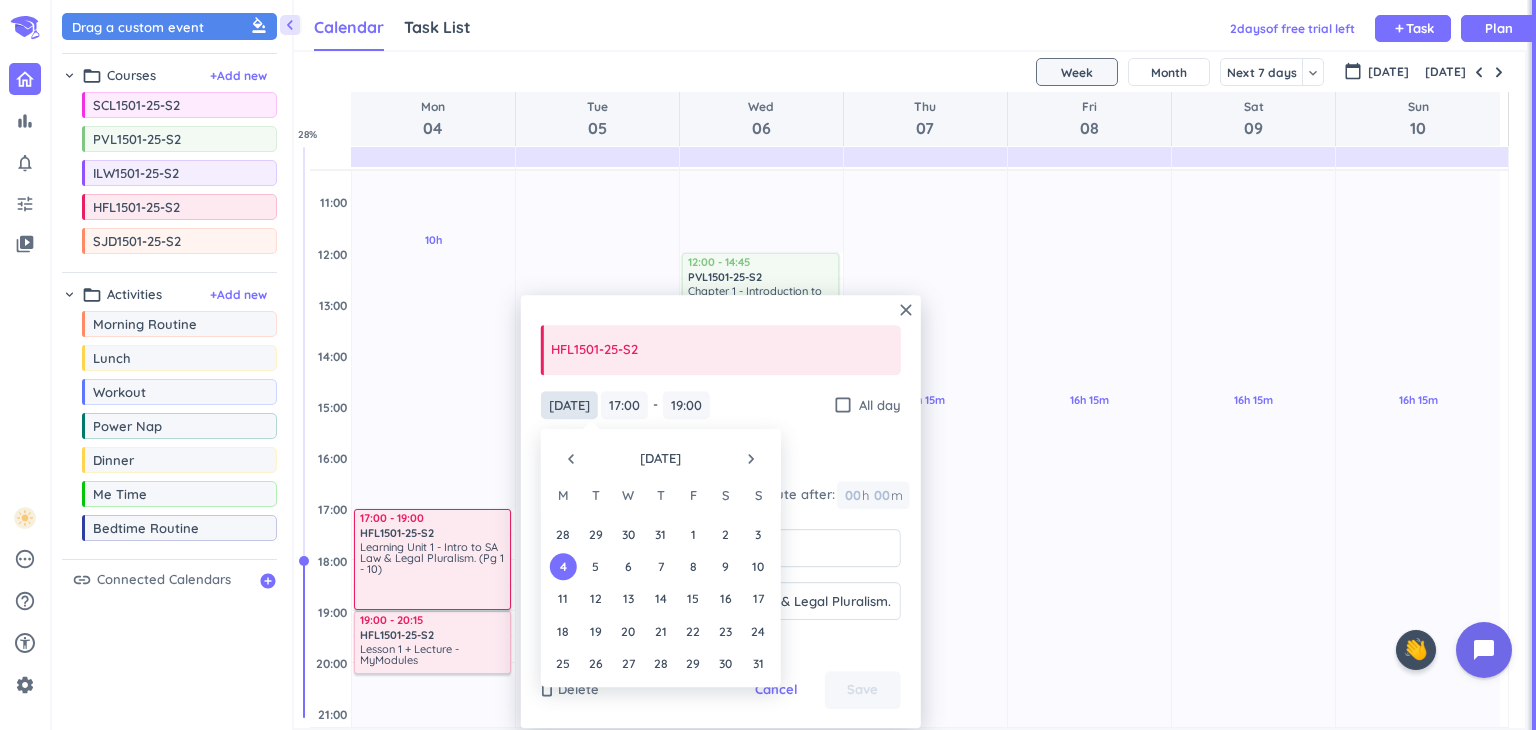 click on "[DATE]" at bounding box center [569, 405] 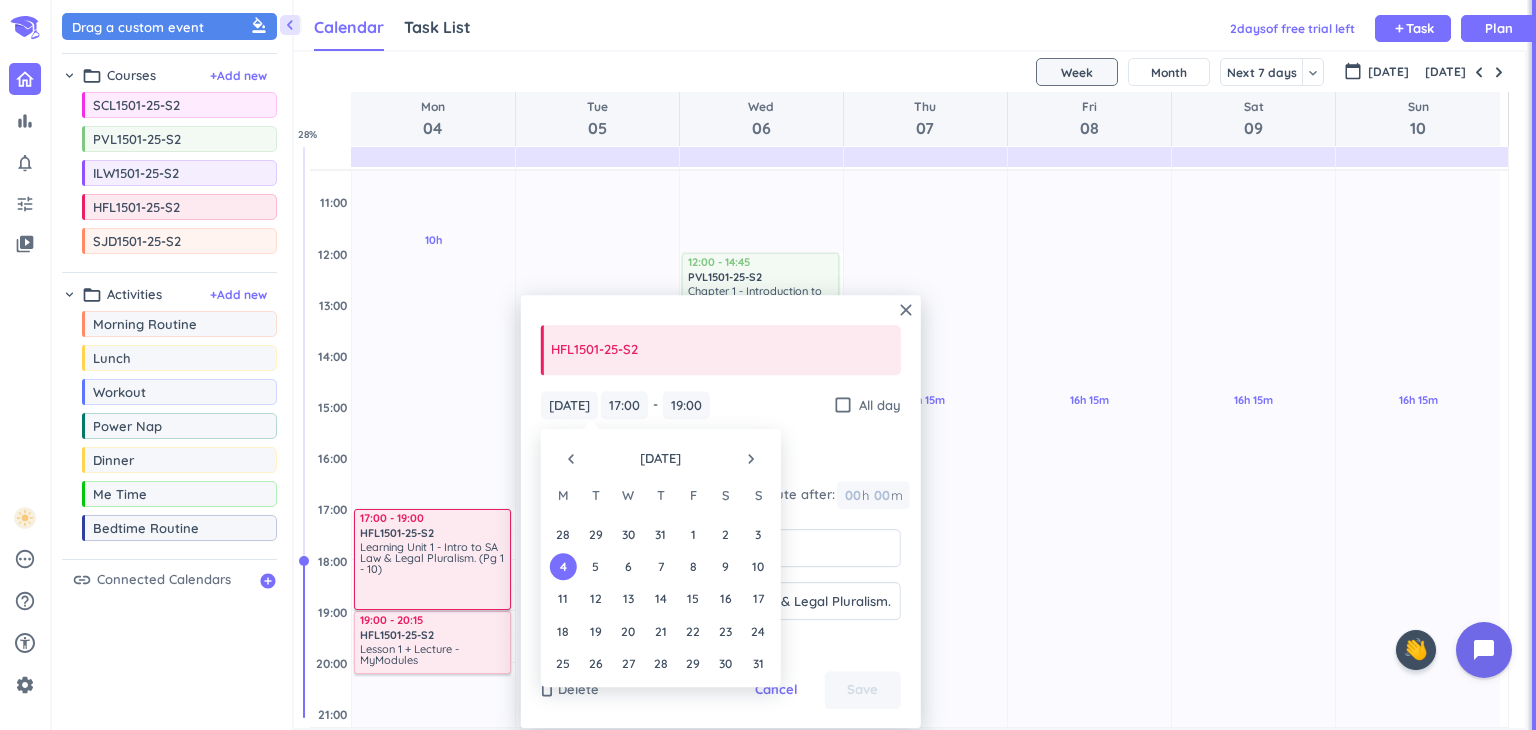 click on "navigate_before" at bounding box center [571, 459] 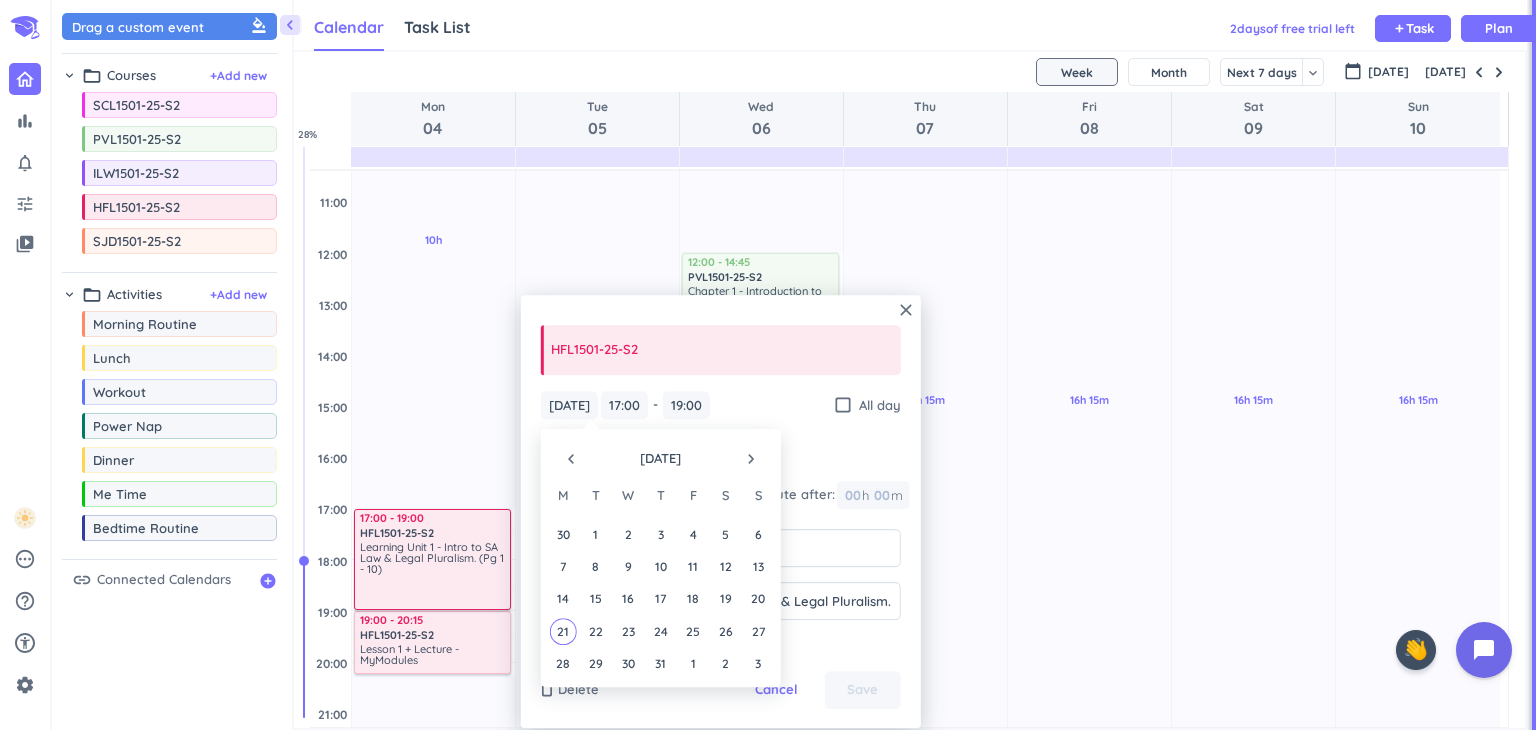 click on "21" at bounding box center (563, 631) 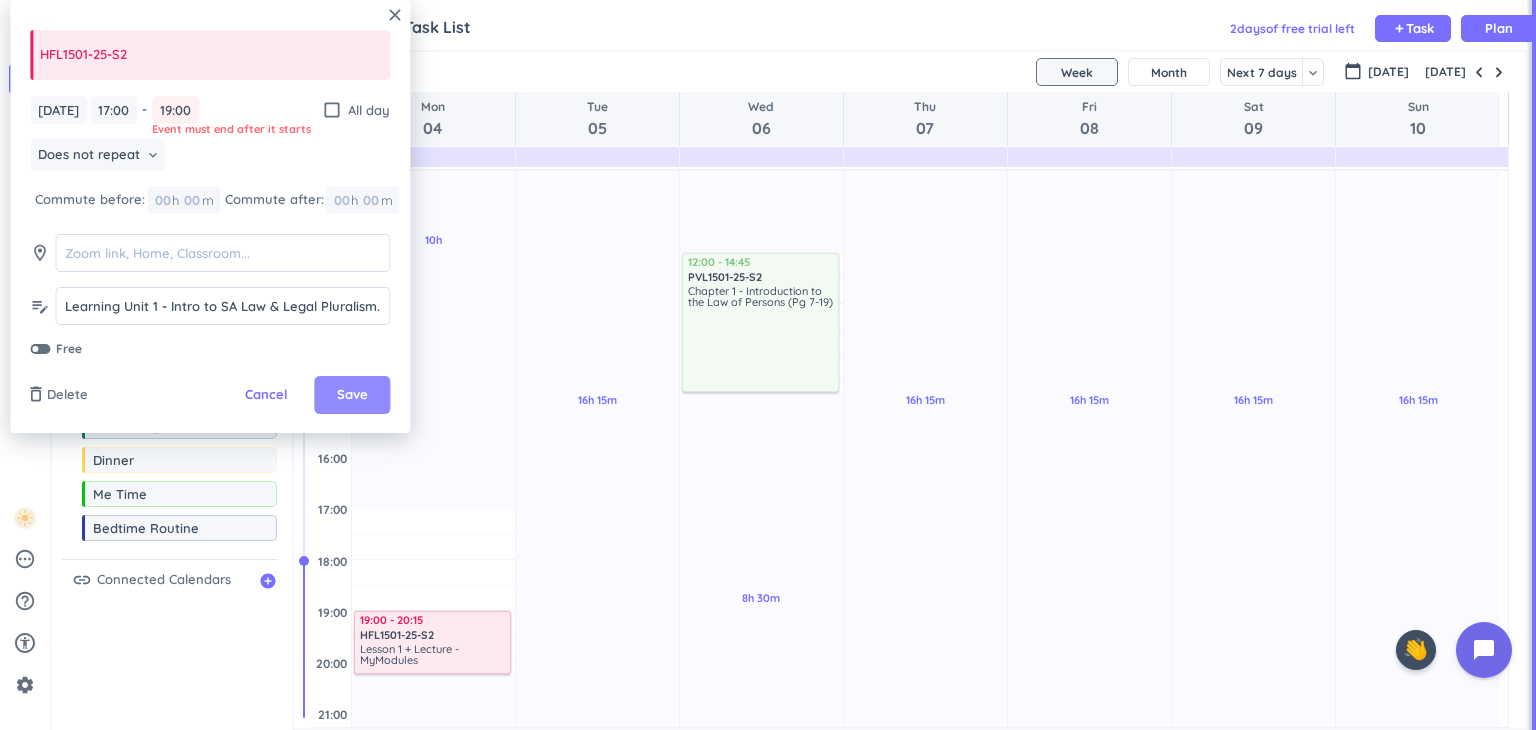 click on "Save" at bounding box center [352, 395] 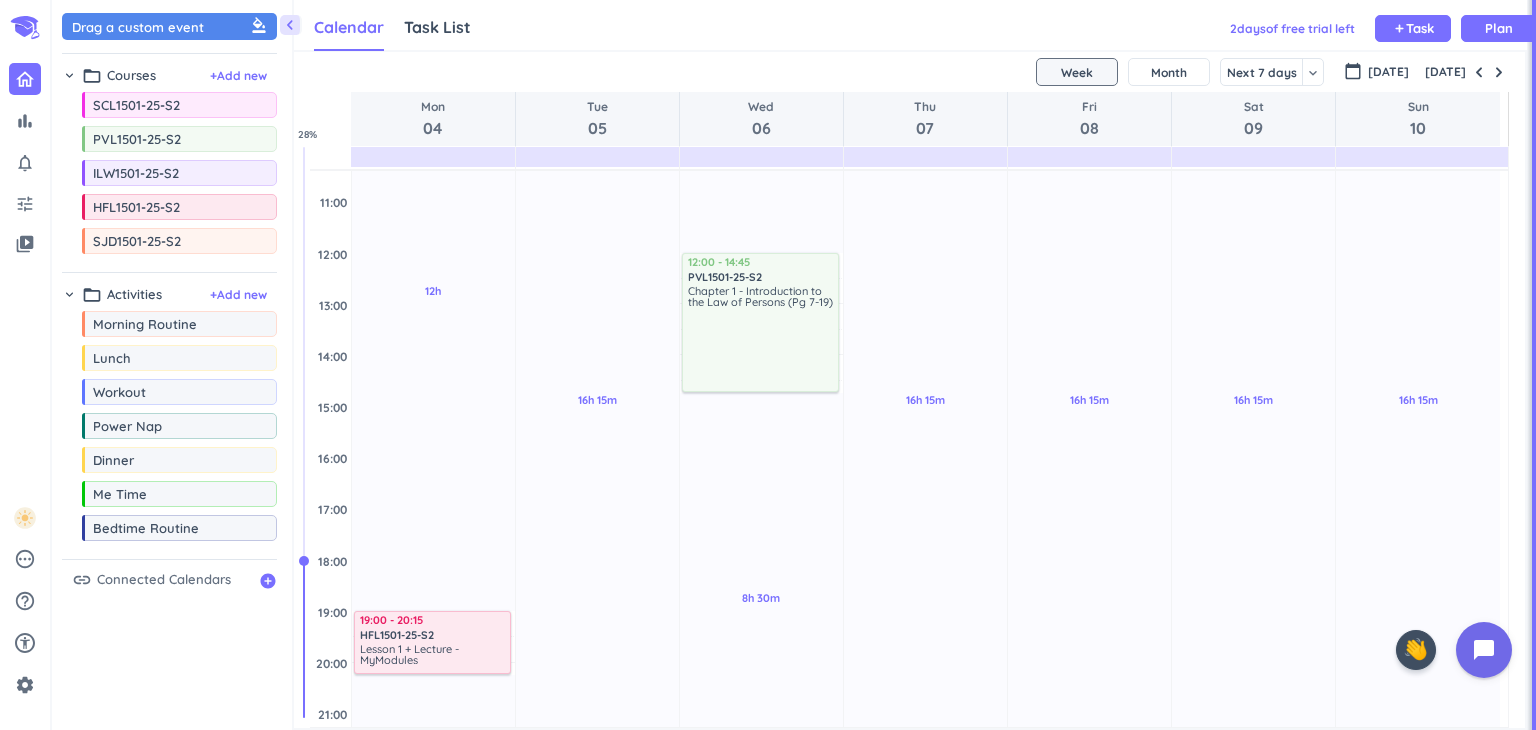 click on "HFL1501-25-S2 delete_outline Lesson 1 + Lecture - MyModules" at bounding box center [433, 649] 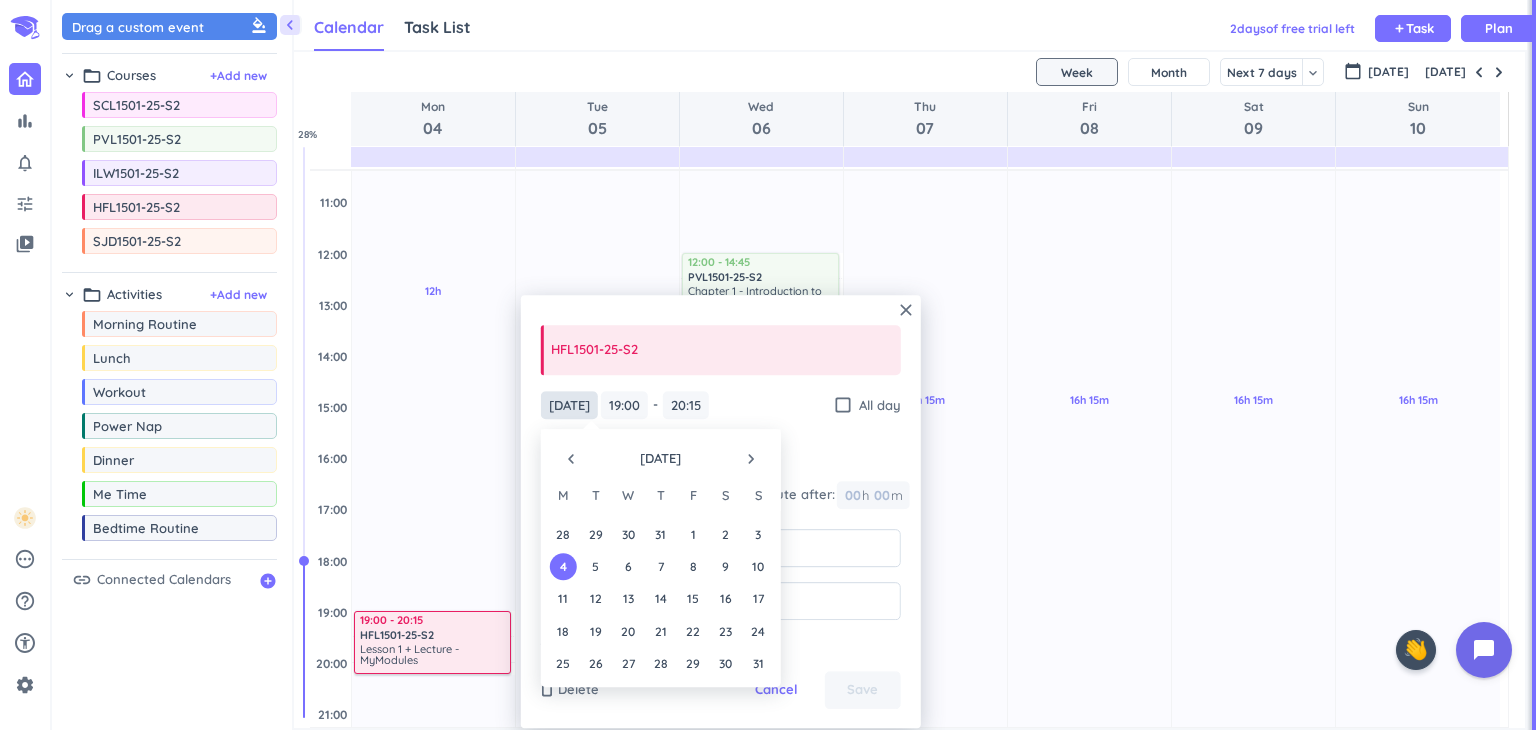 click on "[DATE]" at bounding box center [569, 405] 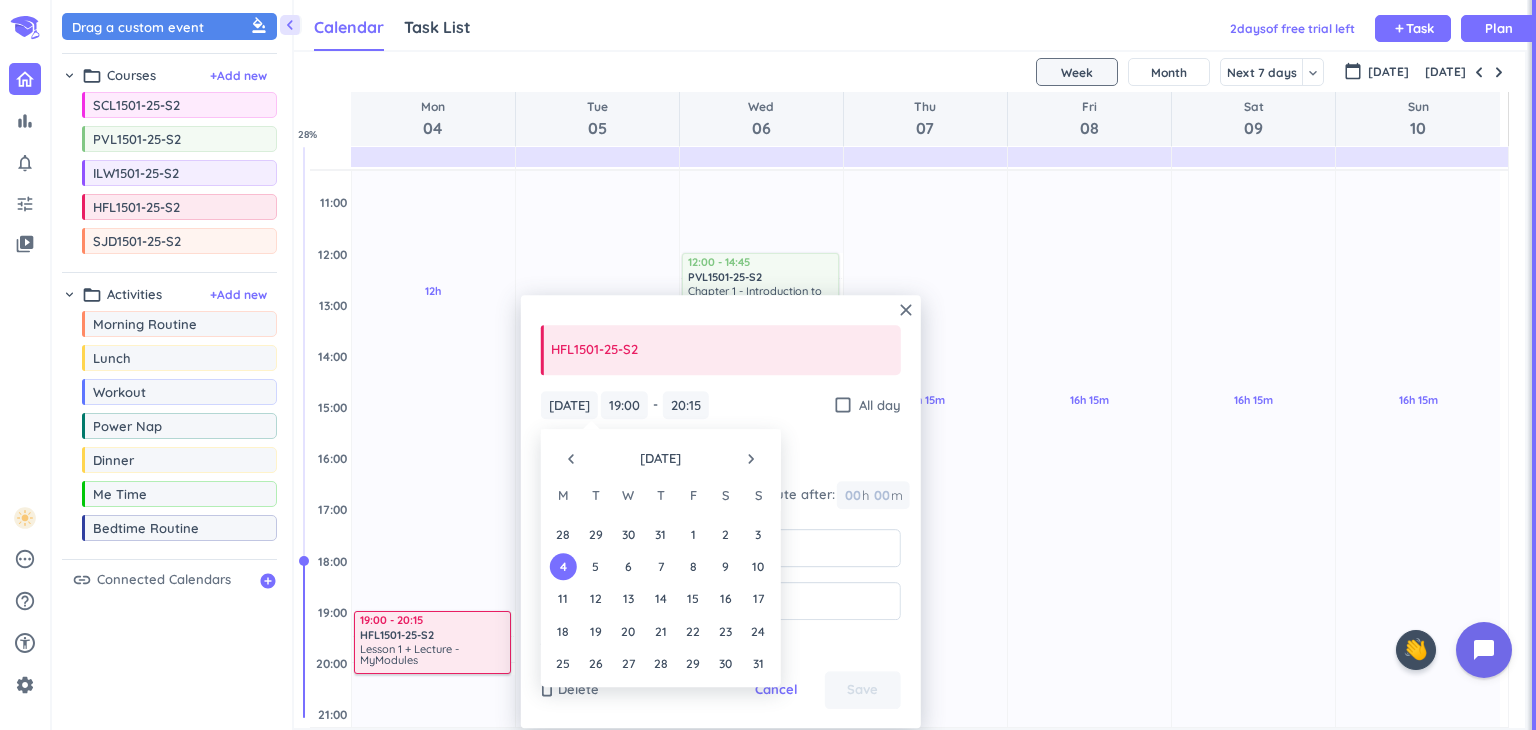 click on "navigate_before" at bounding box center [571, 459] 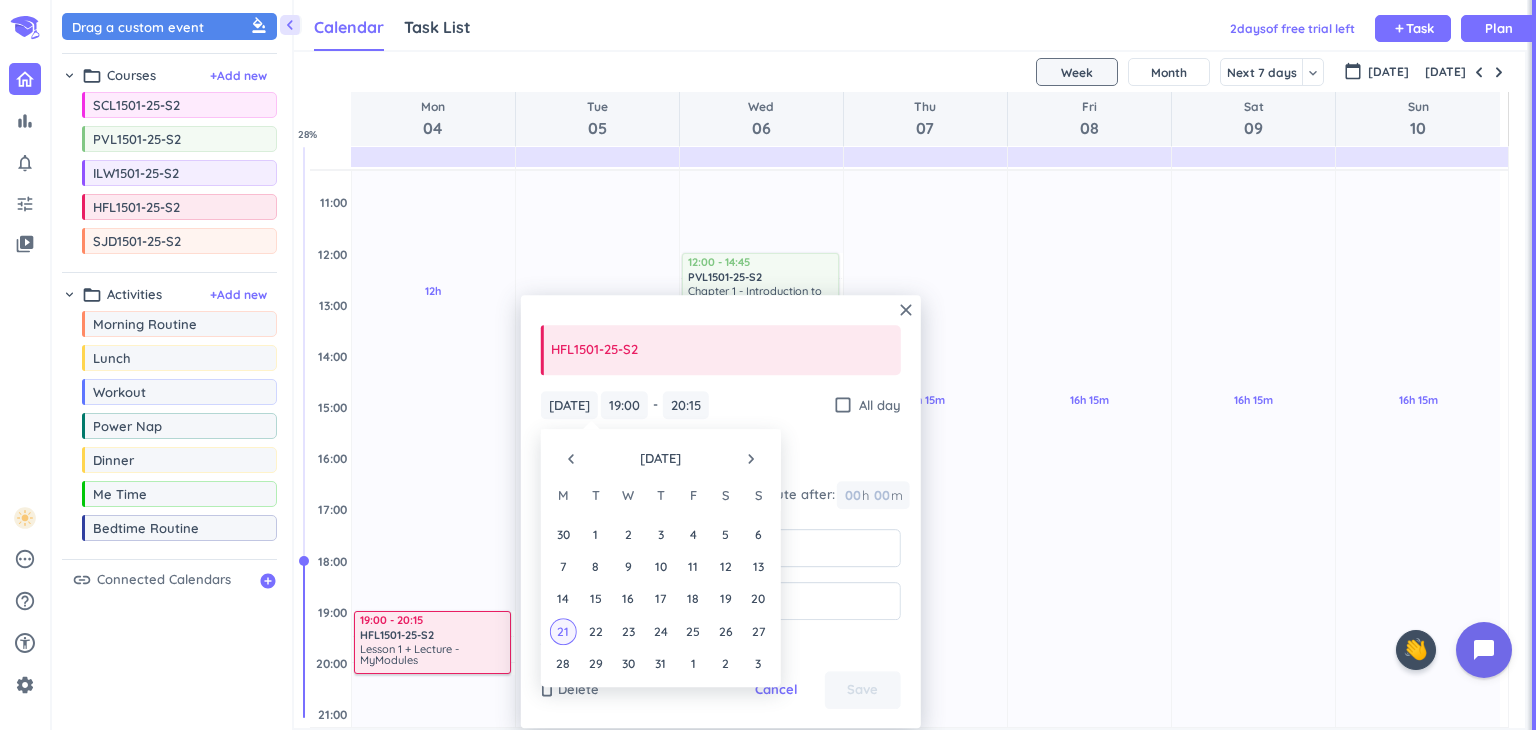 click on "21" at bounding box center (563, 631) 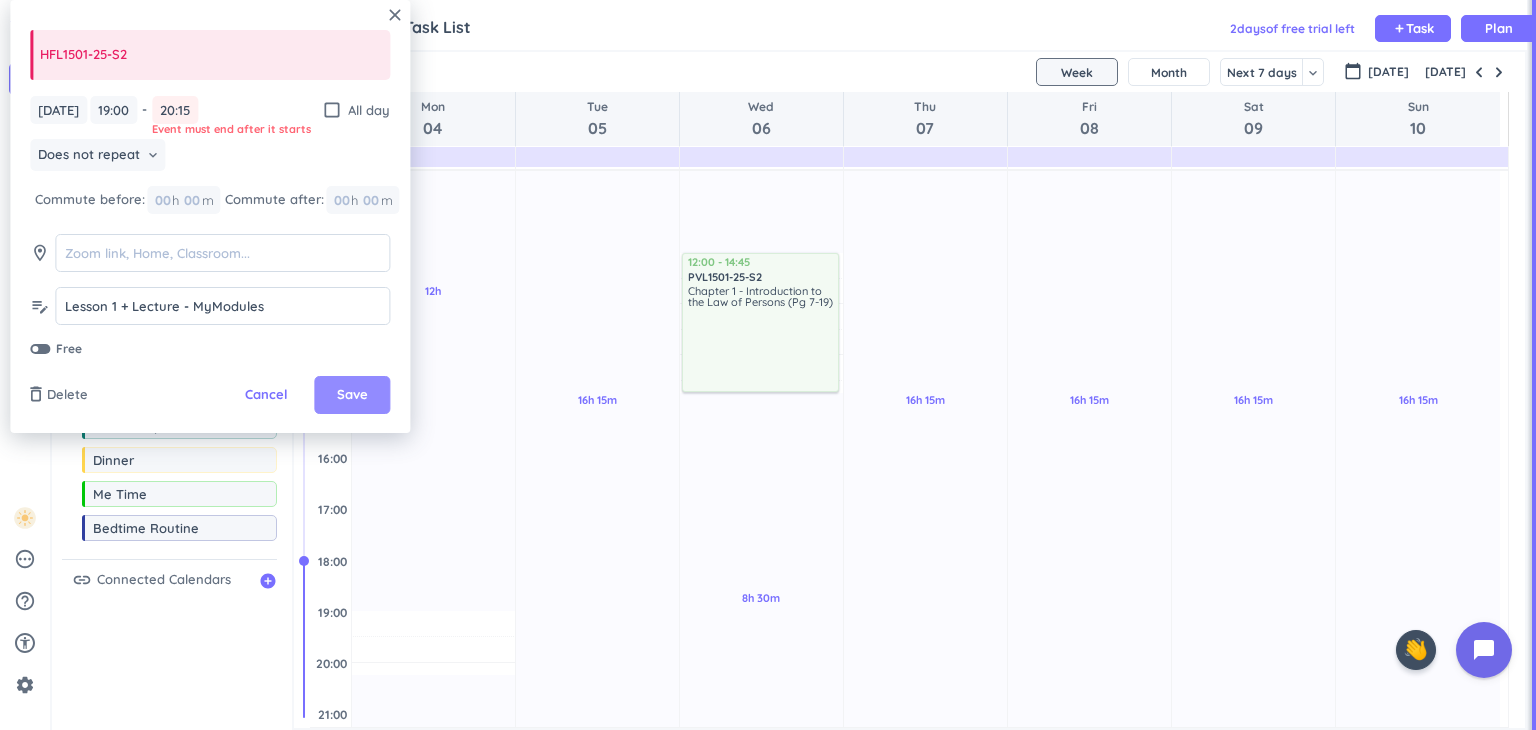click on "Save" at bounding box center [352, 395] 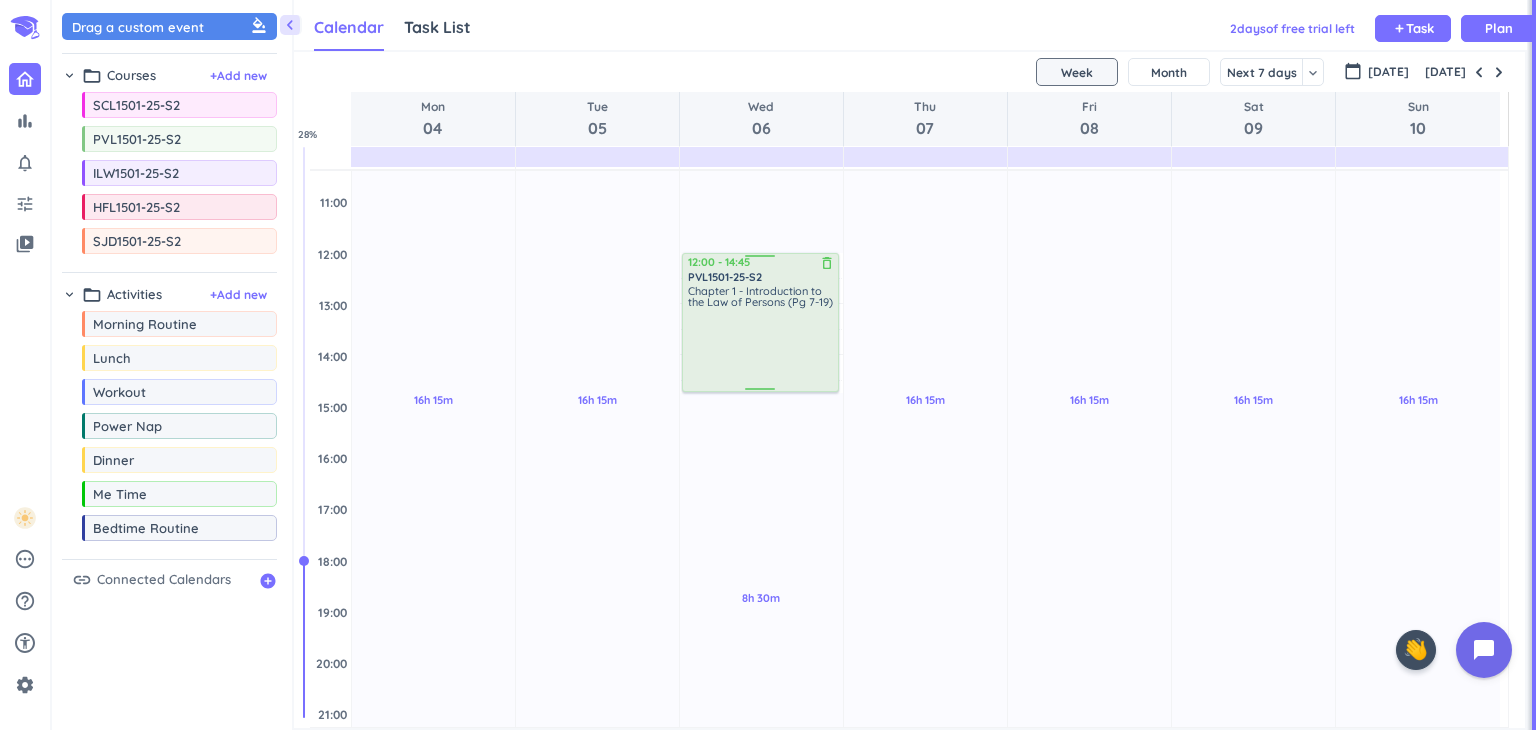 click on "Chapter 1 - Introduction to the Law of Persons (Pg 7-19)" at bounding box center [761, 337] 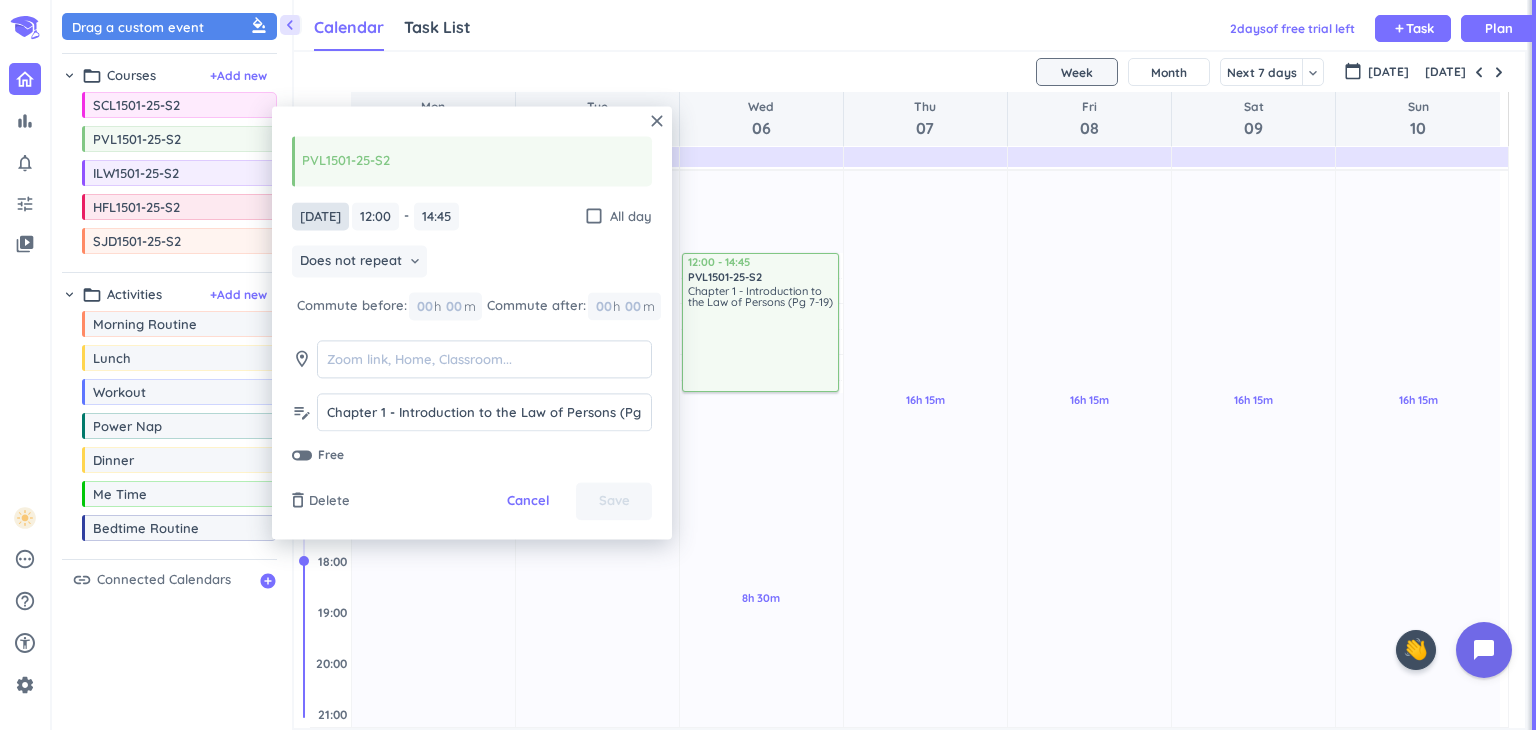 click on "[DATE]" at bounding box center [320, 216] 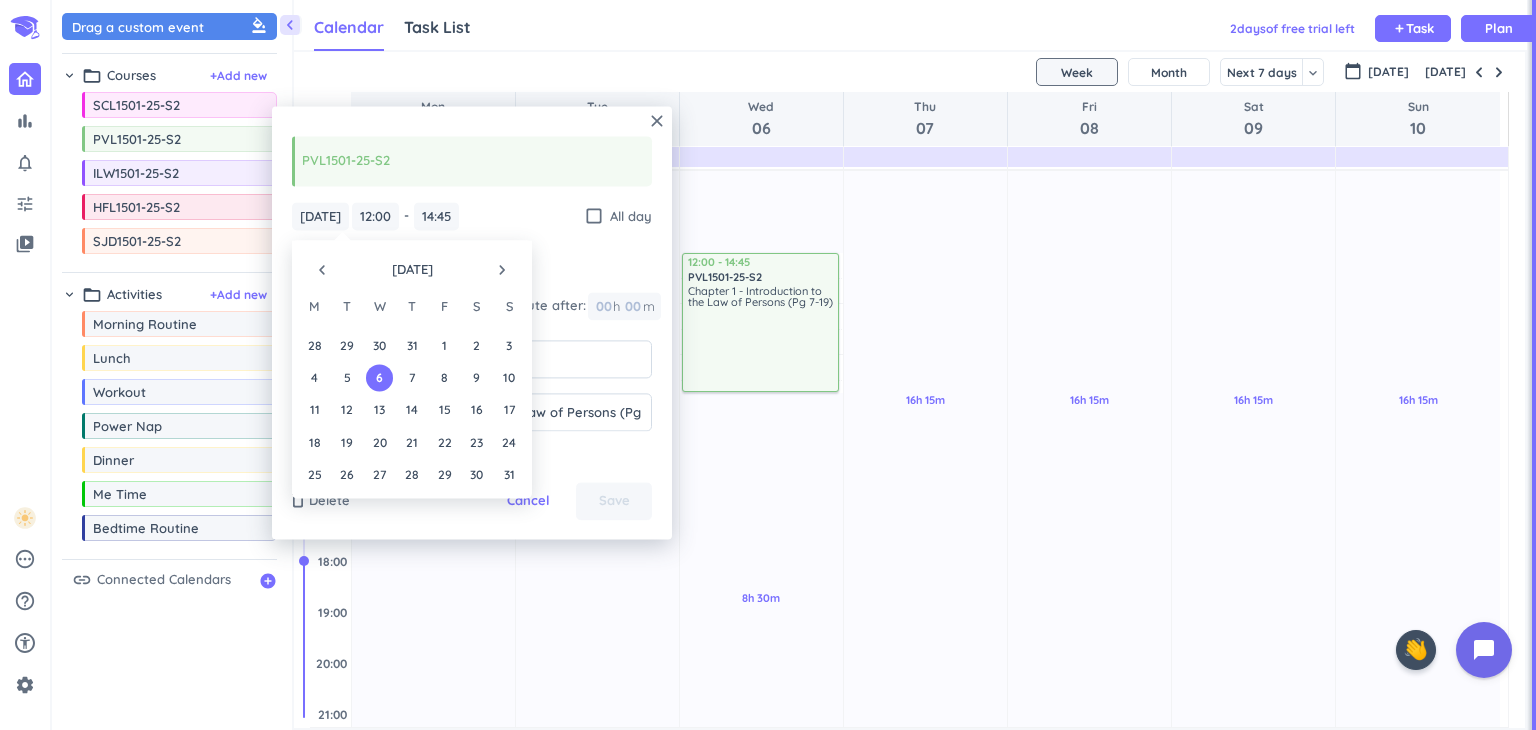 click on "navigate_before" at bounding box center (322, 270) 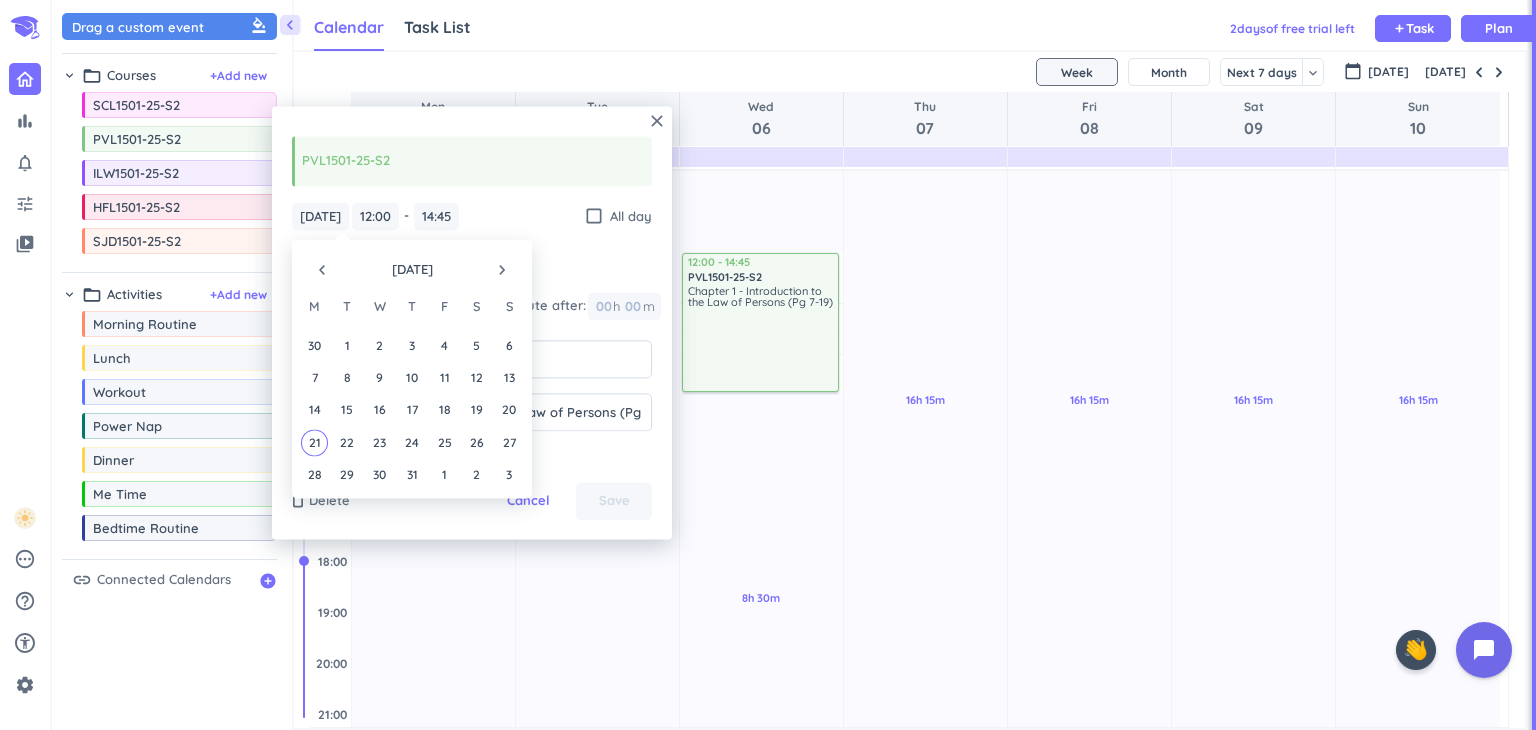 click on "23" at bounding box center (379, 442) 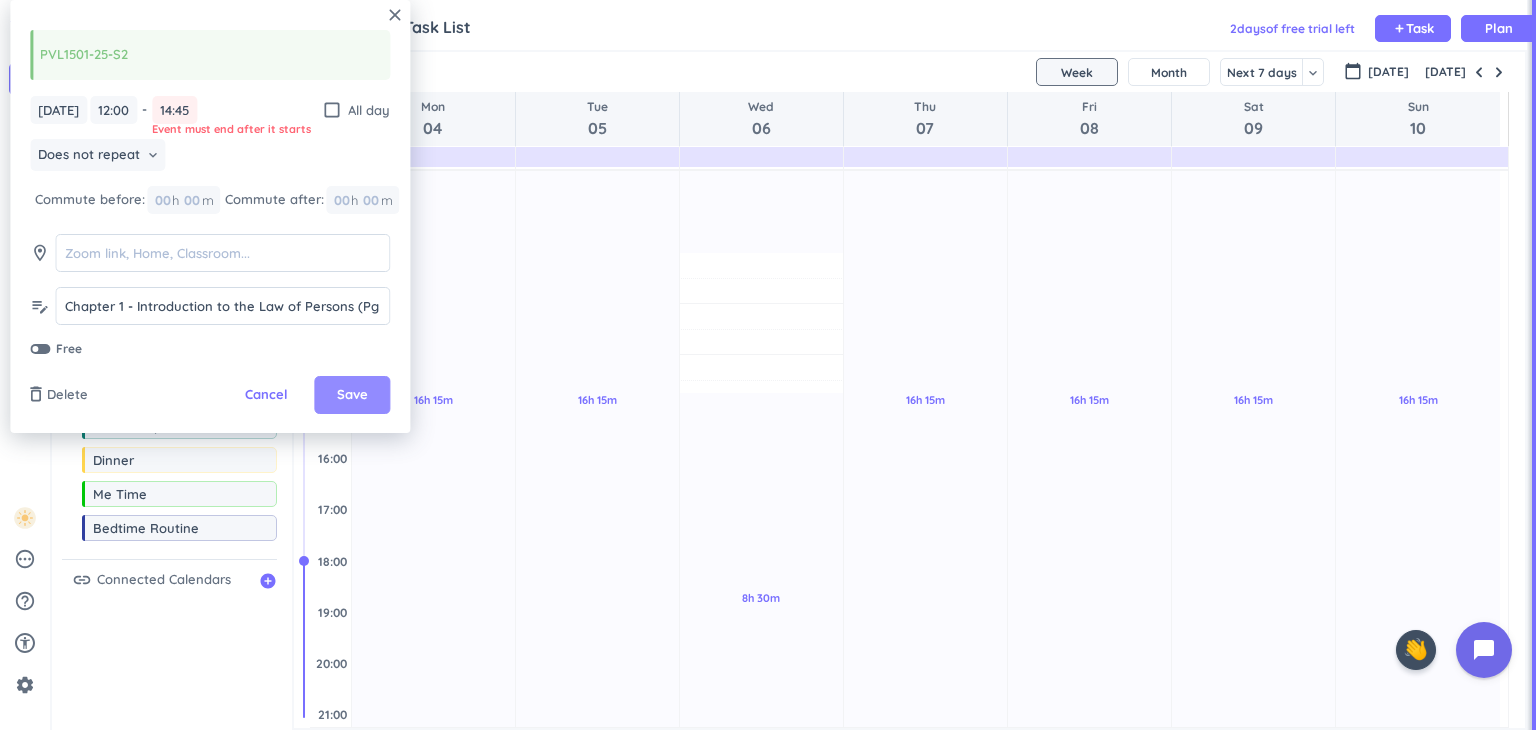 click on "Save" at bounding box center (352, 395) 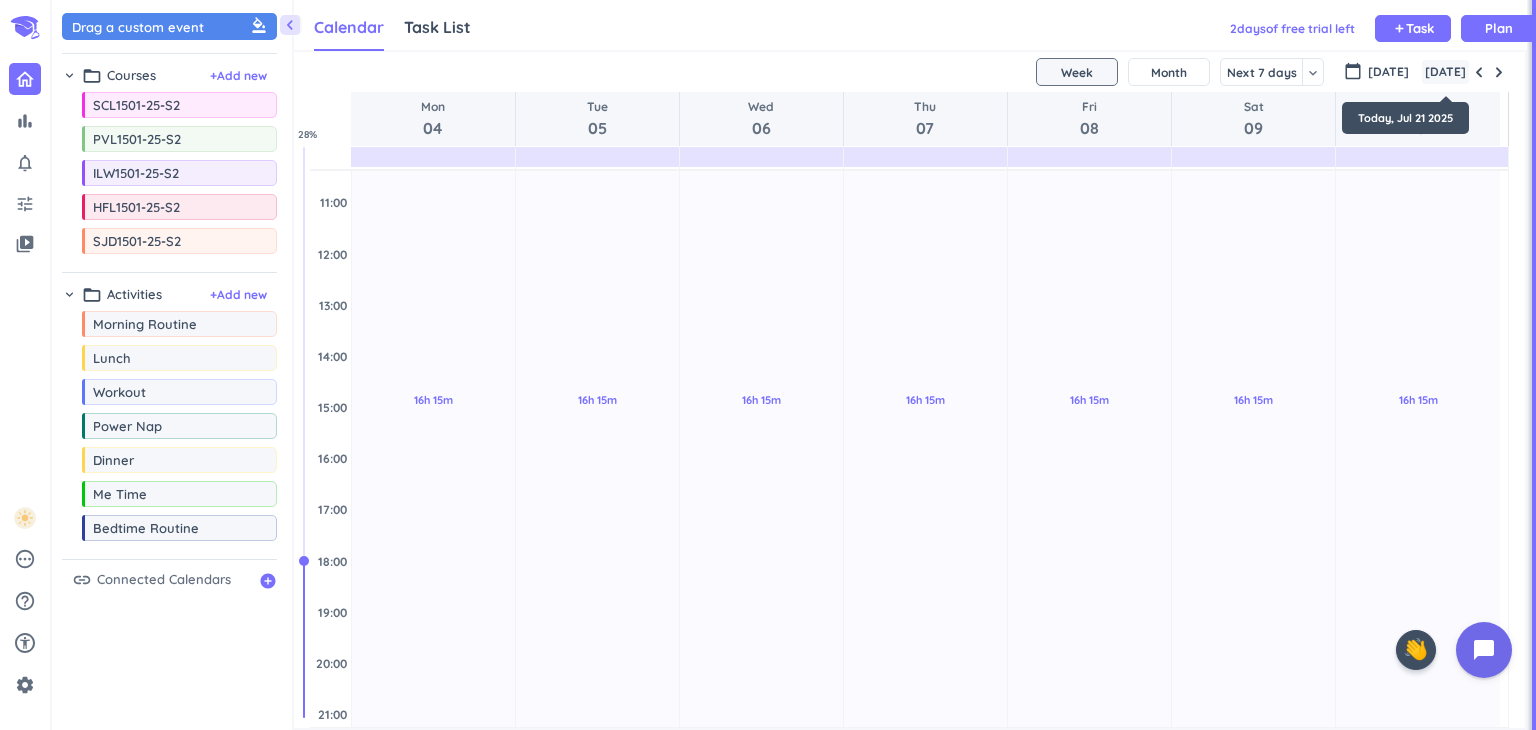 click on "[DATE]" at bounding box center (1445, 72) 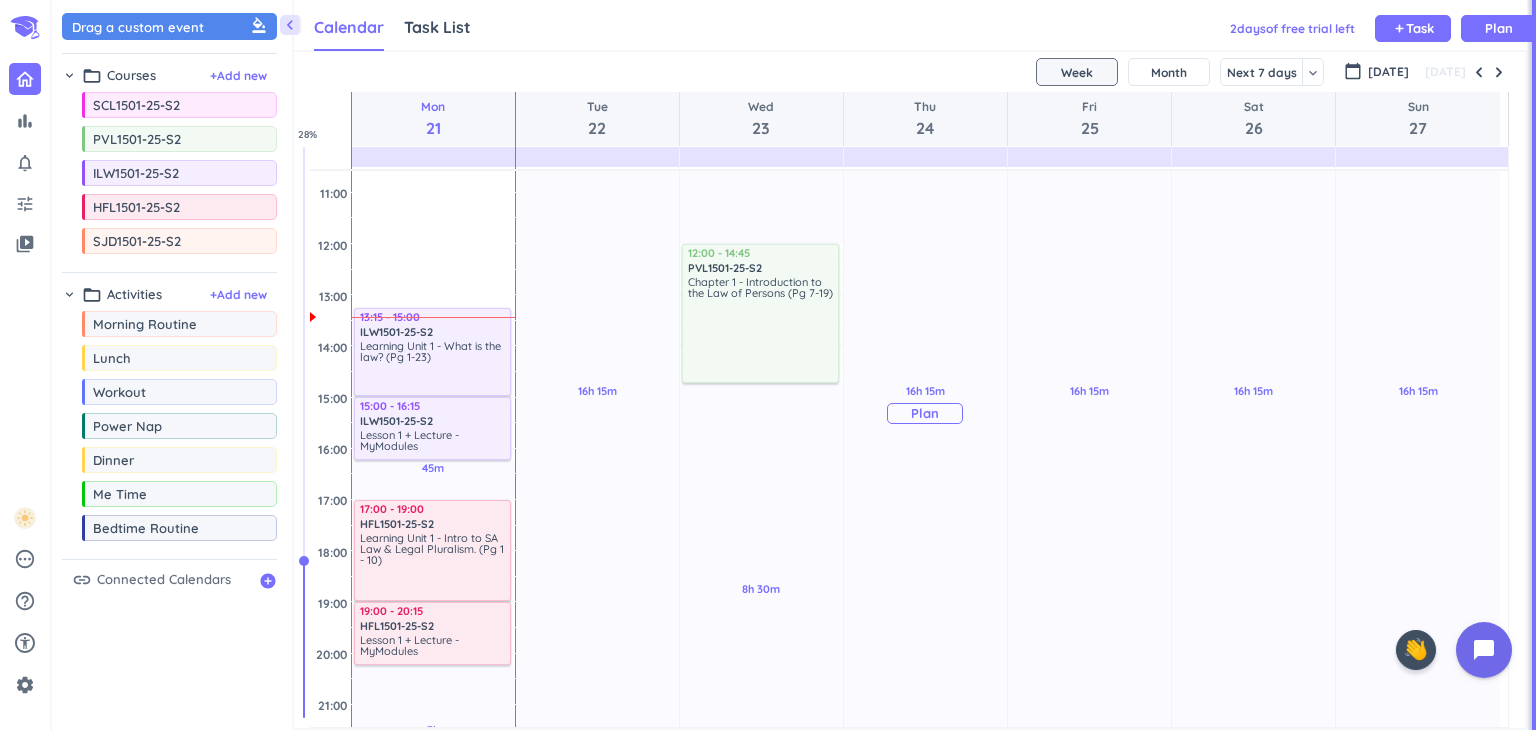 scroll, scrollTop: 304, scrollLeft: 0, axis: vertical 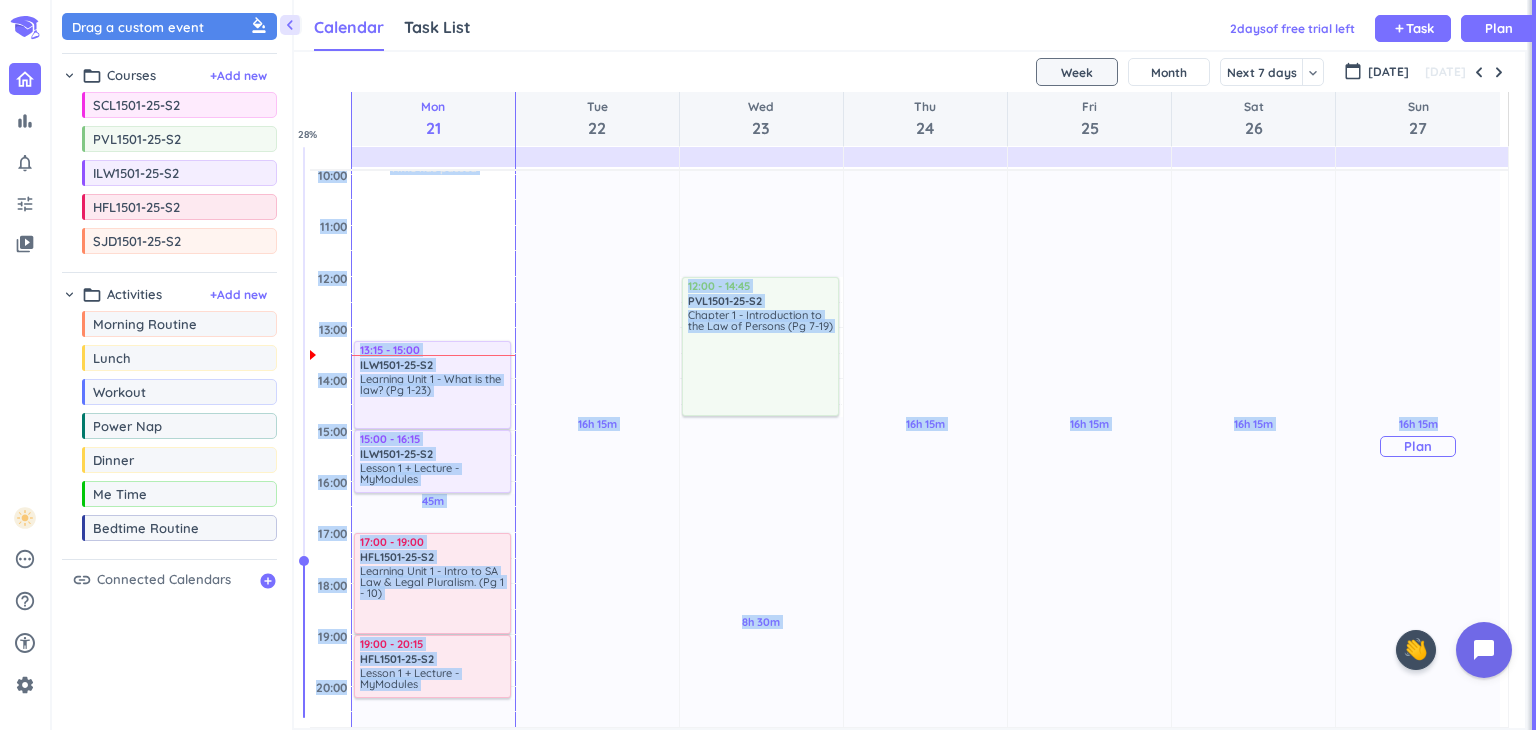 drag, startPoint x: 1507, startPoint y: 345, endPoint x: 1493, endPoint y: 345, distance: 14 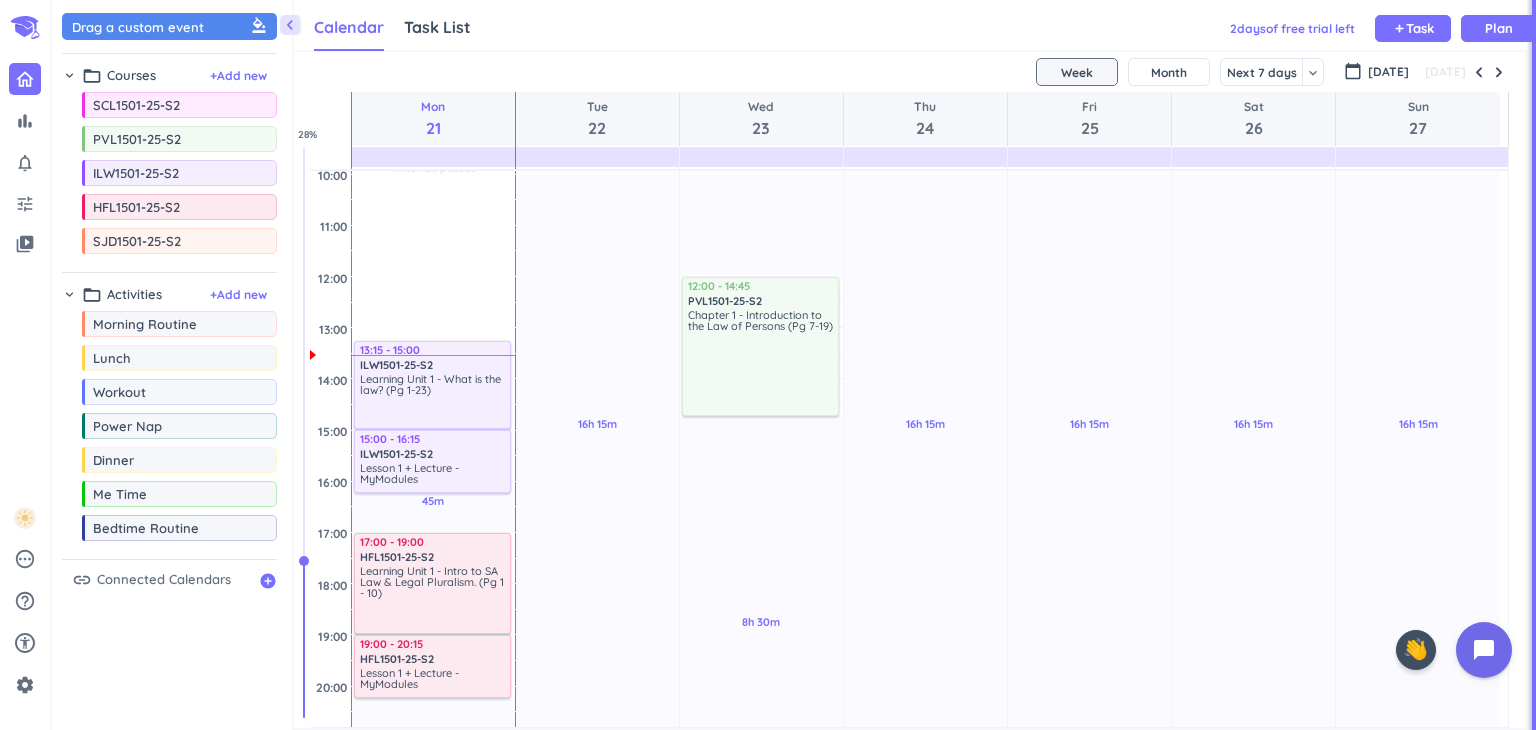 click on "SHOVEL [DATE] - [DATE] Week Month Next 7 days keyboard_arrow_down Week keyboard_arrow_down calendar_today [DATE] [DATE] Mon 21 Tue 22 Wed 23 Thu 24 Fri 25 Sat 26 Sun 27 04:00 05:00 06:00 07:00 08:00 09:00 10:00 11:00 12:00 13:00 14:00 15:00 16:00 17:00 18:00 19:00 20:00 21:00 22:00 23:00 00:00 01:00 02:00 03:00 Time has passed Past due Plan 45m Past due Plan 3h  Past due Plan Adjust Awake Time Adjust Awake Time 13:15 - 15:00 ILW1501-25-S2 delete_outline Learning Unit 1 - What is the law? (Pg 1-23) 15:00 - 16:15 ILW1501-25-S2 delete_outline Lesson 1 + Lecture - MyModules 17:00 - 19:00 HFL1501-25-S2 delete_outline Learning Unit 1 - Intro to SA Law & Legal Pluralism. (Pg 1 - 10) 19:00 - 20:15 HFL1501-25-S2 delete_outline Lesson 1 + Lecture - MyModules 16h 15m Past due Plan Adjust Awake Time Adjust Awake Time 5h  Past due Plan 8h 30m Past due Plan Adjust Awake Time Adjust Awake Time 12:00 - 14:45 PVL1501-25-S2 delete_outline Chapter 1 - Introduction to the Law of Persons (Pg 7-19) 16h 15m Past due Plan Plan" at bounding box center (909, 390) 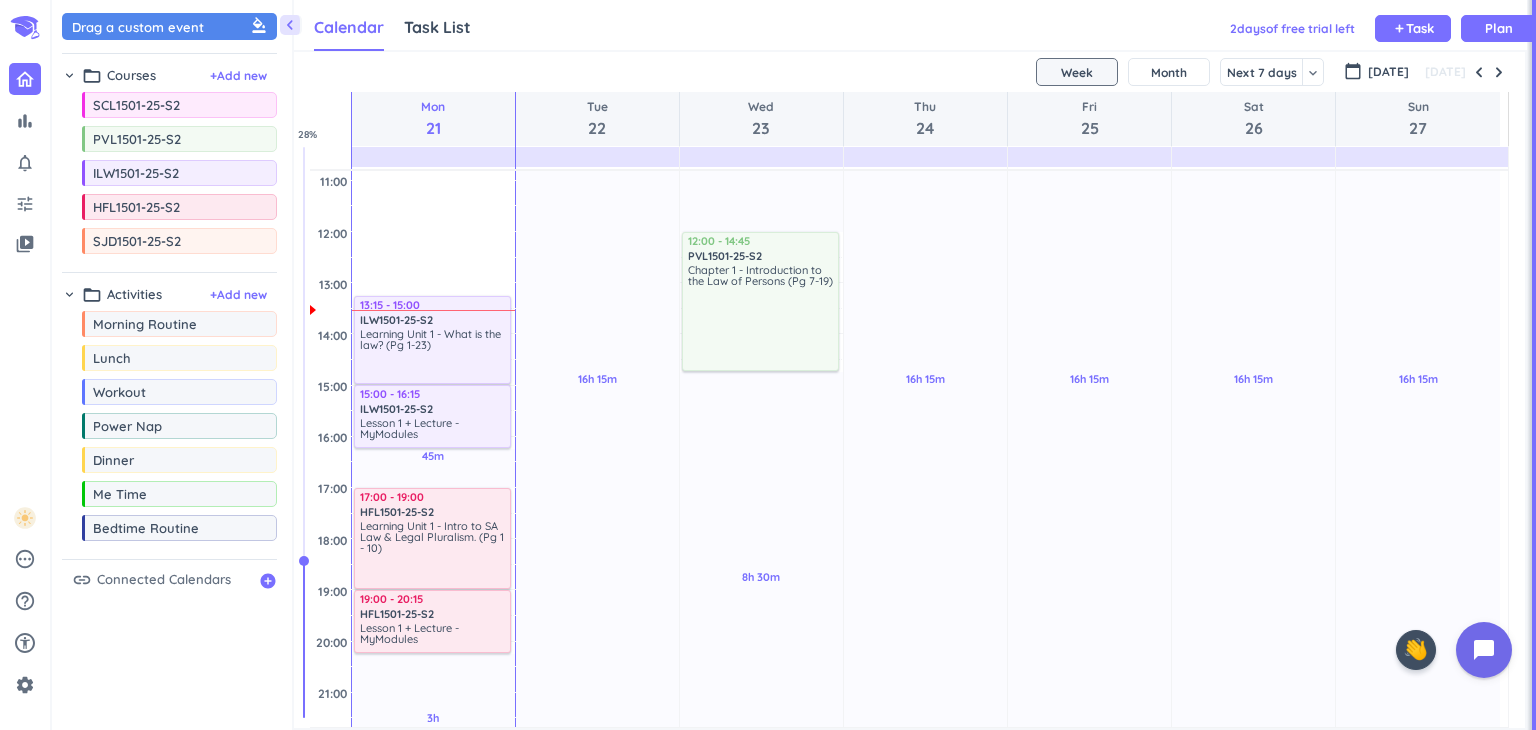 scroll, scrollTop: 374, scrollLeft: 0, axis: vertical 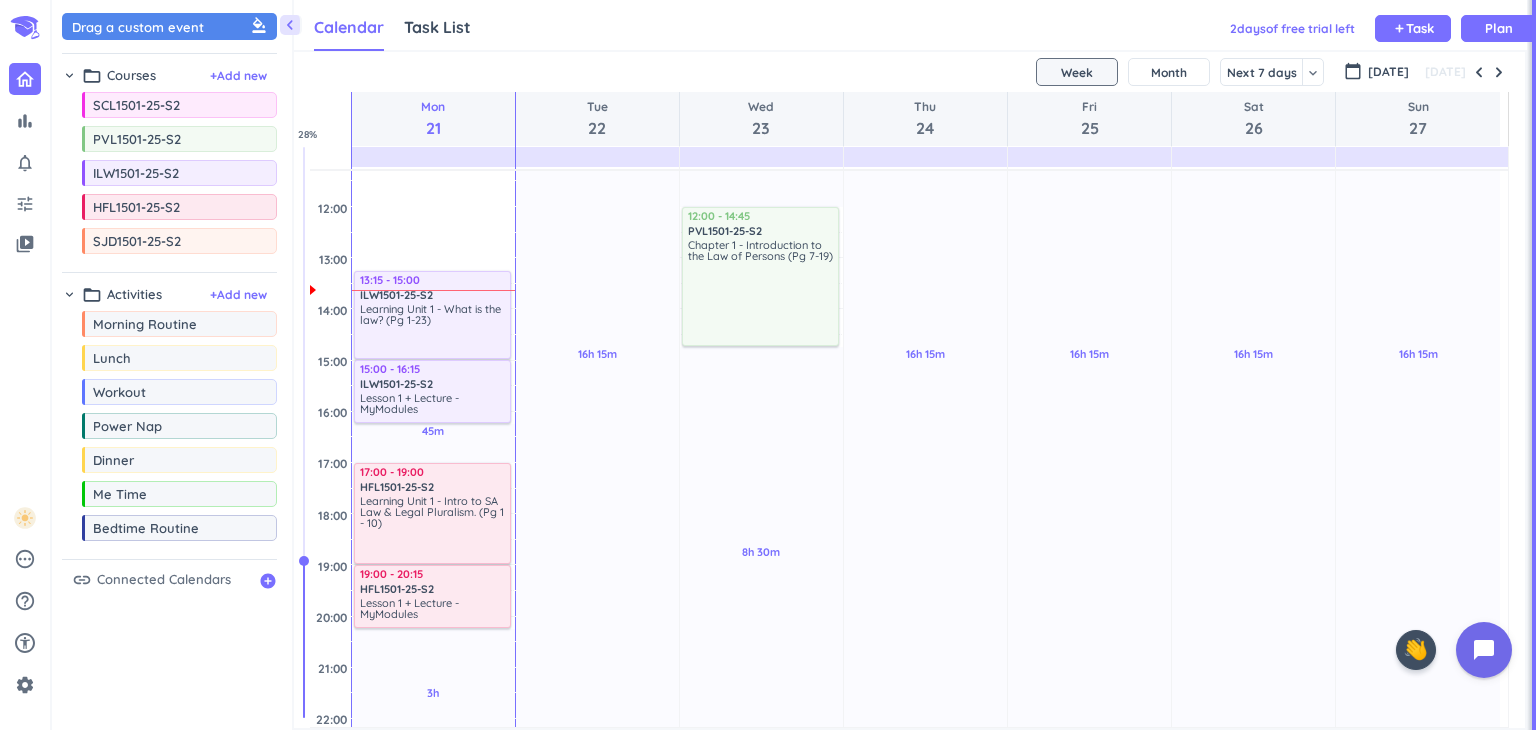 click on "chevron_right" at bounding box center [69, 294] 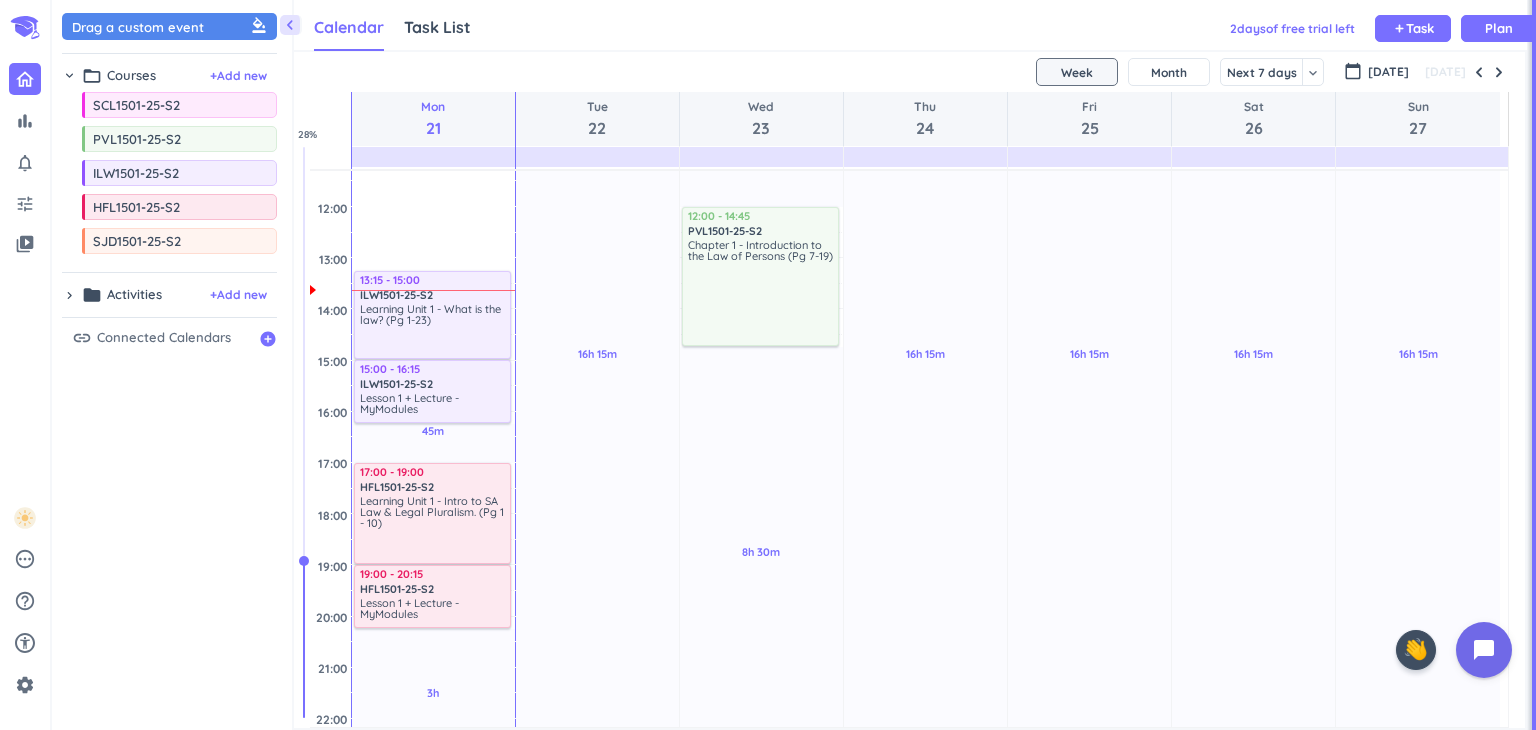 click on "chevron_right" at bounding box center (69, 295) 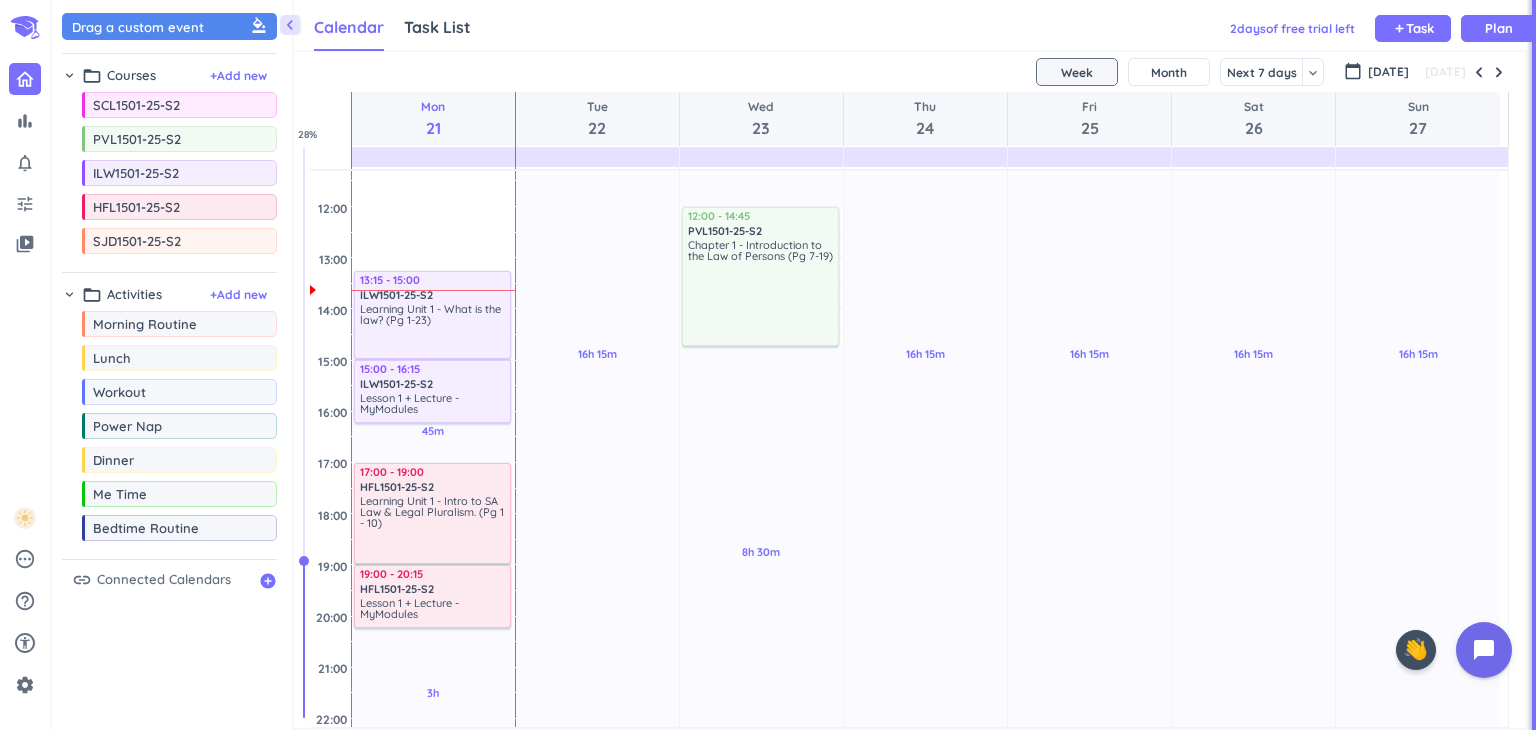 click on "chevron_right" at bounding box center (69, 294) 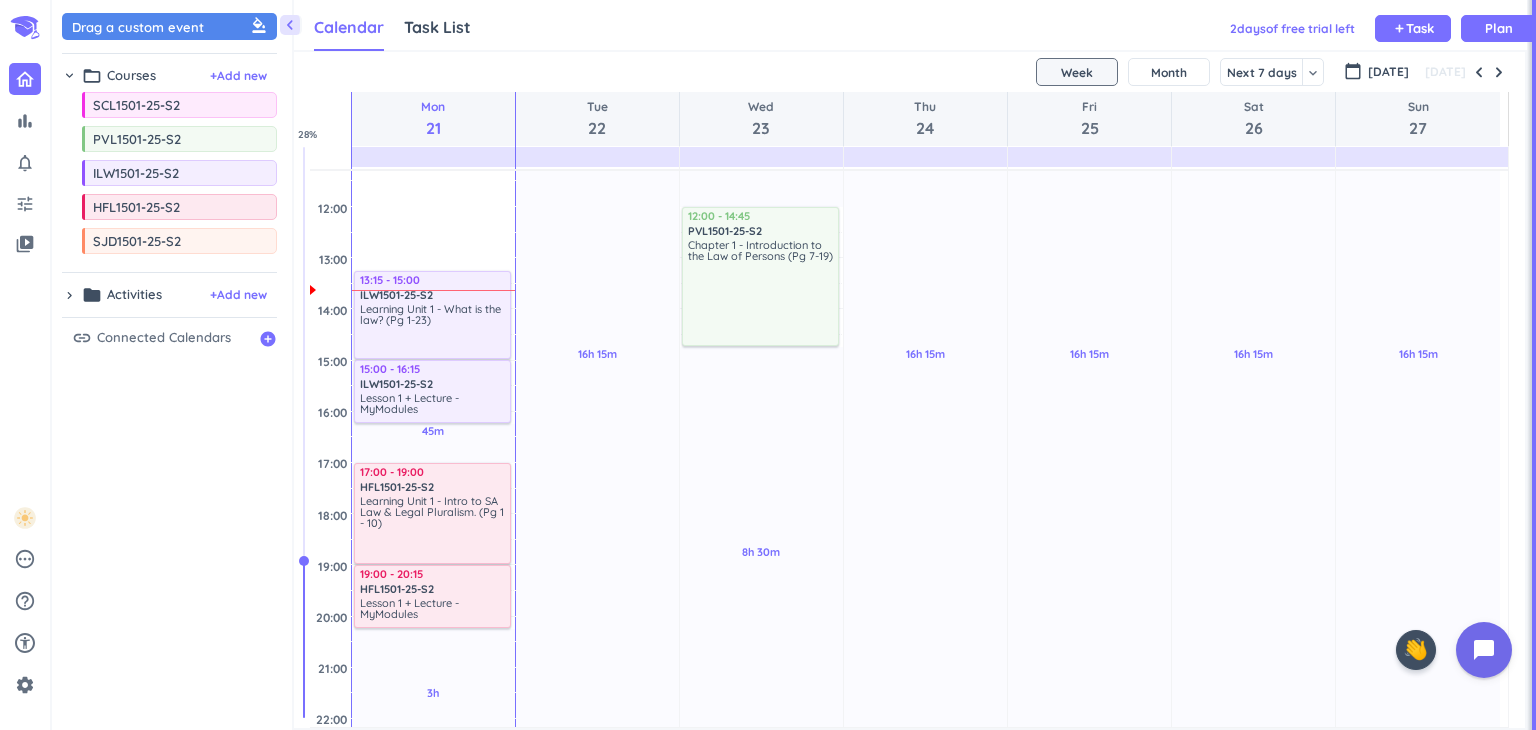 click on "chevron_right" at bounding box center (69, 295) 